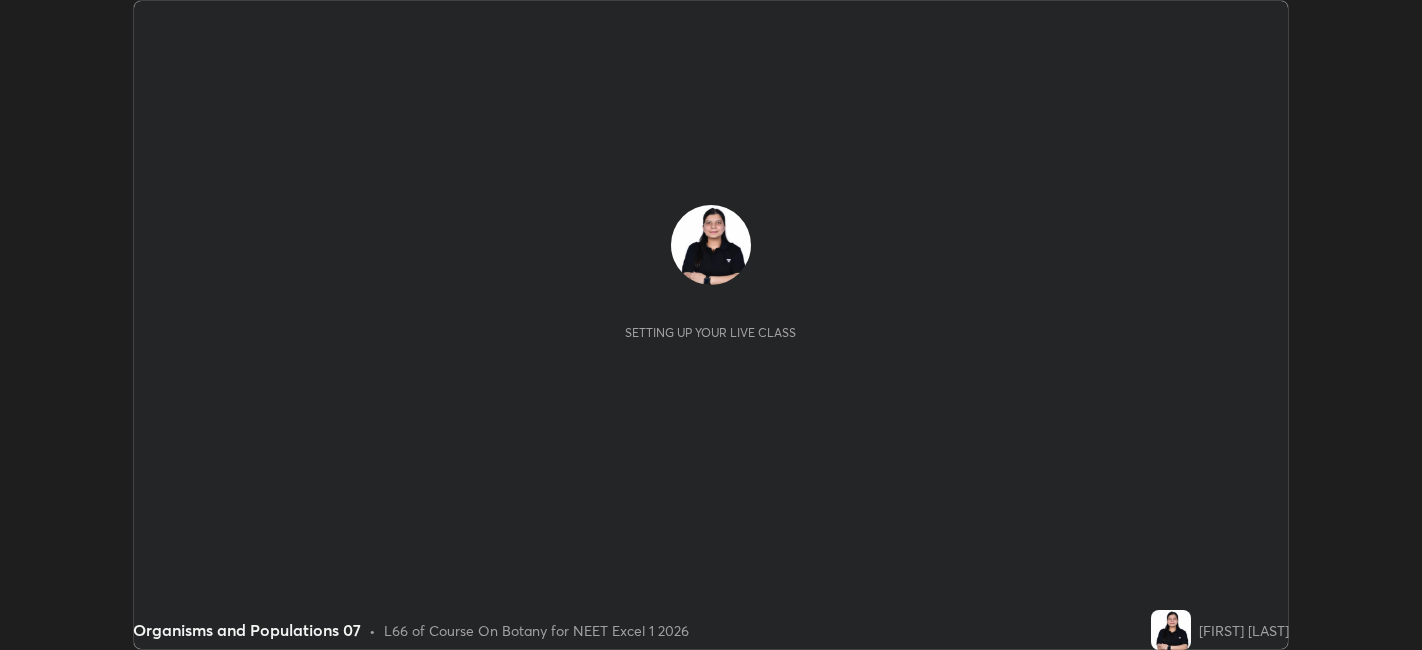 scroll, scrollTop: 0, scrollLeft: 0, axis: both 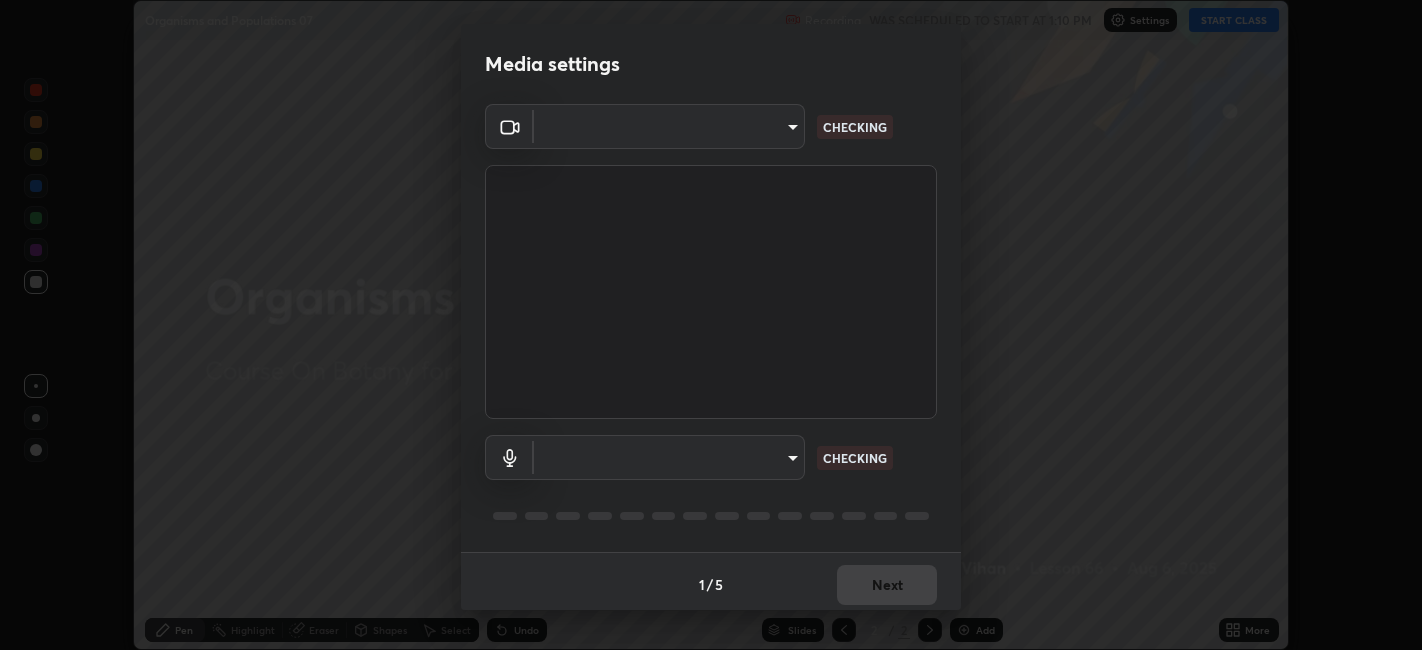 type on "9e57caed4cce4141f5eaa85e897878ef8d6f7de05c3a7e1aeb5fb010bc414606" 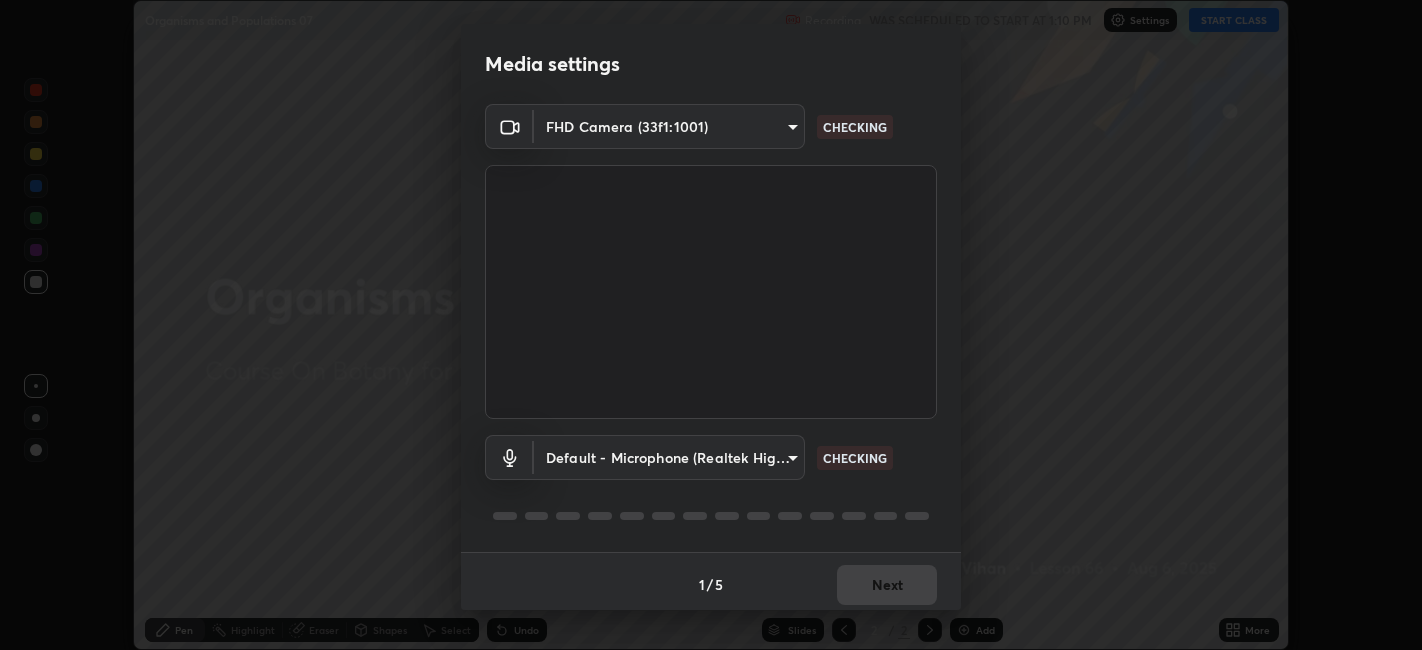 scroll, scrollTop: 5, scrollLeft: 0, axis: vertical 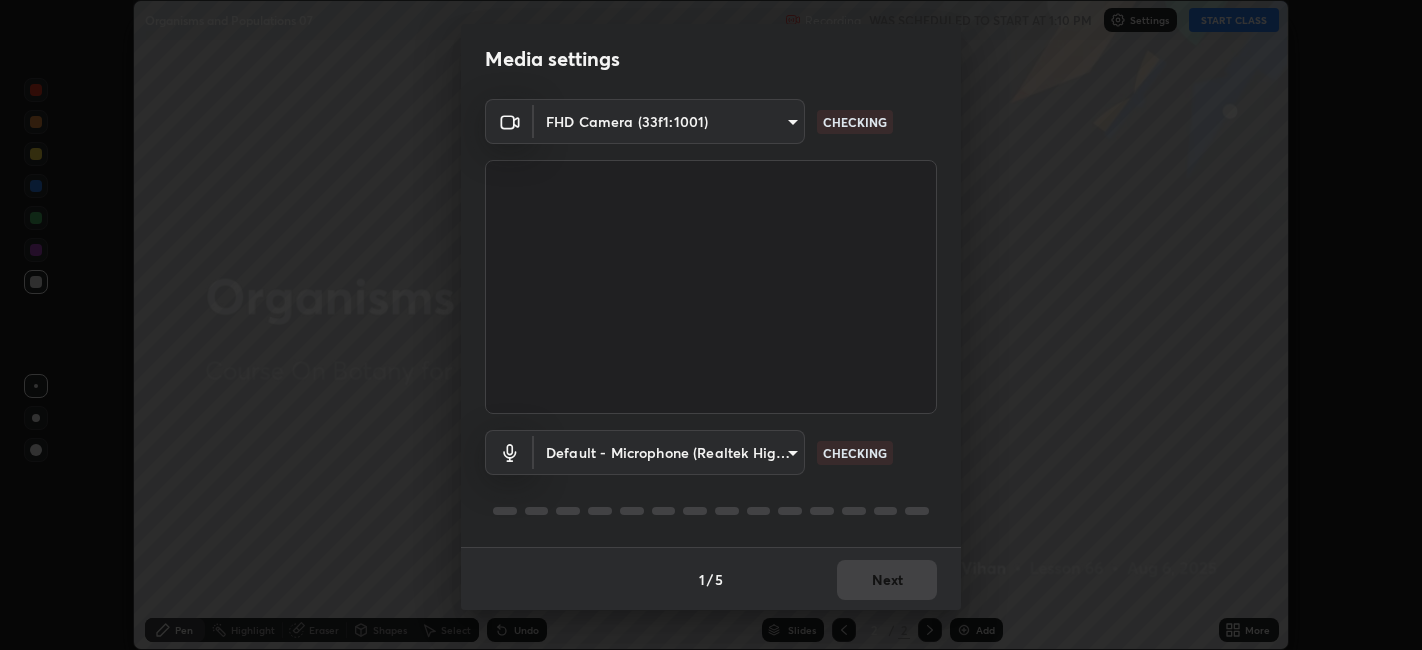 click on "Erase all Organisms and Populations 07 Recording WAS SCHEDULED TO START AT  1:10 PM Settings START CLASS Setting up your live class Organisms and Populations 07 • L66 of Course On Botany for NEET Excel 1 2026 [FIRST] [LAST] Pen Highlight Eraser Shapes Select Undo Slides 2 / 2 Add More No doubts shared Encourage your learners to ask a doubt for better clarity Report an issue Reason for reporting Buffering Chat not working Audio - Video sync issue Educator video quality low ​ Attach an image Report Media settings FHD Camera (33f1:1001) 9e57caed4cce4141f5eaa85e897878ef8d6f7de05c3a7e1aeb5fb010bc414606 CHECKING Default - Microphone (Realtek High Definition Audio(SST)) default CHECKING 1 / 5 Next" at bounding box center [711, 325] 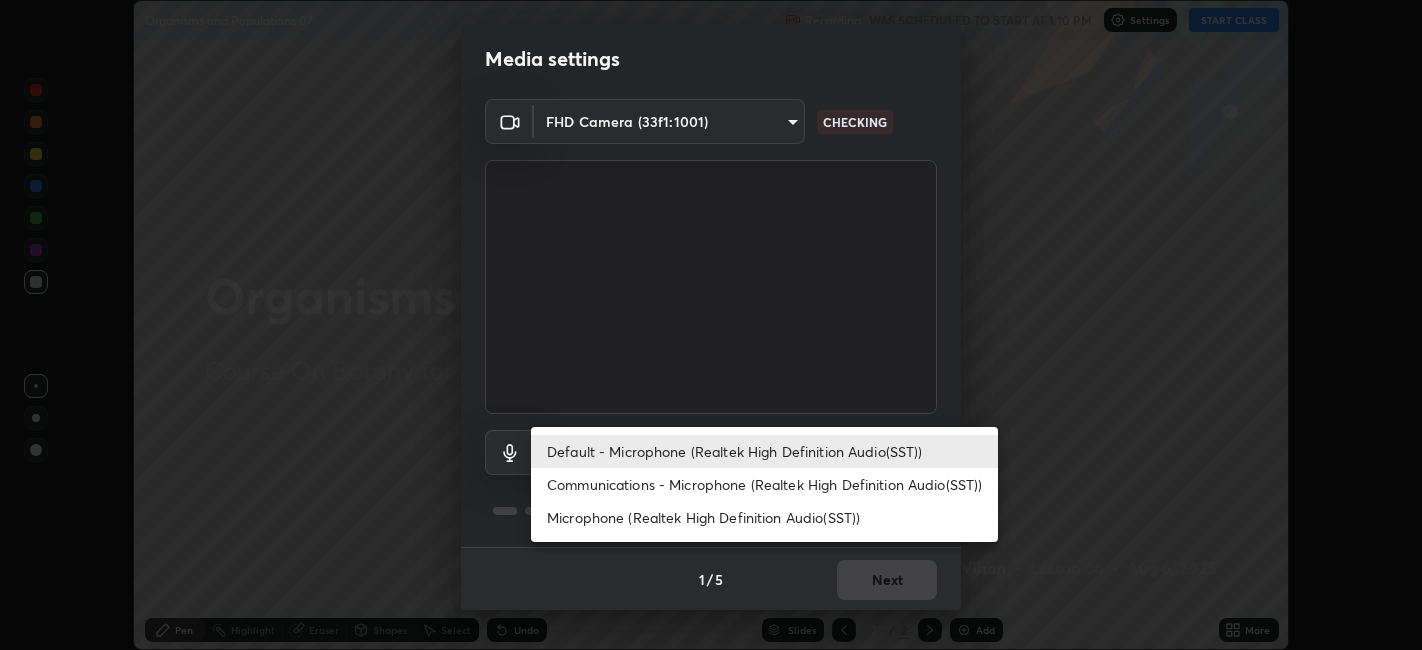 click on "Communications - Microphone (Realtek High Definition Audio(SST))" at bounding box center (764, 484) 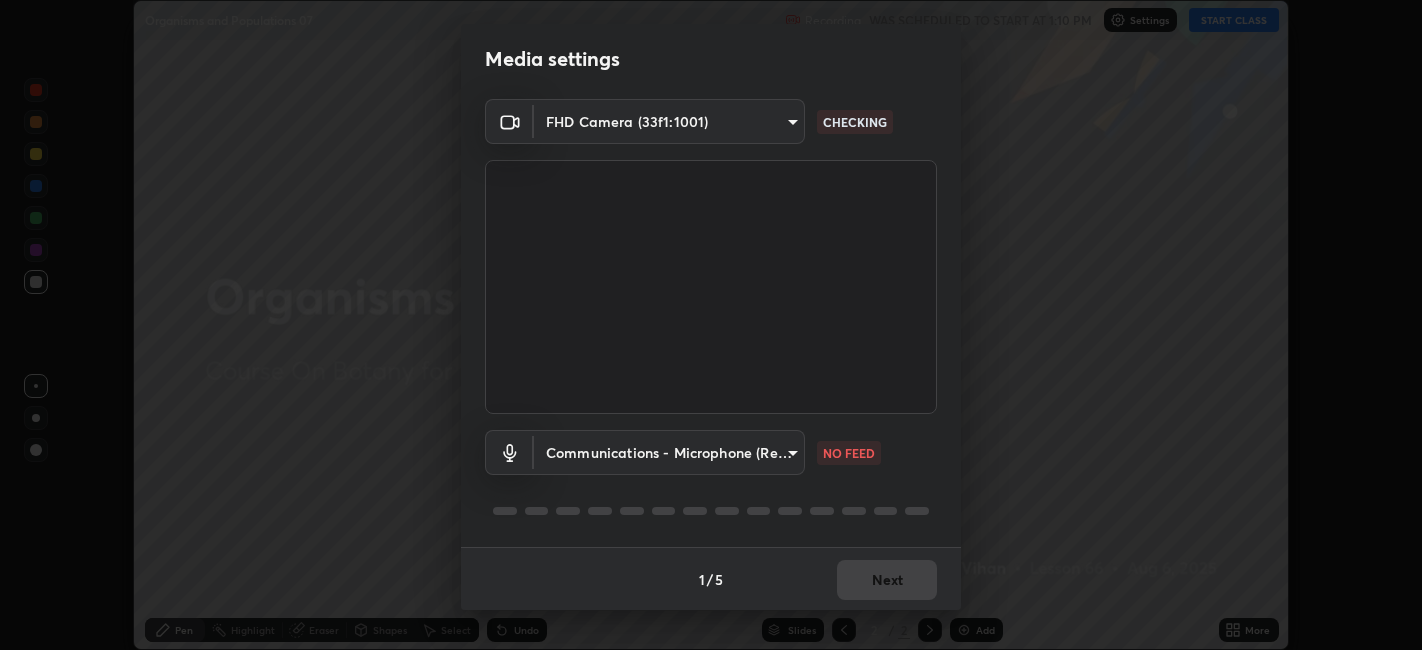 type on "communications" 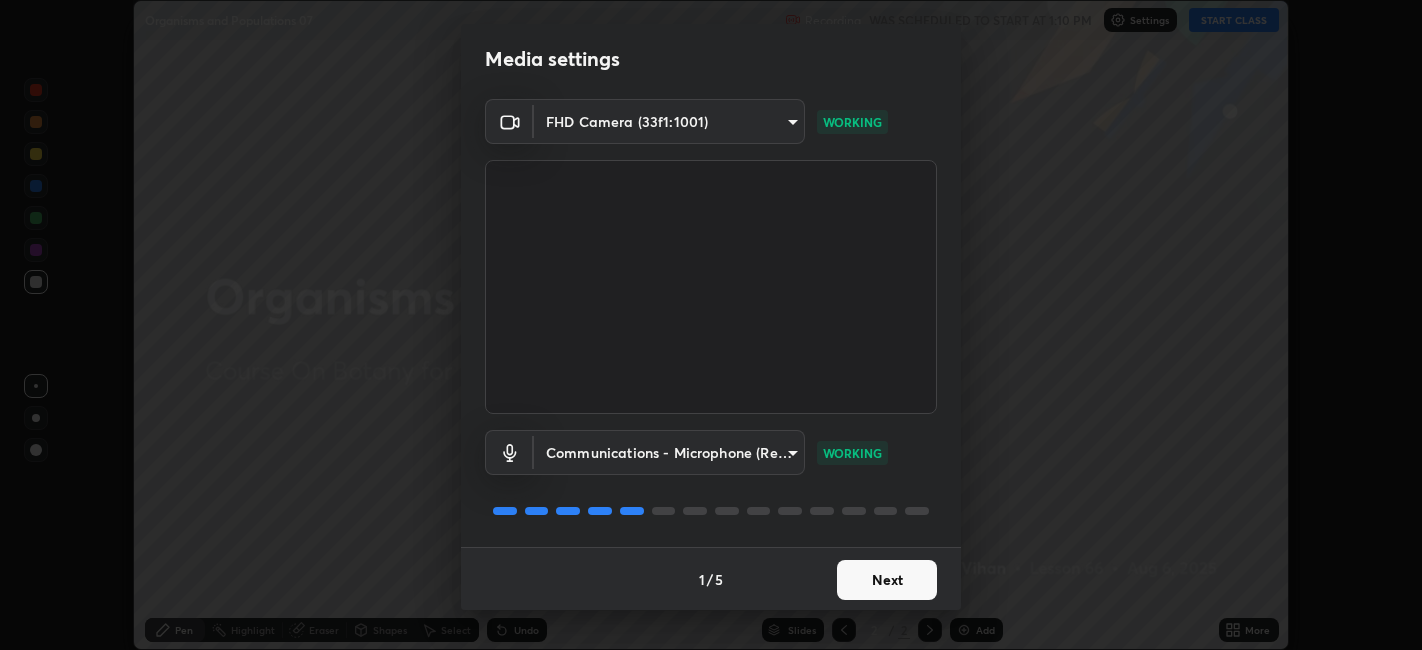 click on "Next" at bounding box center [887, 580] 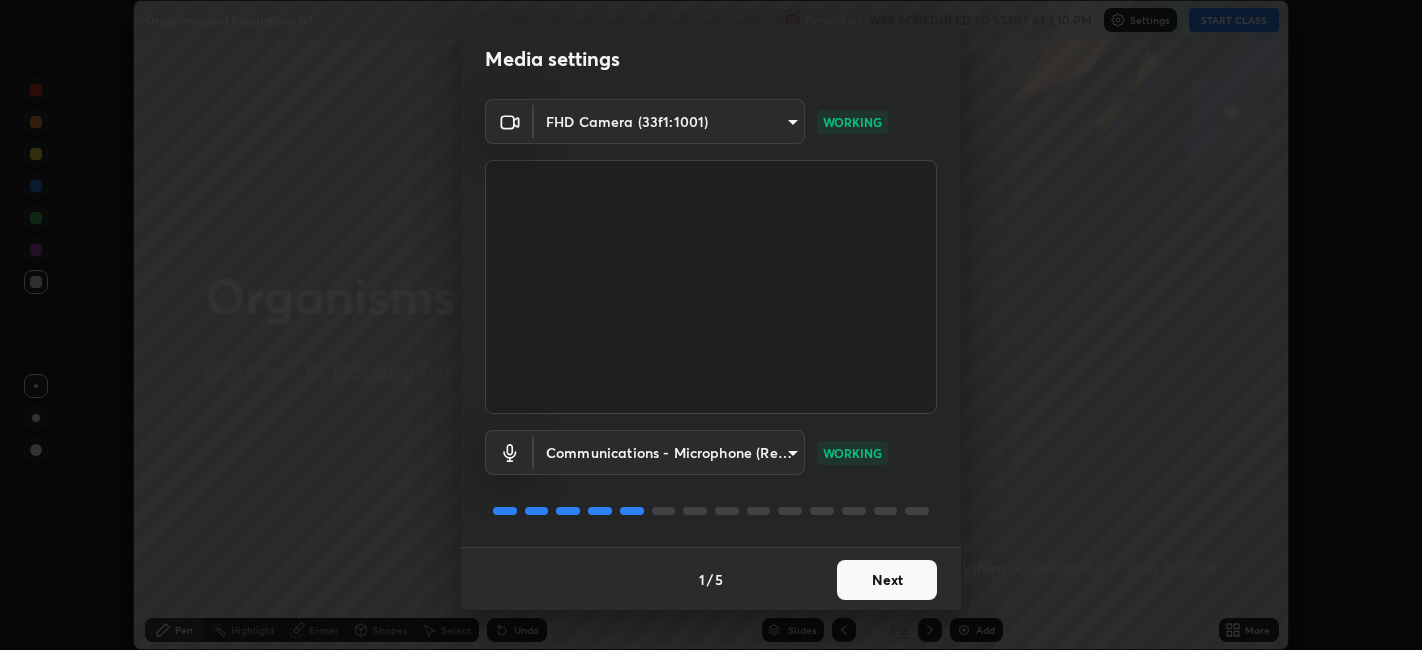 scroll, scrollTop: 0, scrollLeft: 0, axis: both 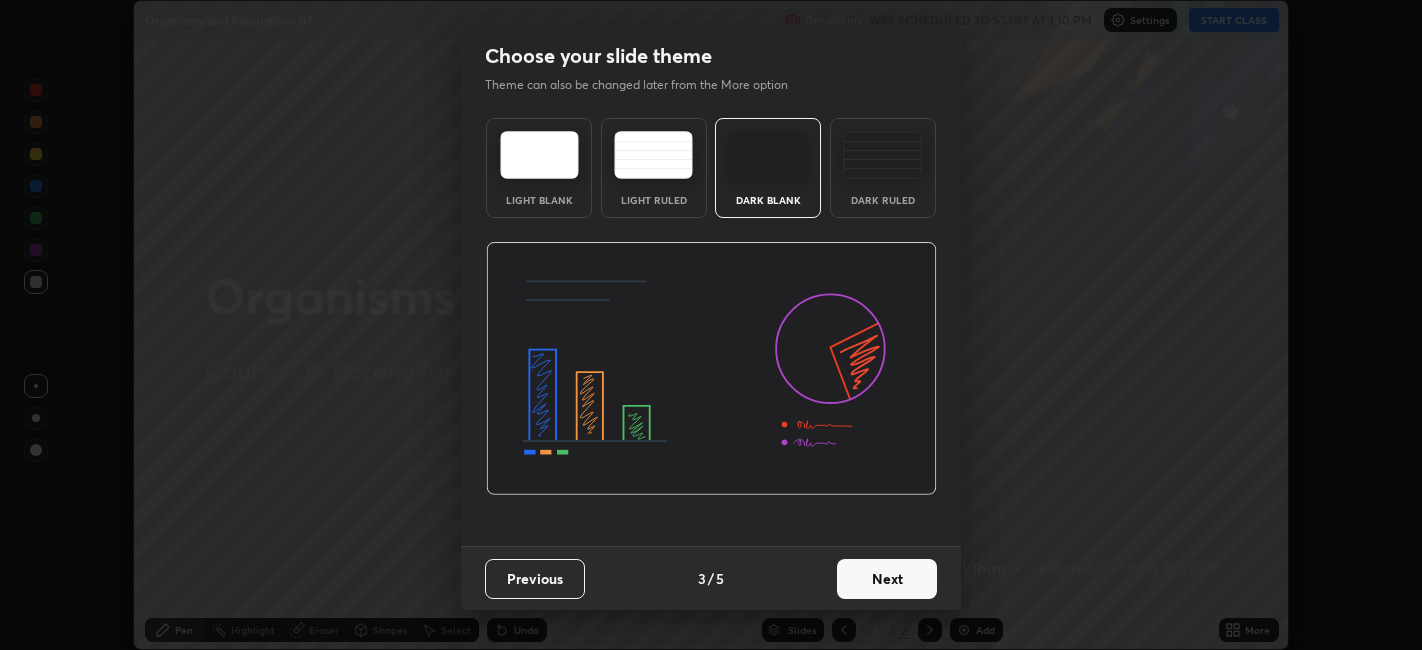 click on "Next" at bounding box center [887, 579] 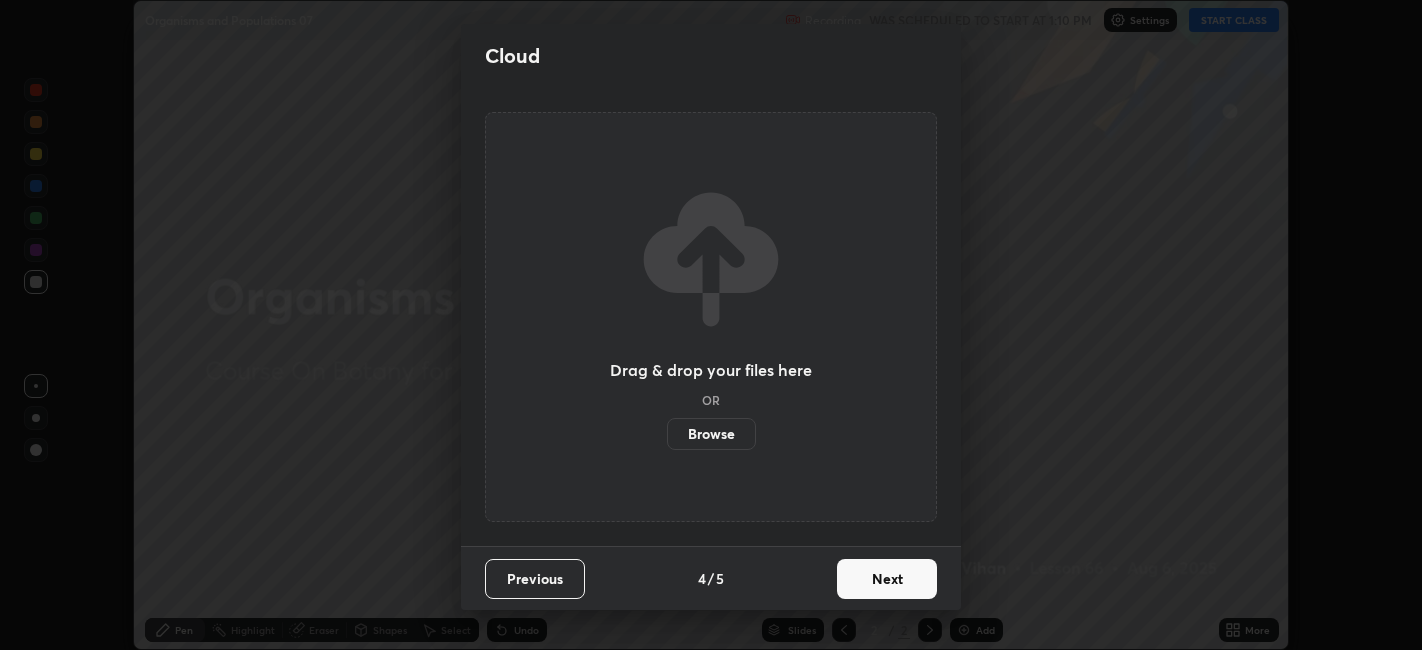 click on "Next" at bounding box center [887, 579] 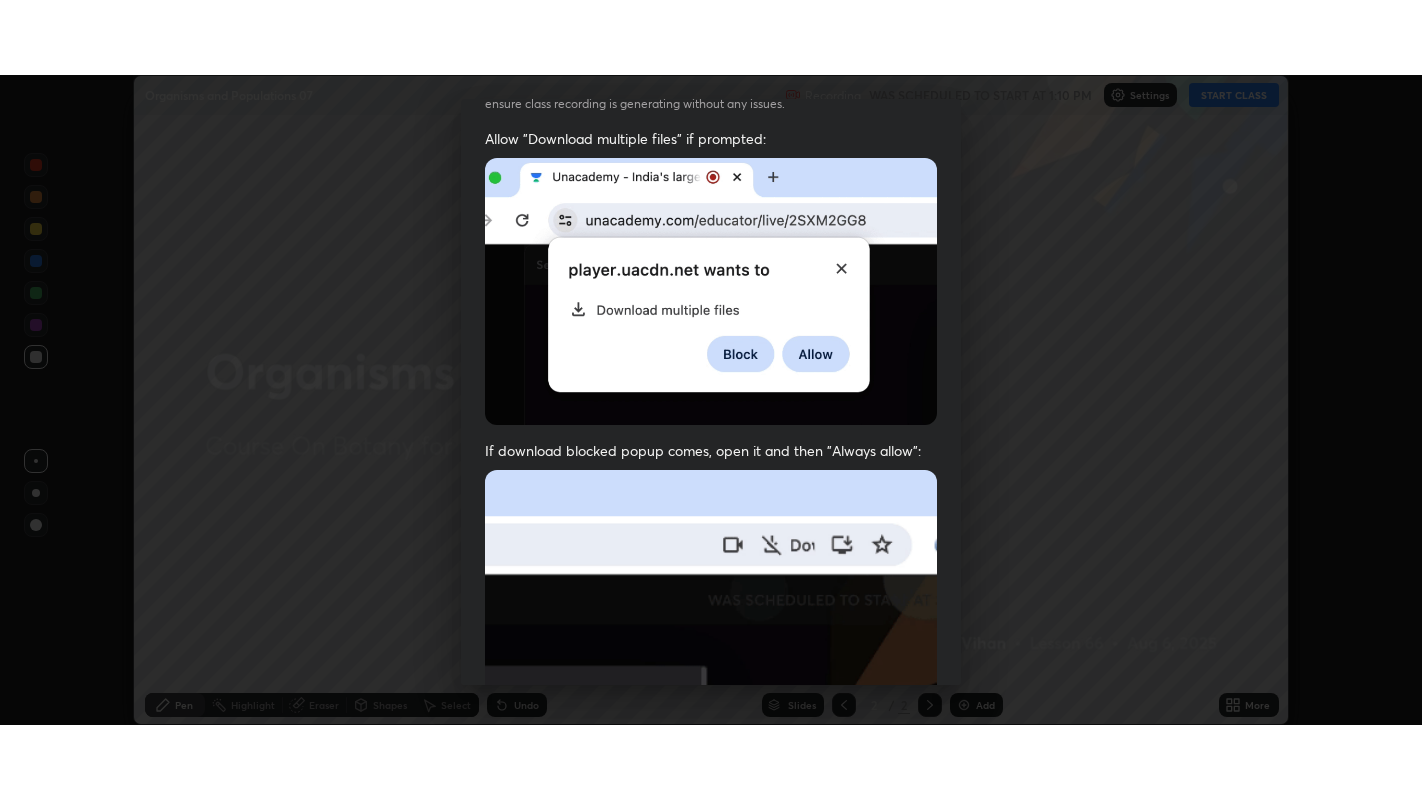 scroll, scrollTop: 413, scrollLeft: 0, axis: vertical 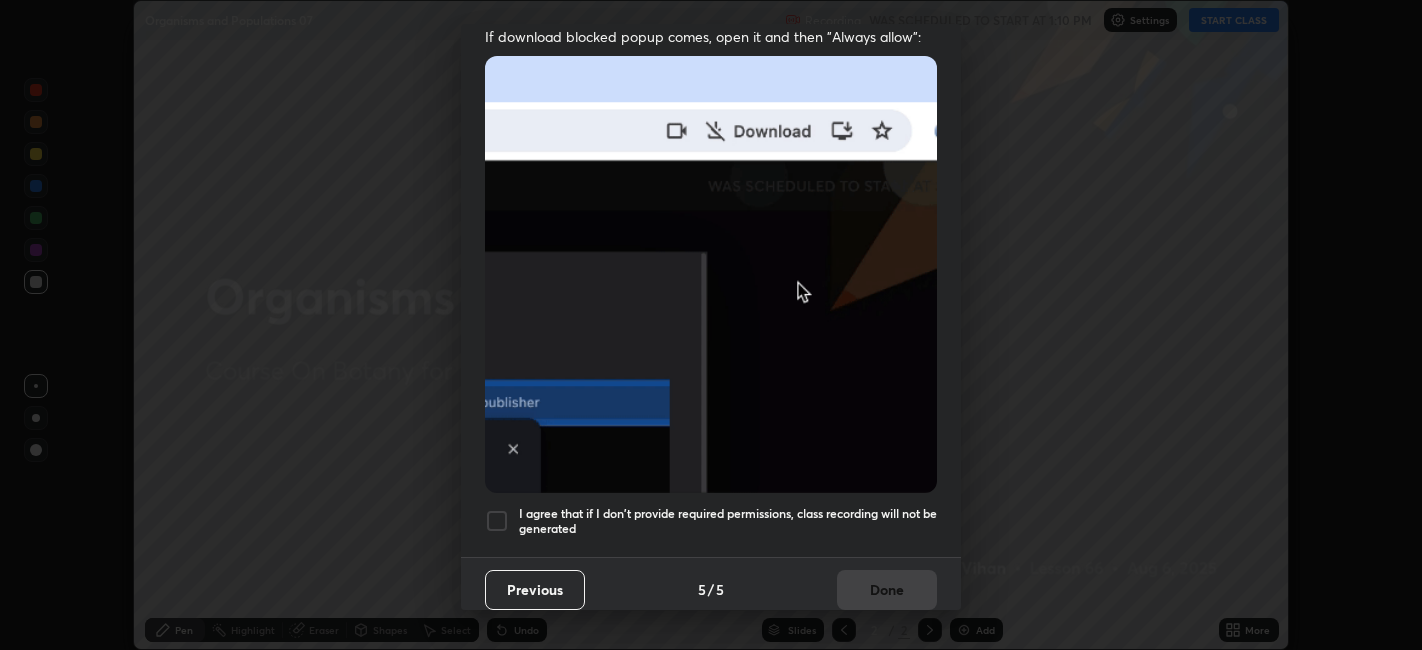 click at bounding box center [497, 521] 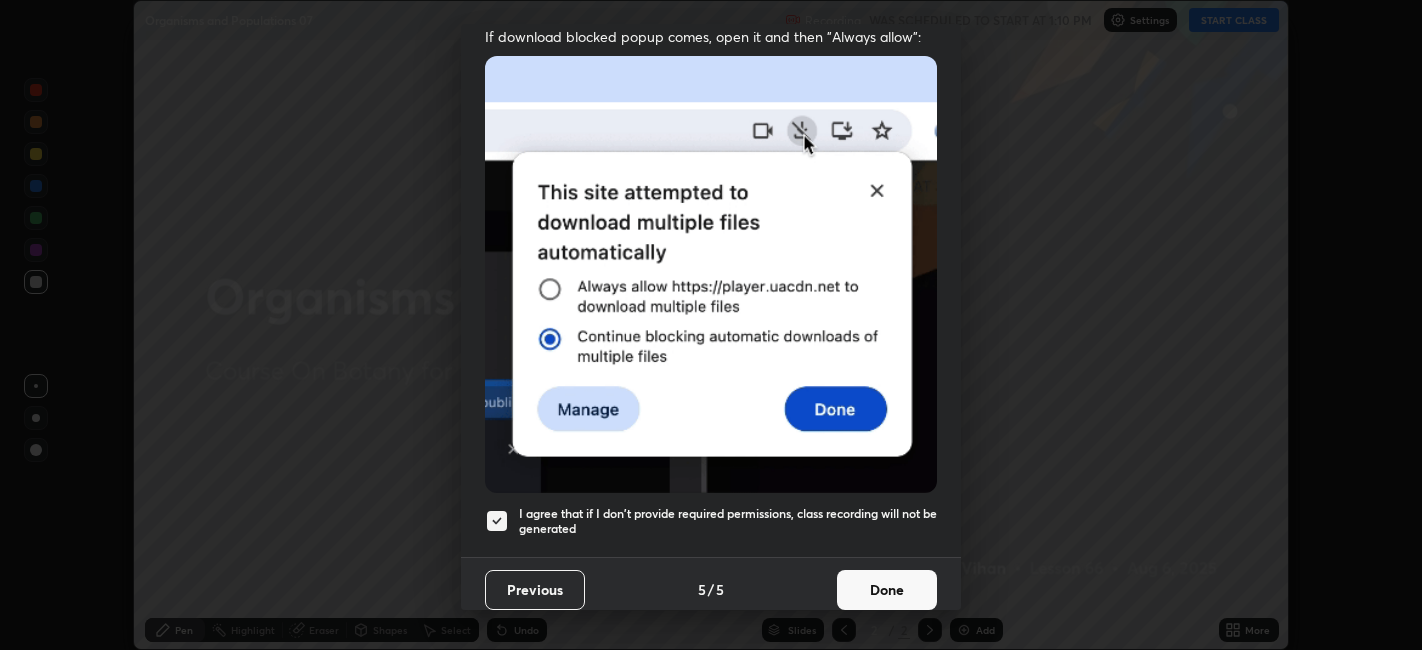 click on "Done" at bounding box center [887, 590] 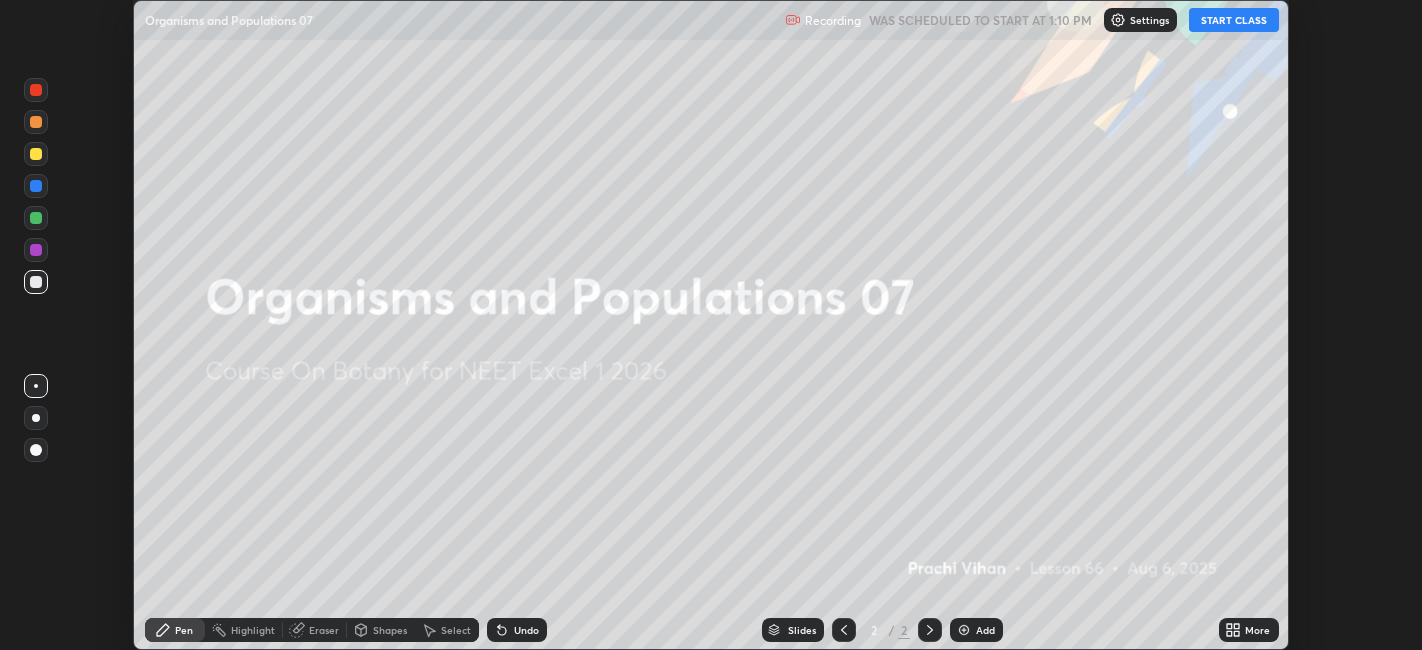 click on "START CLASS" at bounding box center (1234, 20) 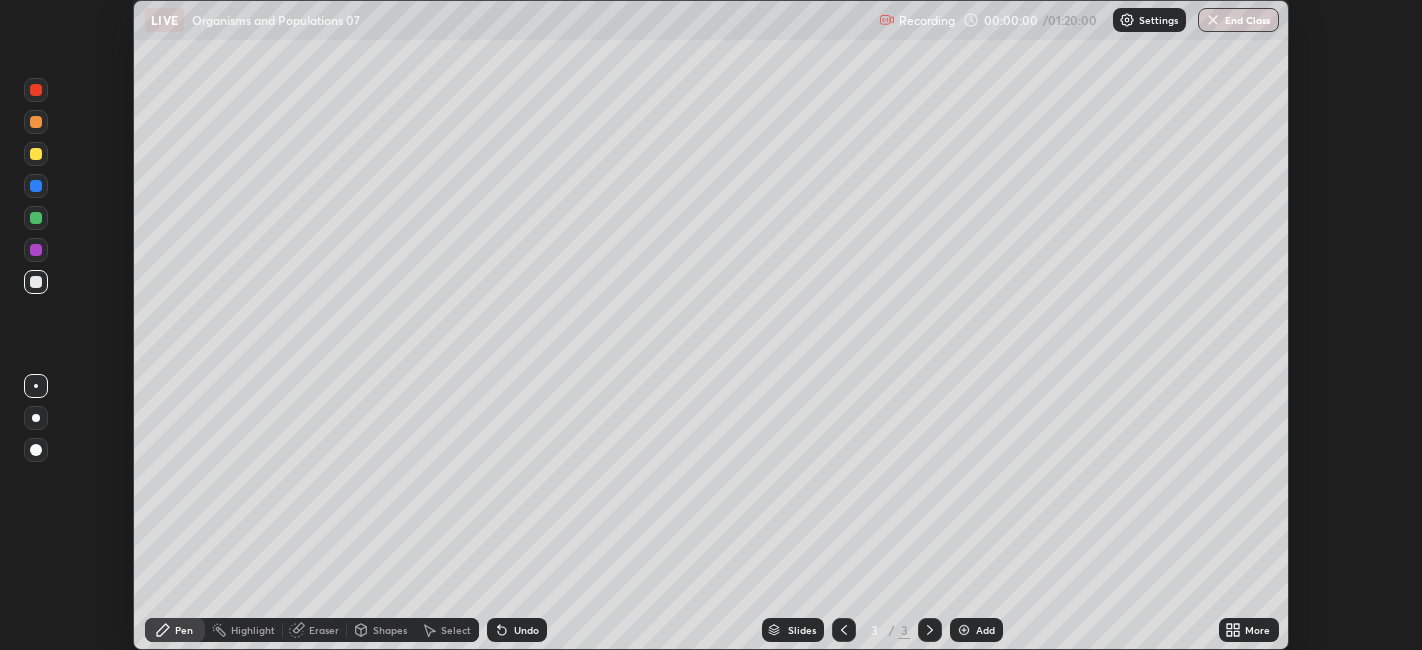 click on "More" at bounding box center (1257, 630) 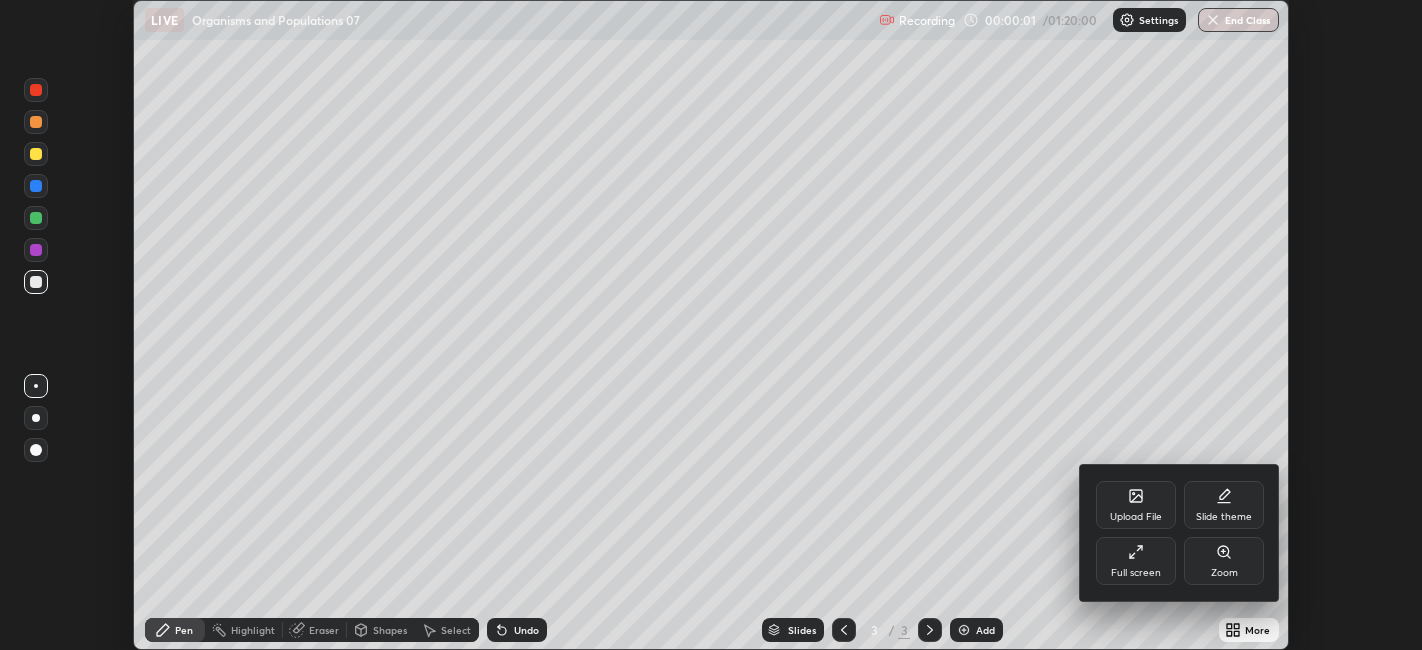 click on "Full screen" at bounding box center (1136, 573) 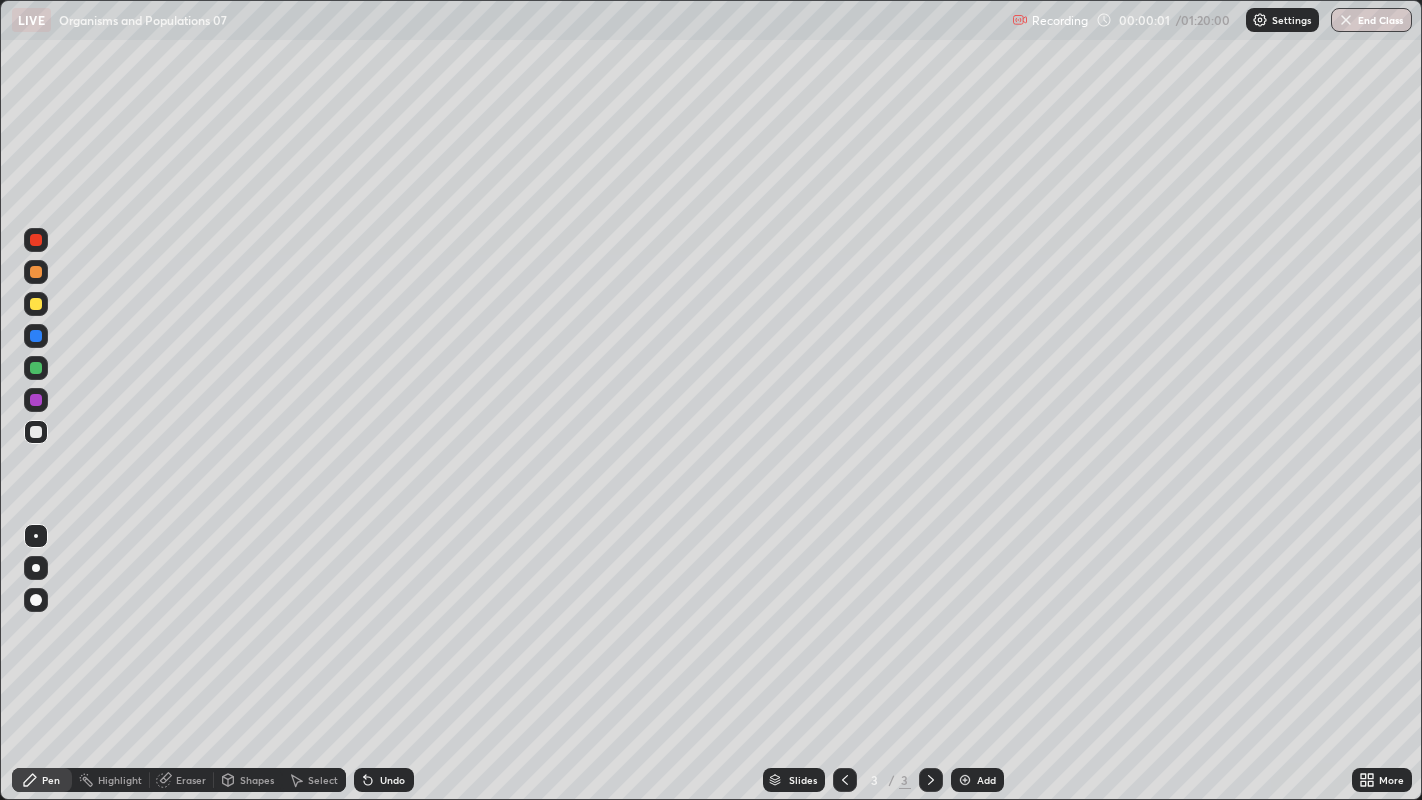 scroll, scrollTop: 99200, scrollLeft: 98577, axis: both 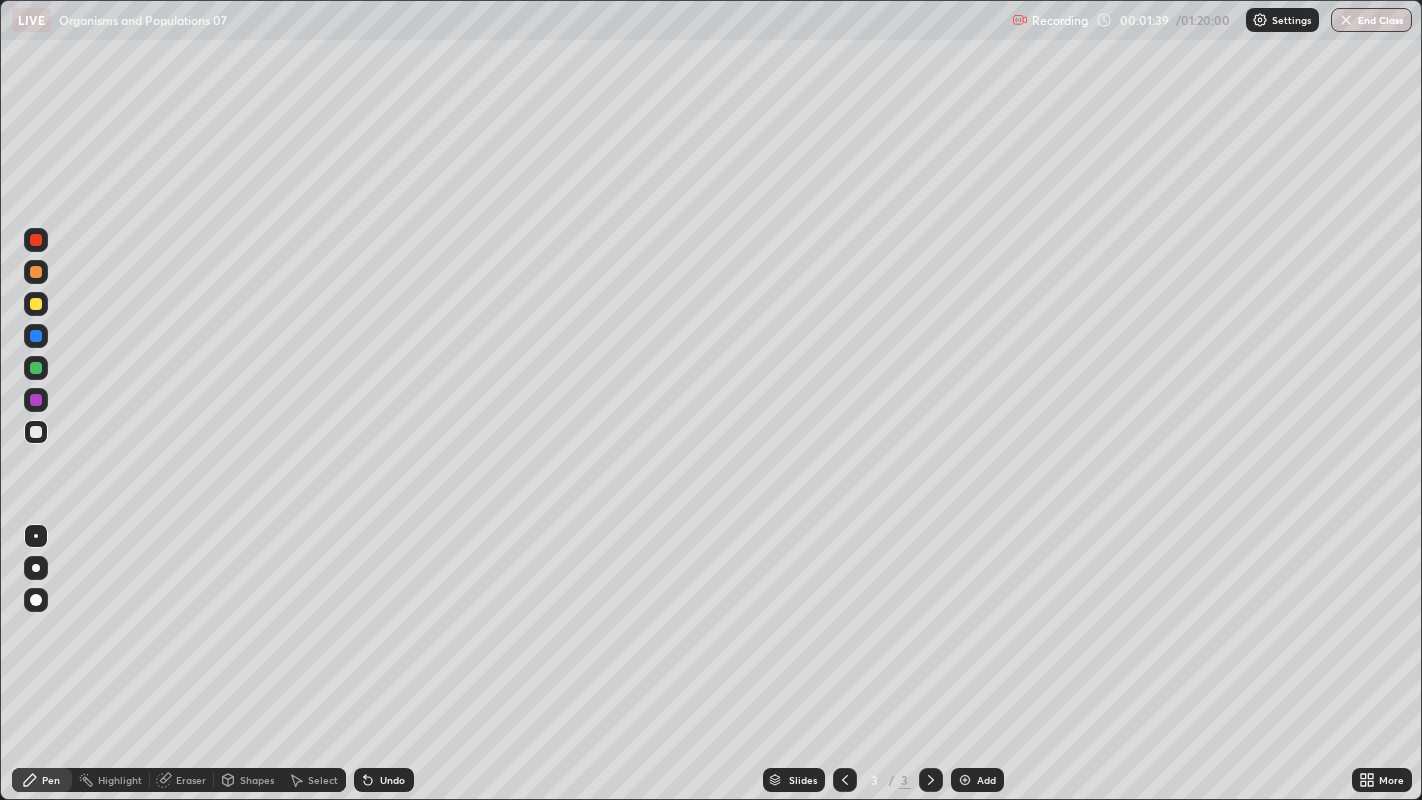 click at bounding box center [36, 304] 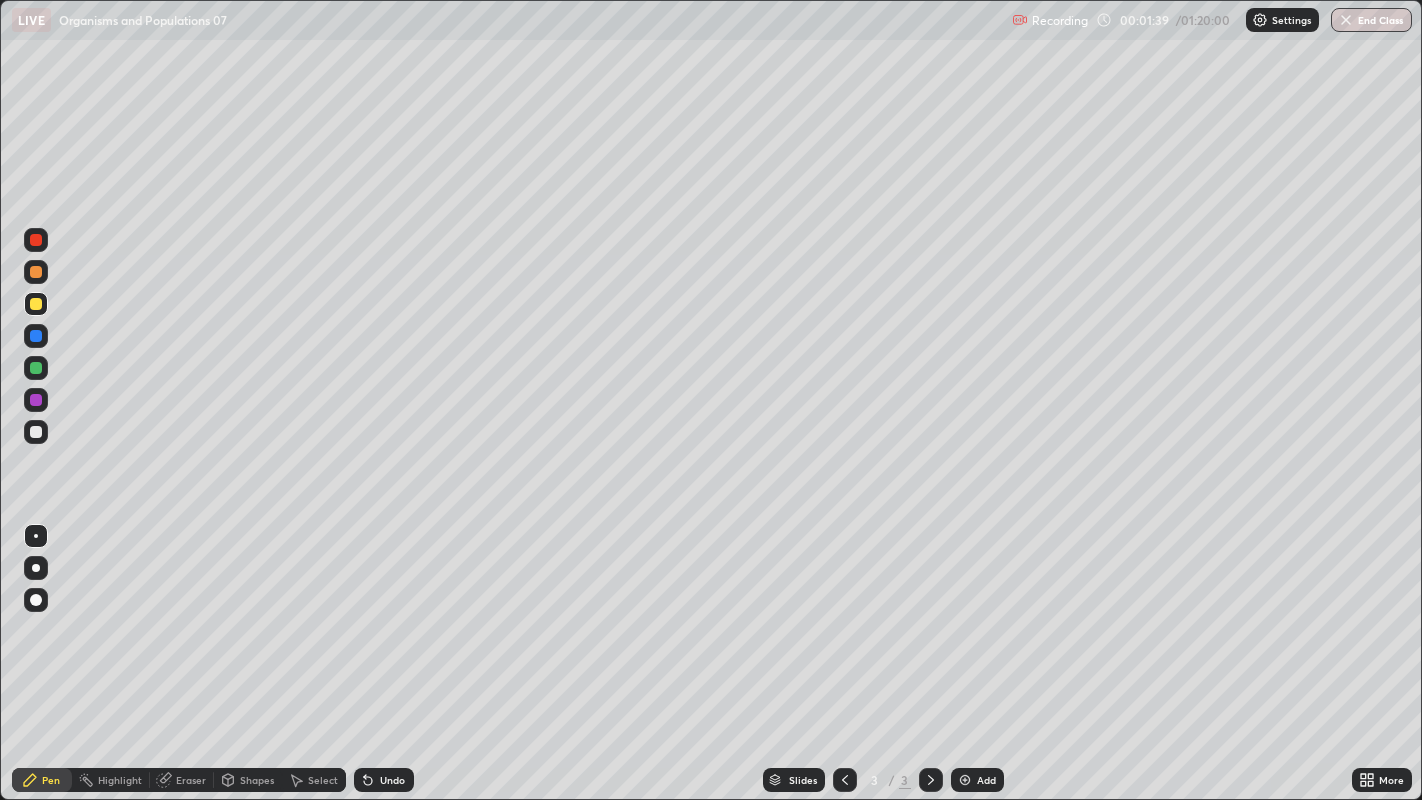 click at bounding box center [36, 568] 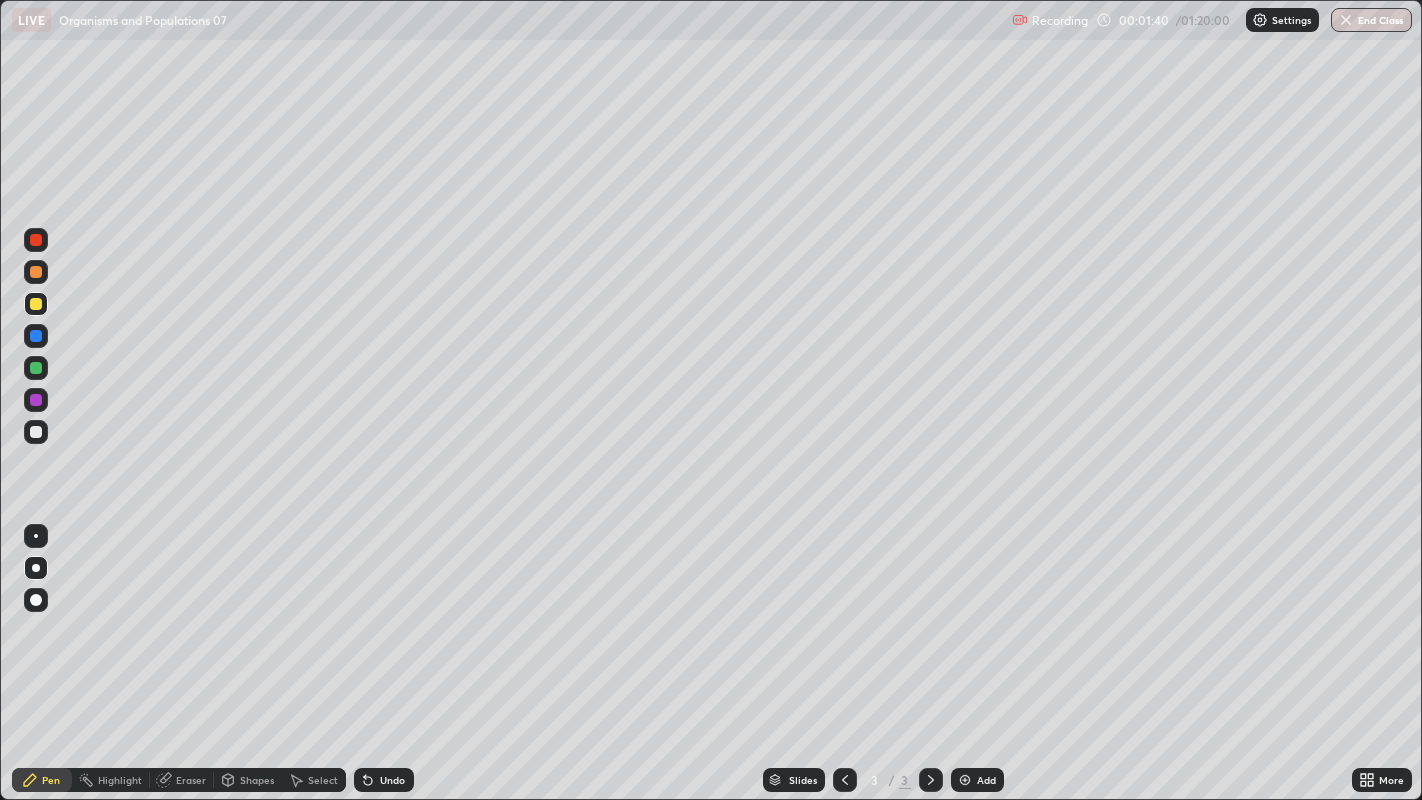 click at bounding box center [36, 568] 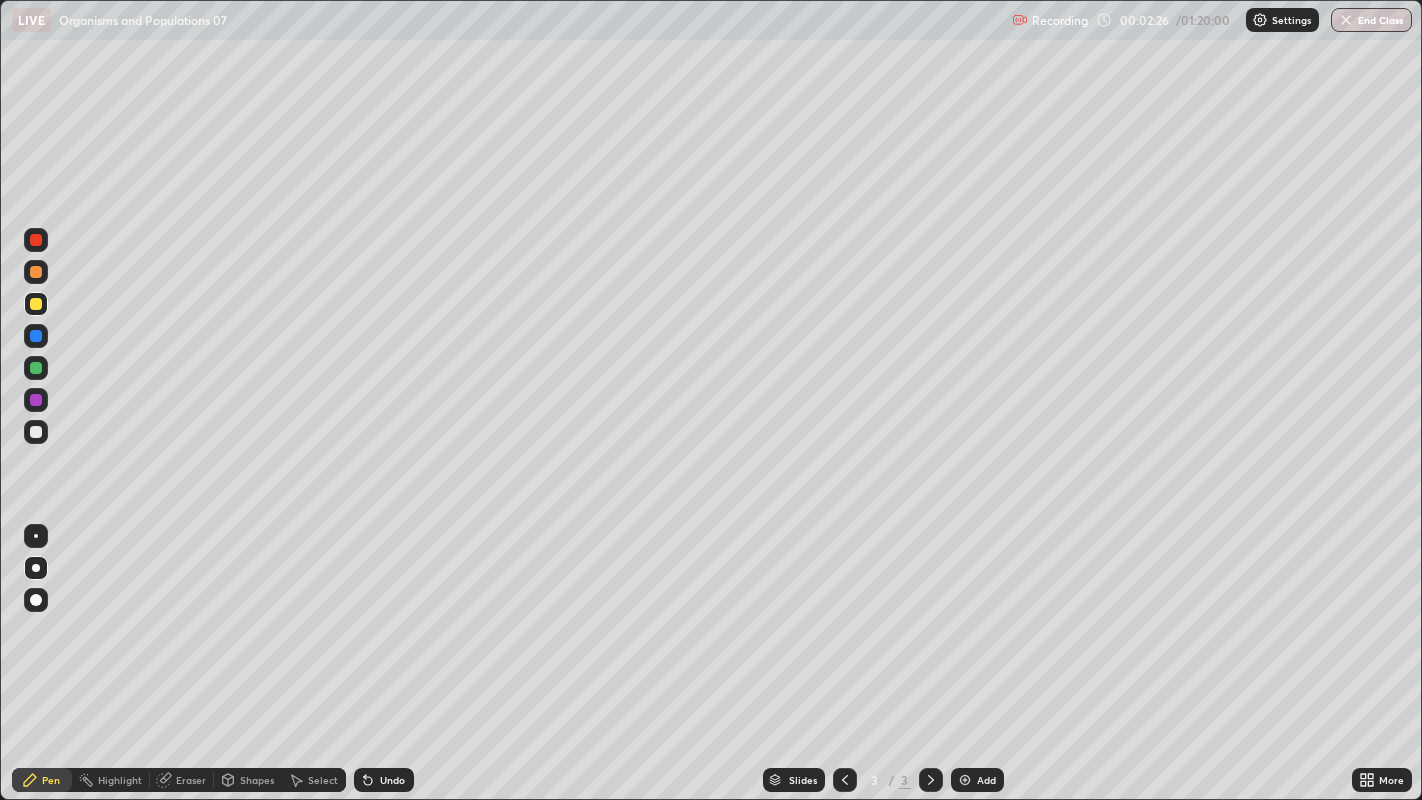 click at bounding box center [36, 368] 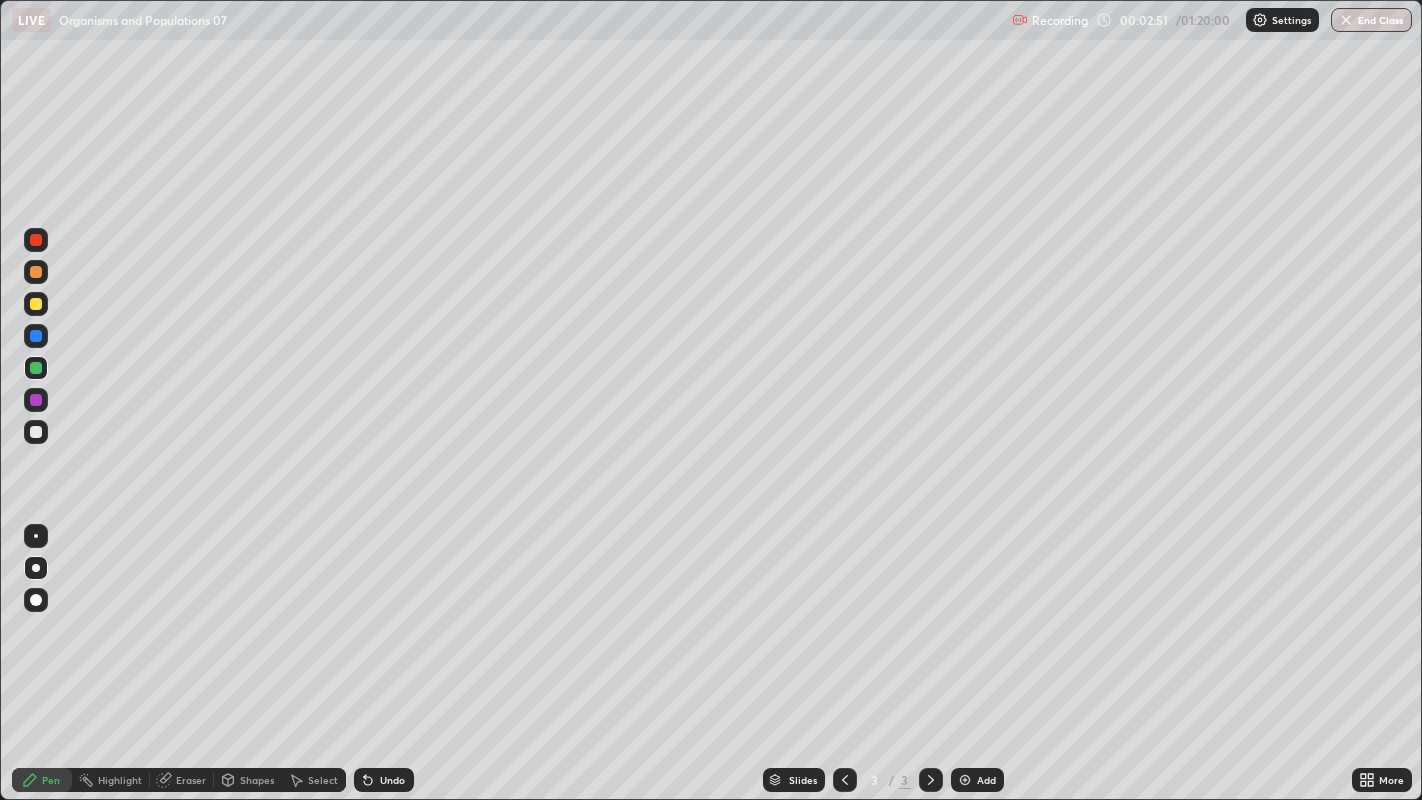 click at bounding box center (36, 432) 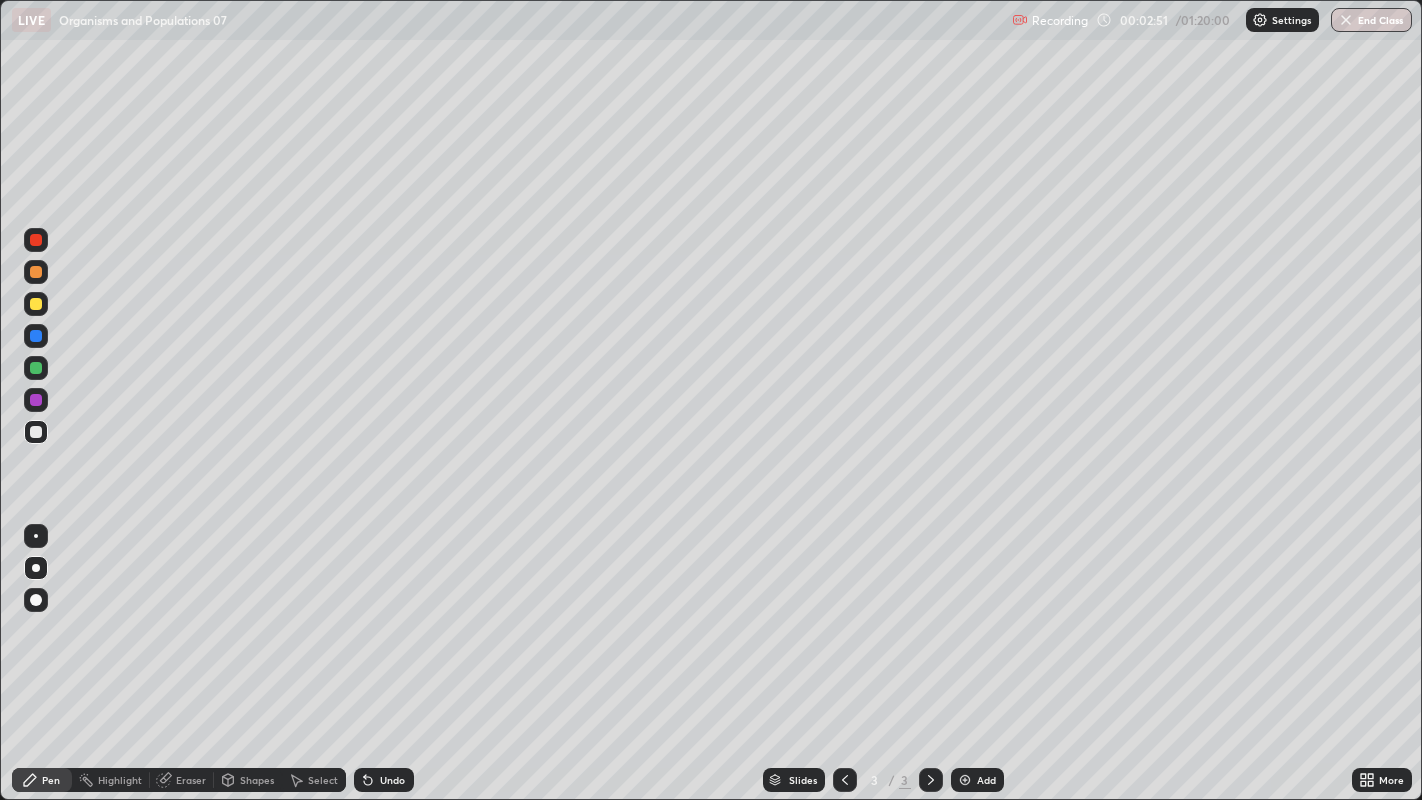 click at bounding box center [36, 432] 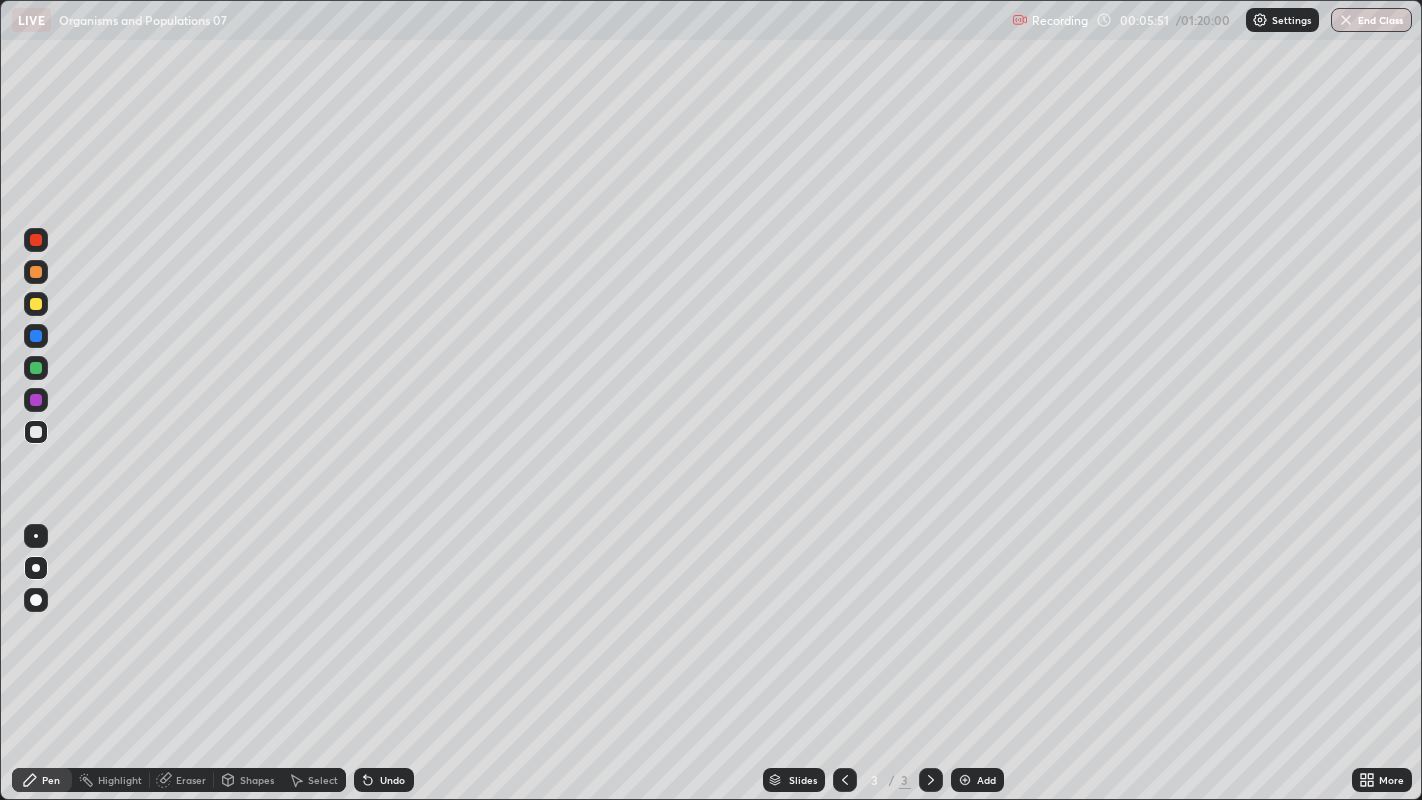 click at bounding box center (965, 780) 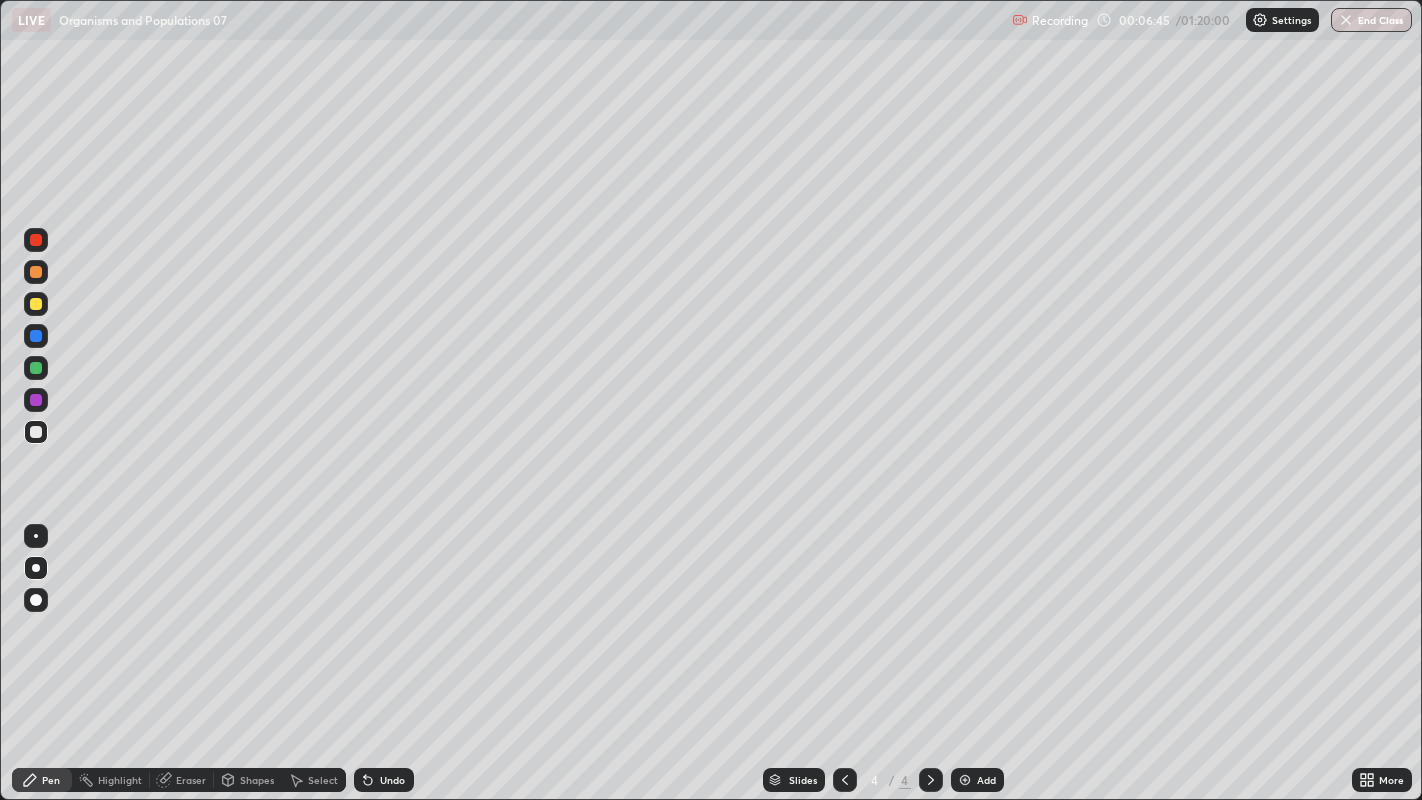 click on "Pen" at bounding box center (42, 780) 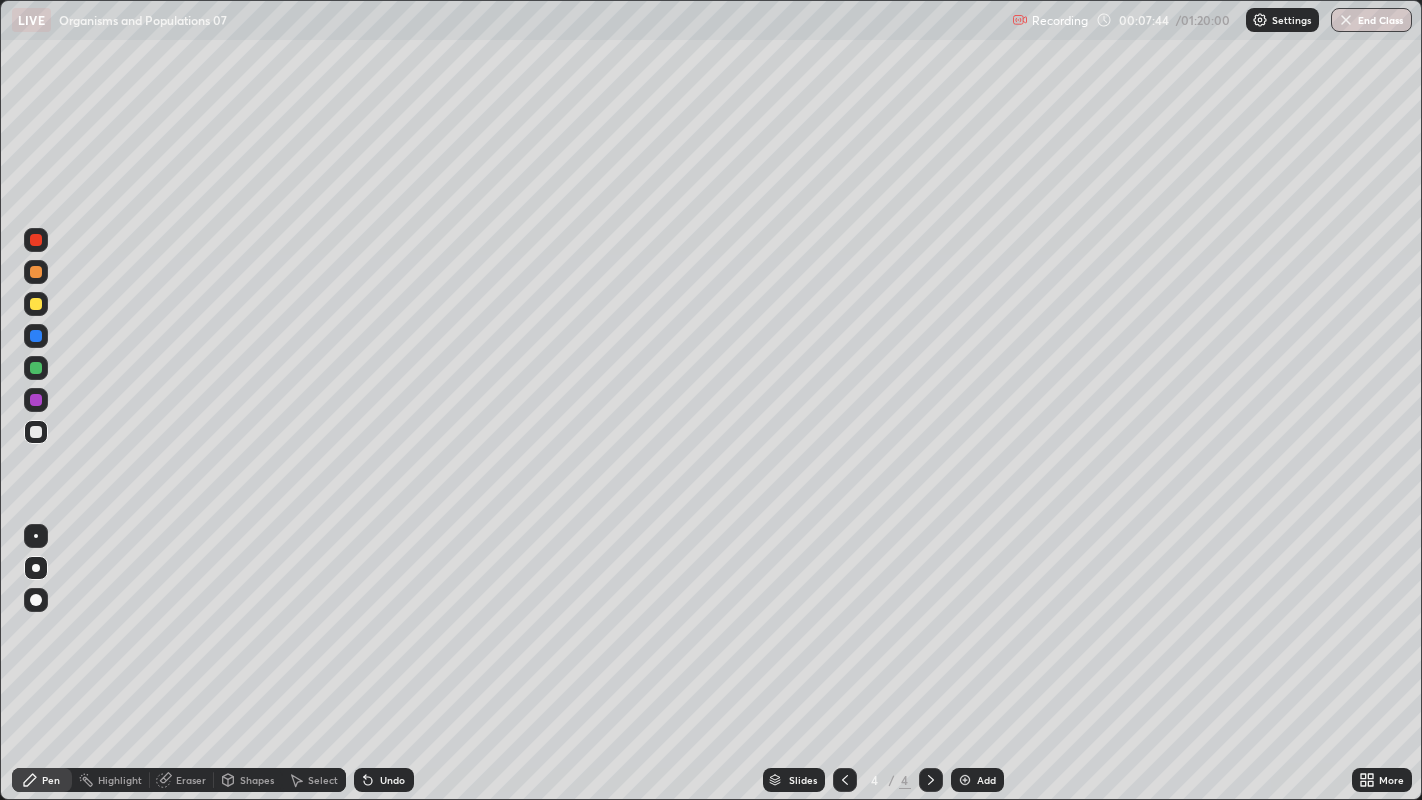 click on "Undo" at bounding box center (384, 780) 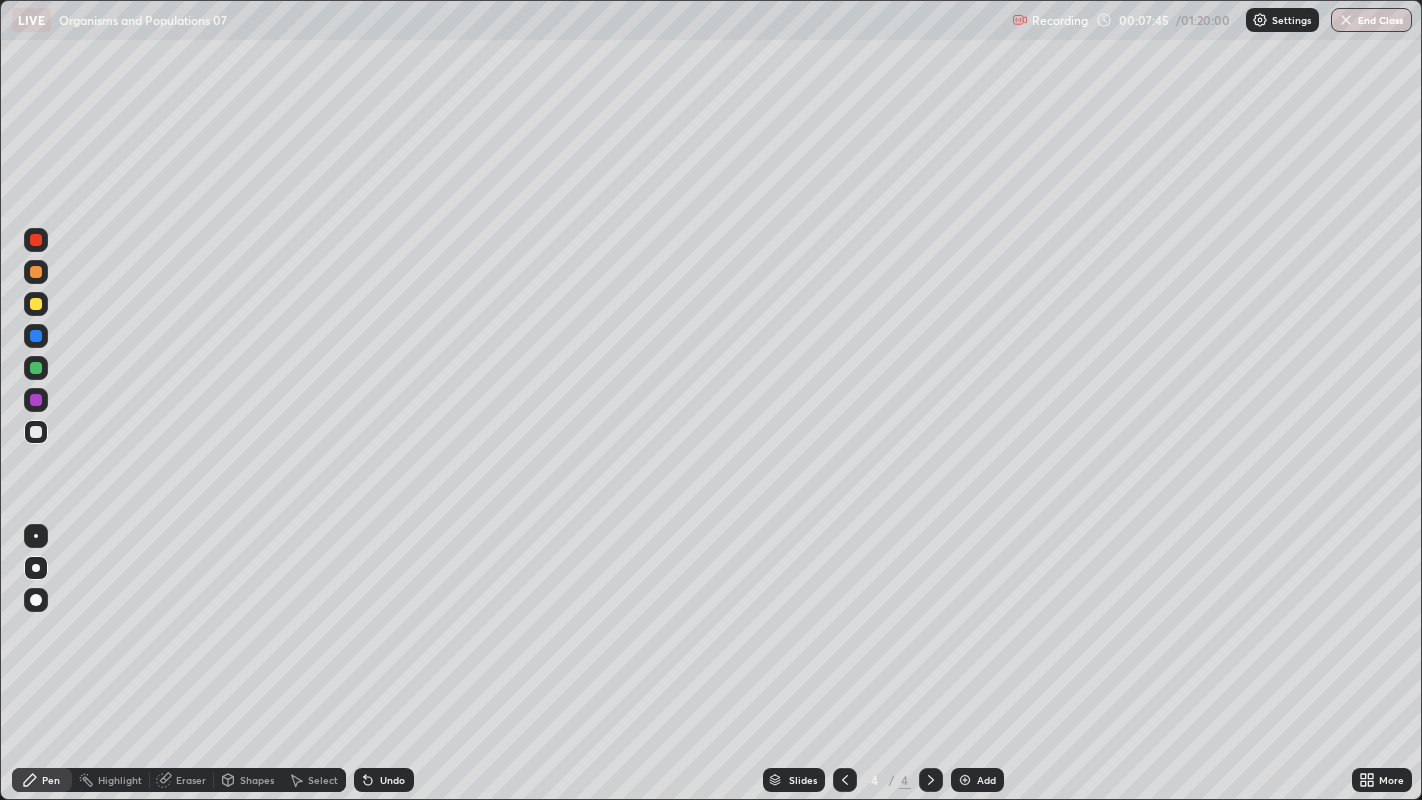 click on "Undo" at bounding box center (384, 780) 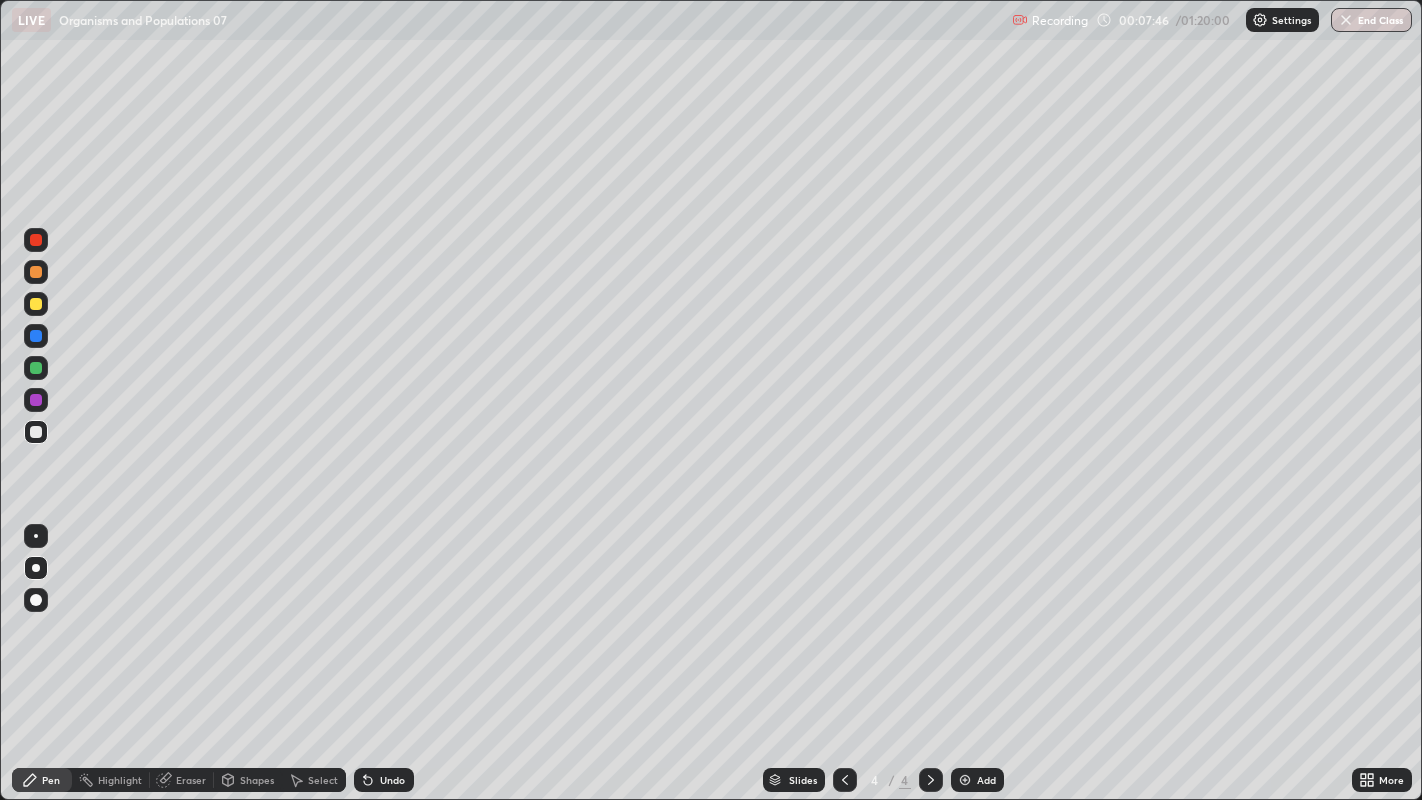click on "Undo" at bounding box center (384, 780) 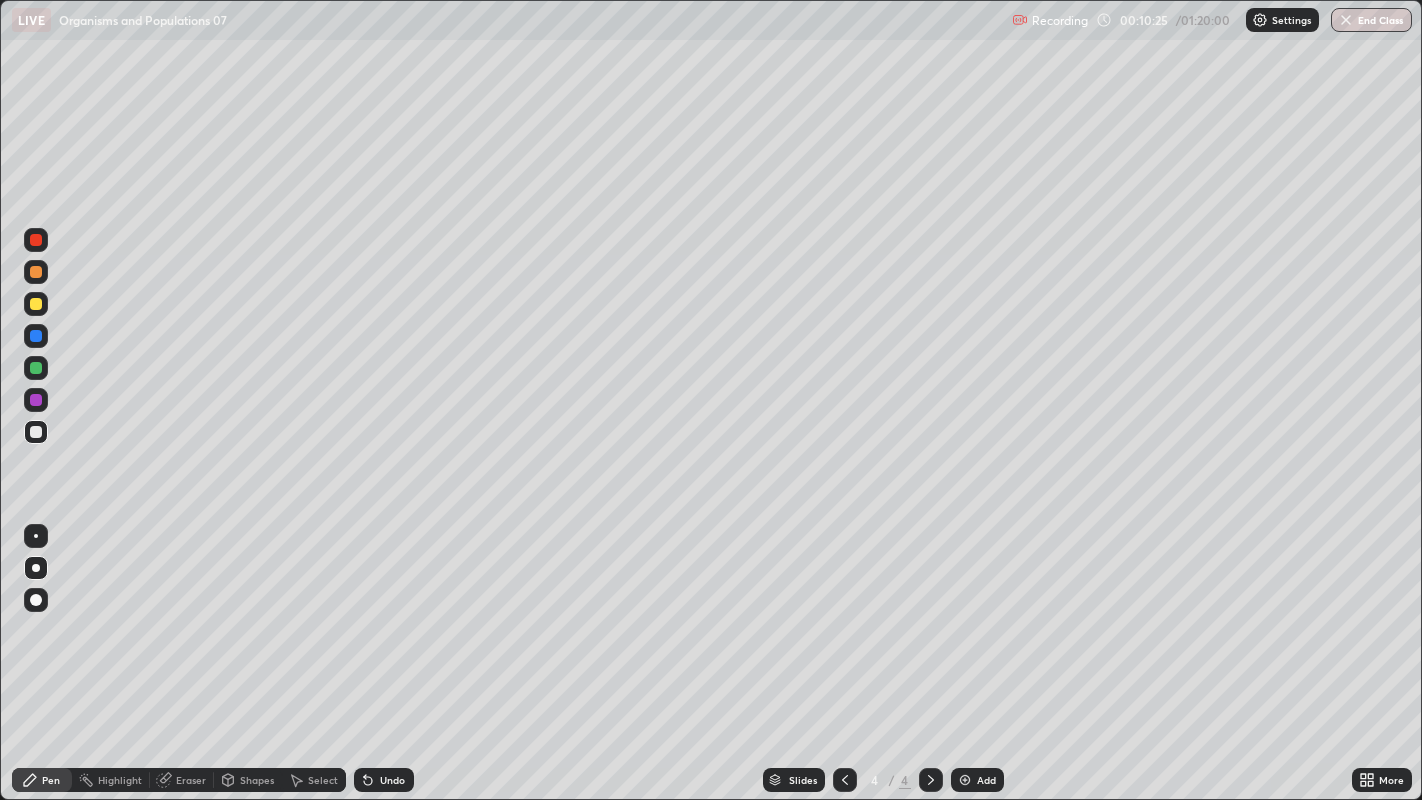 click at bounding box center [965, 780] 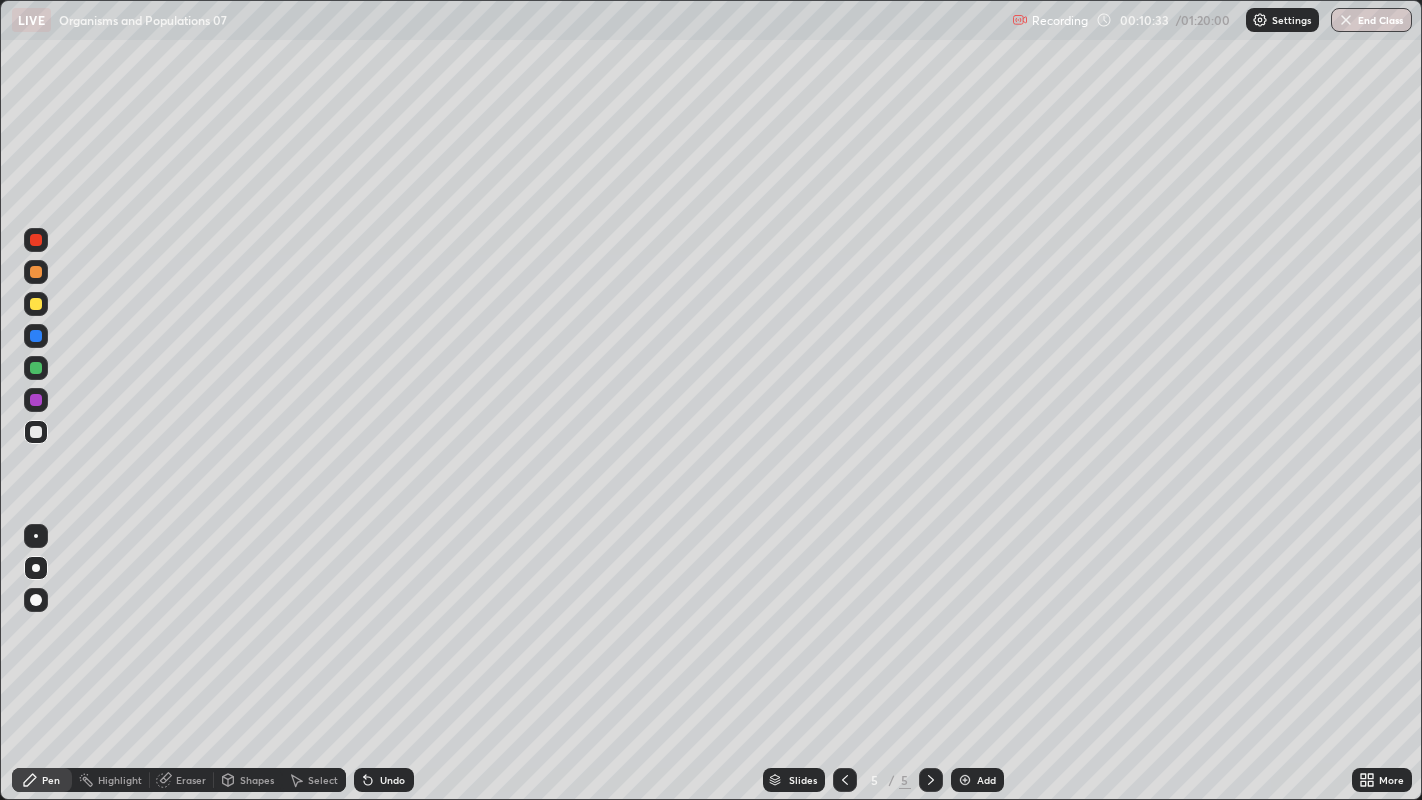 click at bounding box center (36, 304) 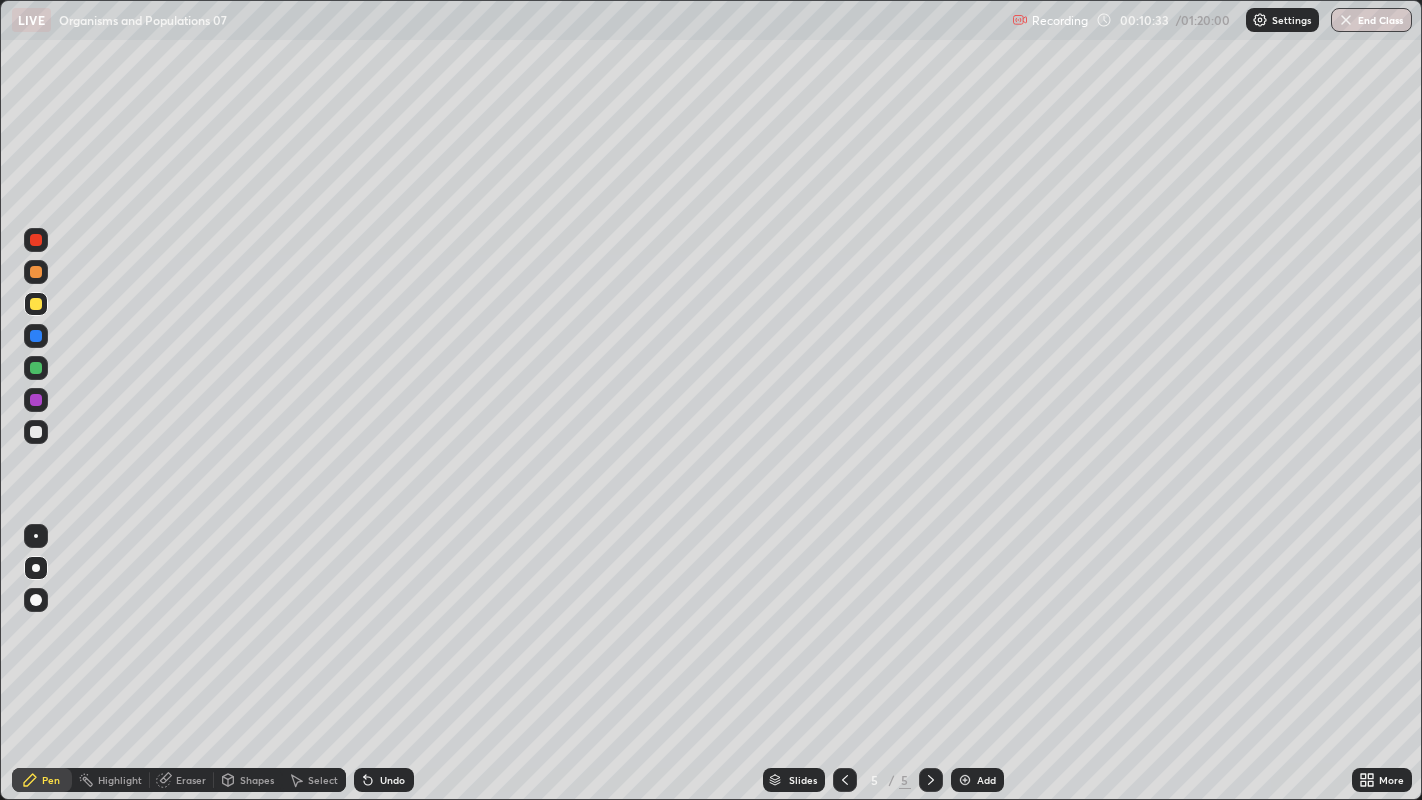 click at bounding box center [36, 304] 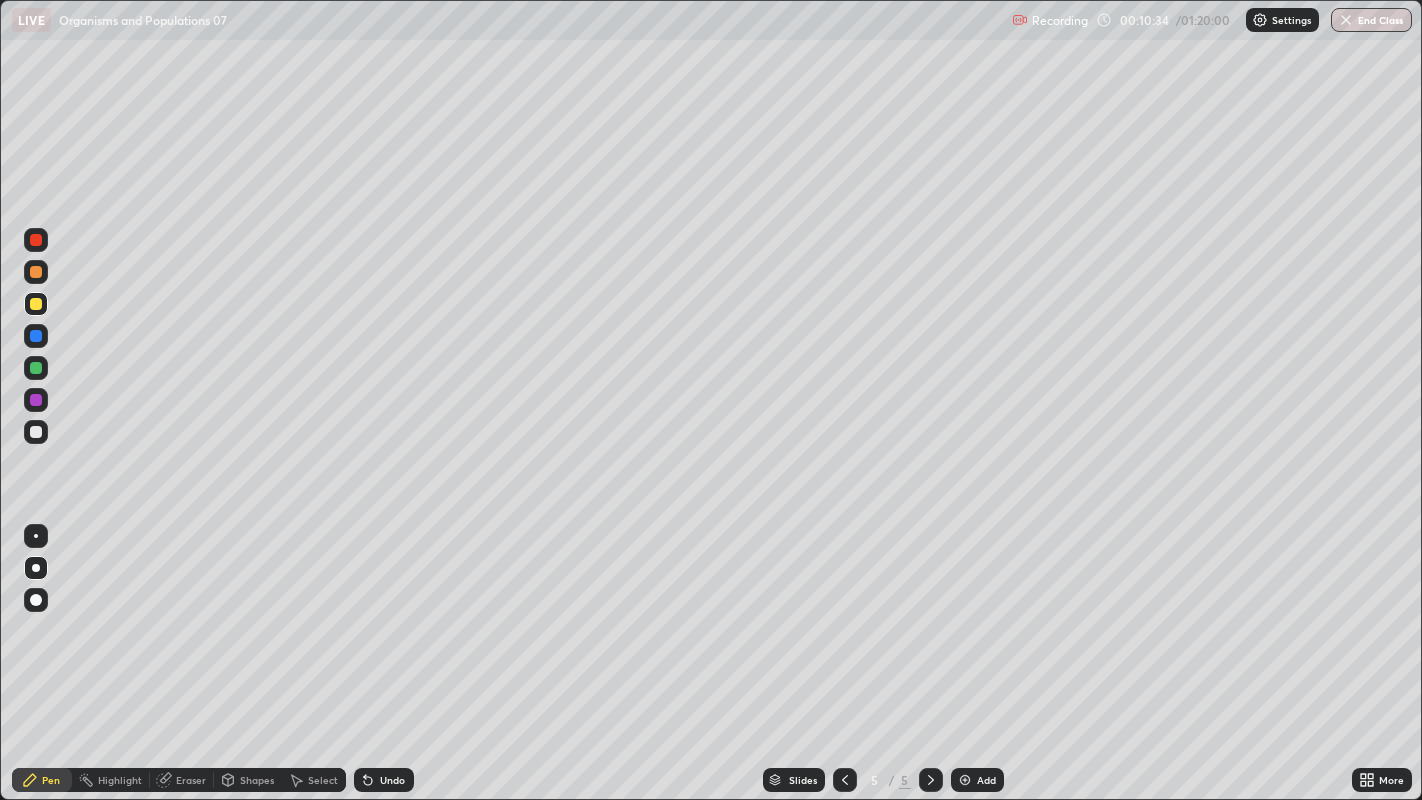 click at bounding box center [36, 304] 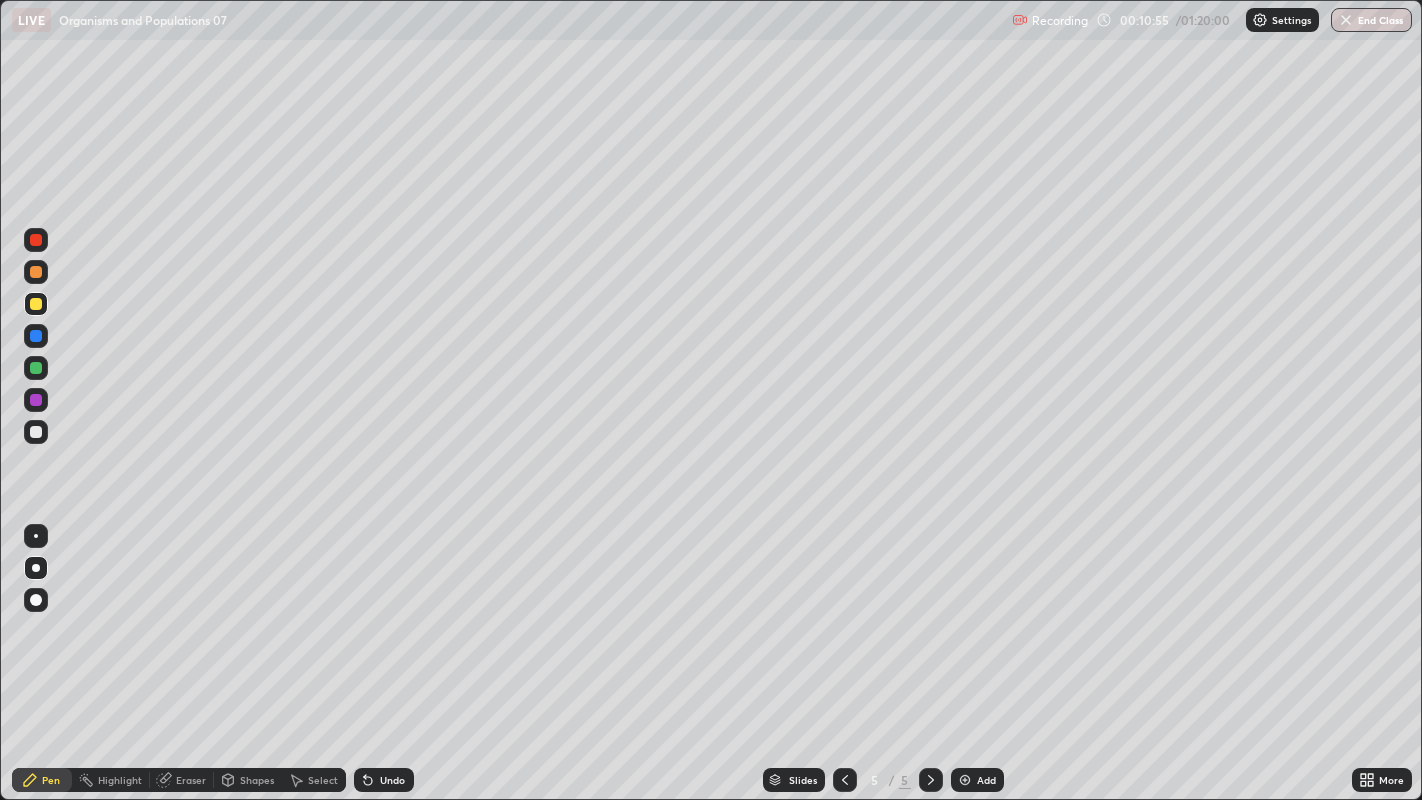 click at bounding box center (36, 432) 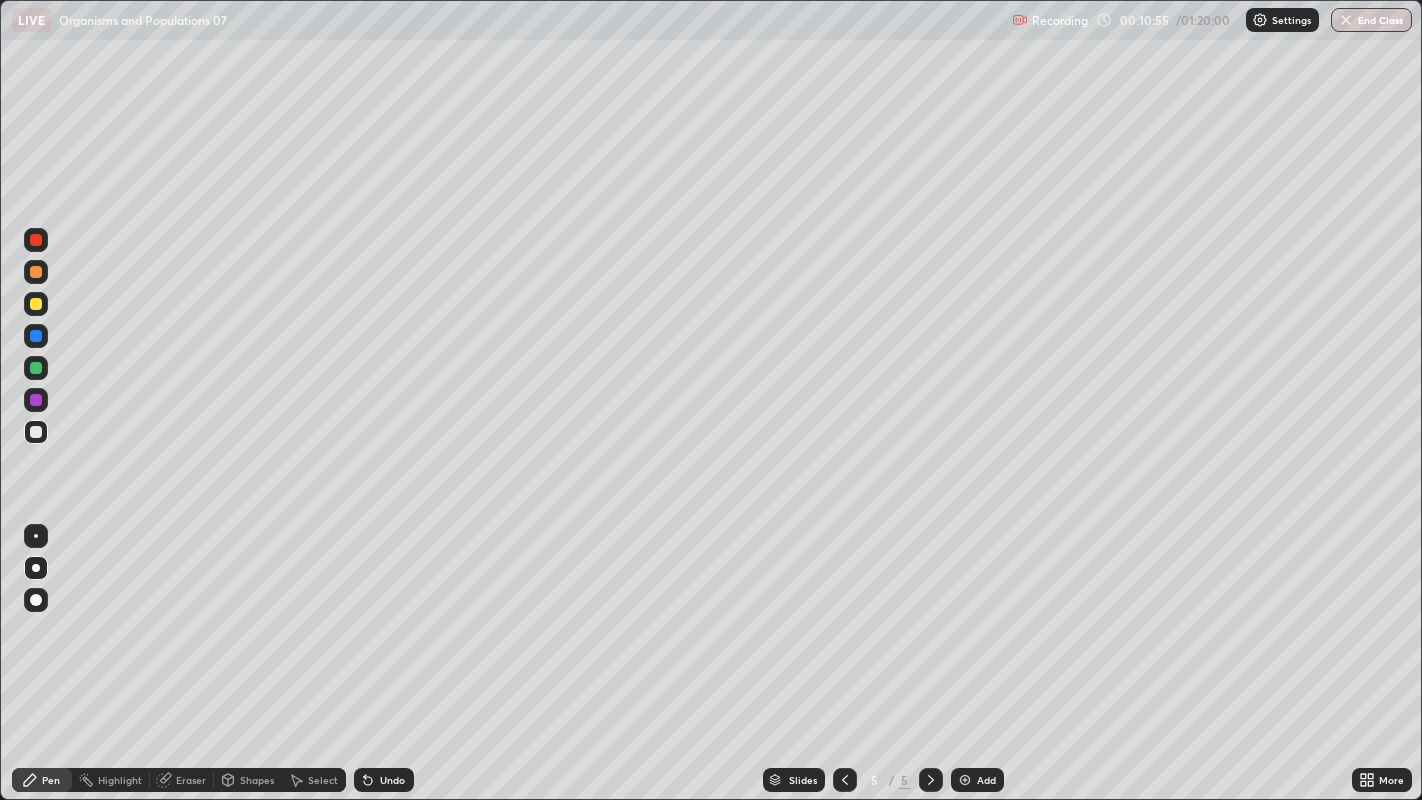 click at bounding box center [36, 432] 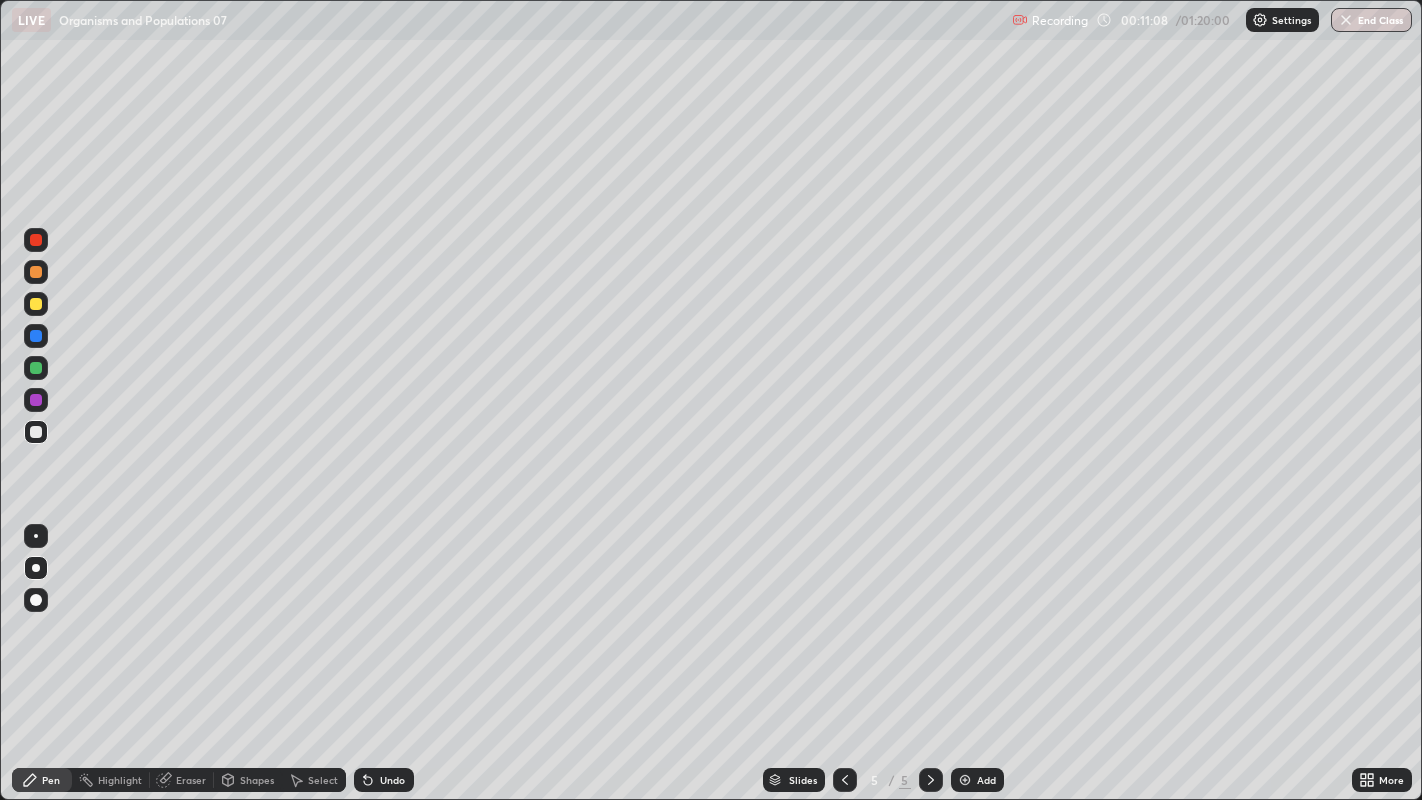 click at bounding box center [36, 400] 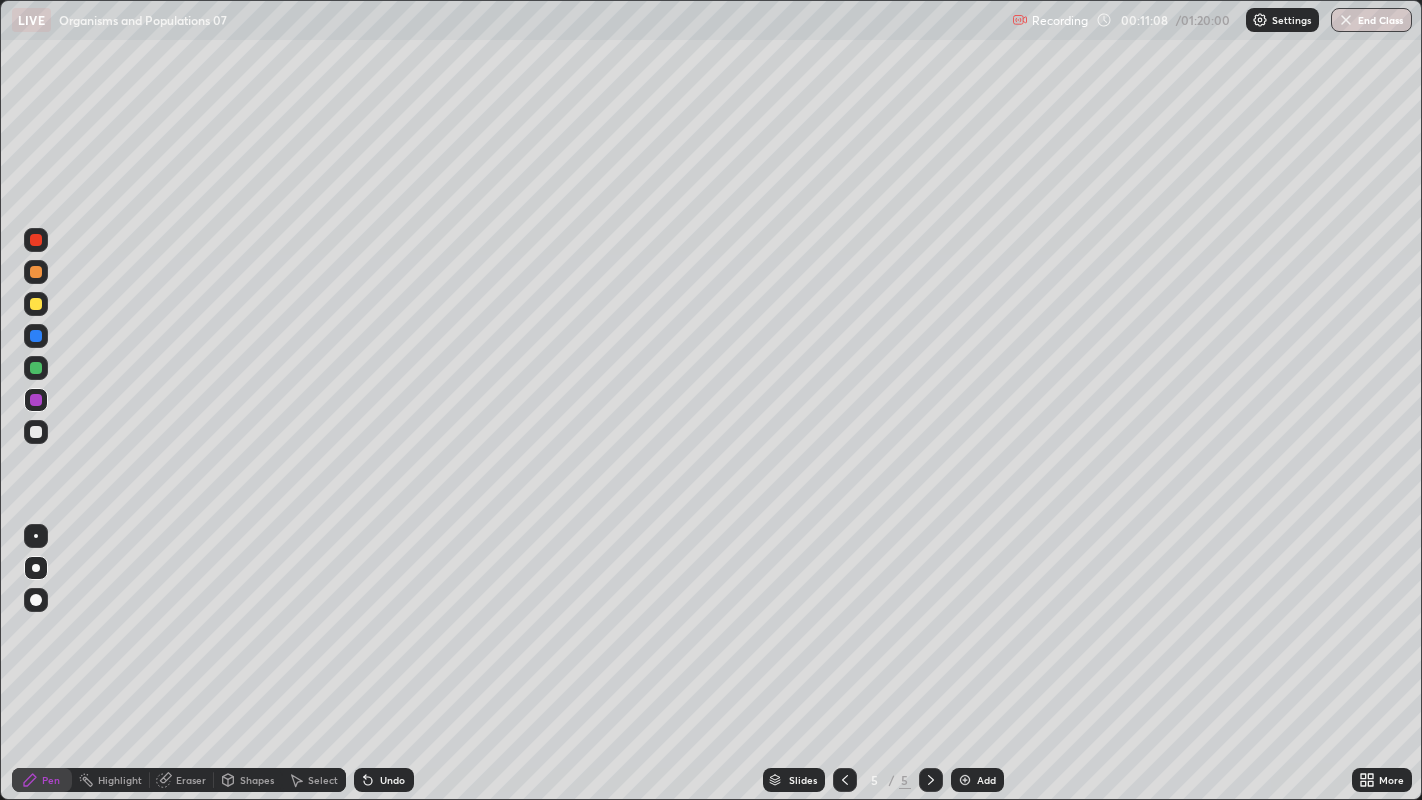 click at bounding box center (36, 400) 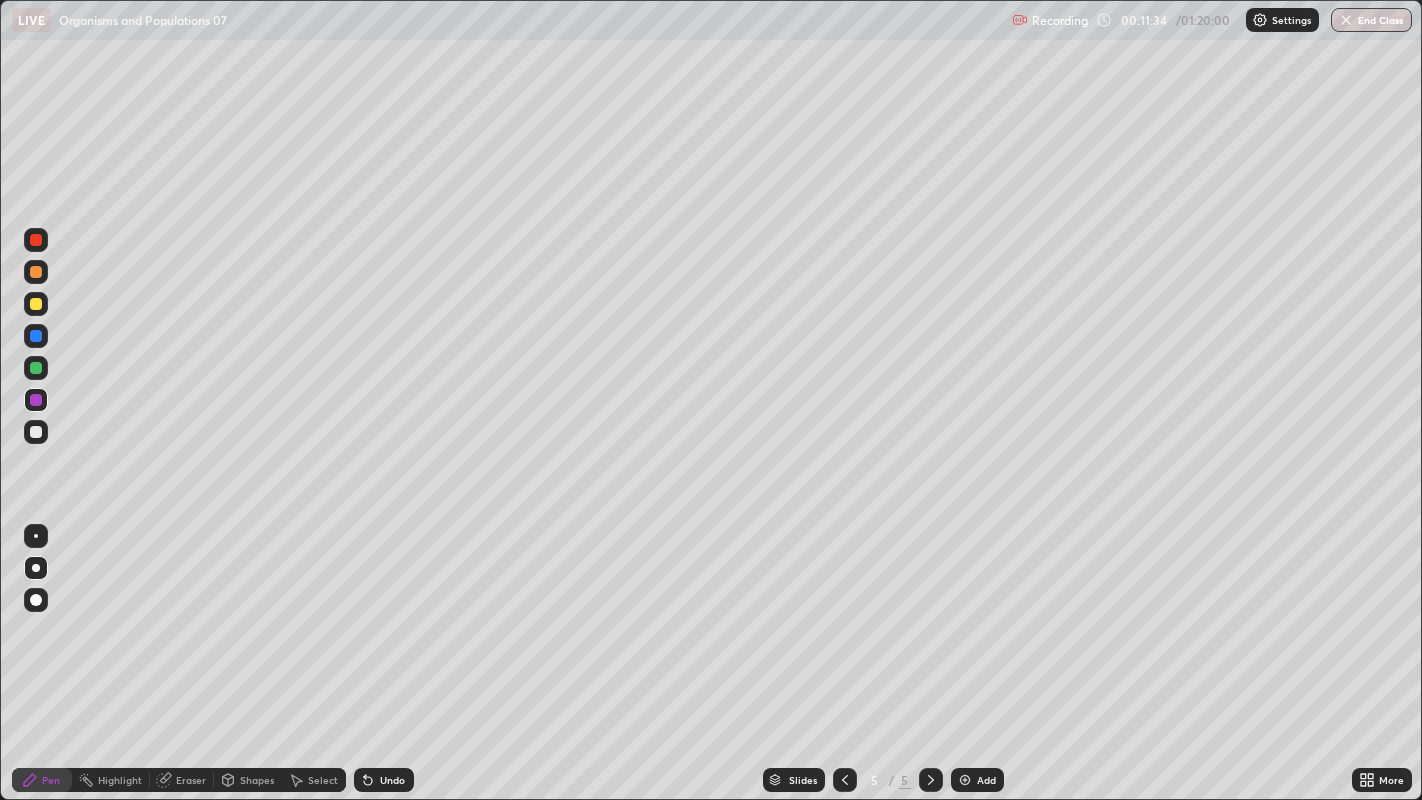 click at bounding box center (36, 432) 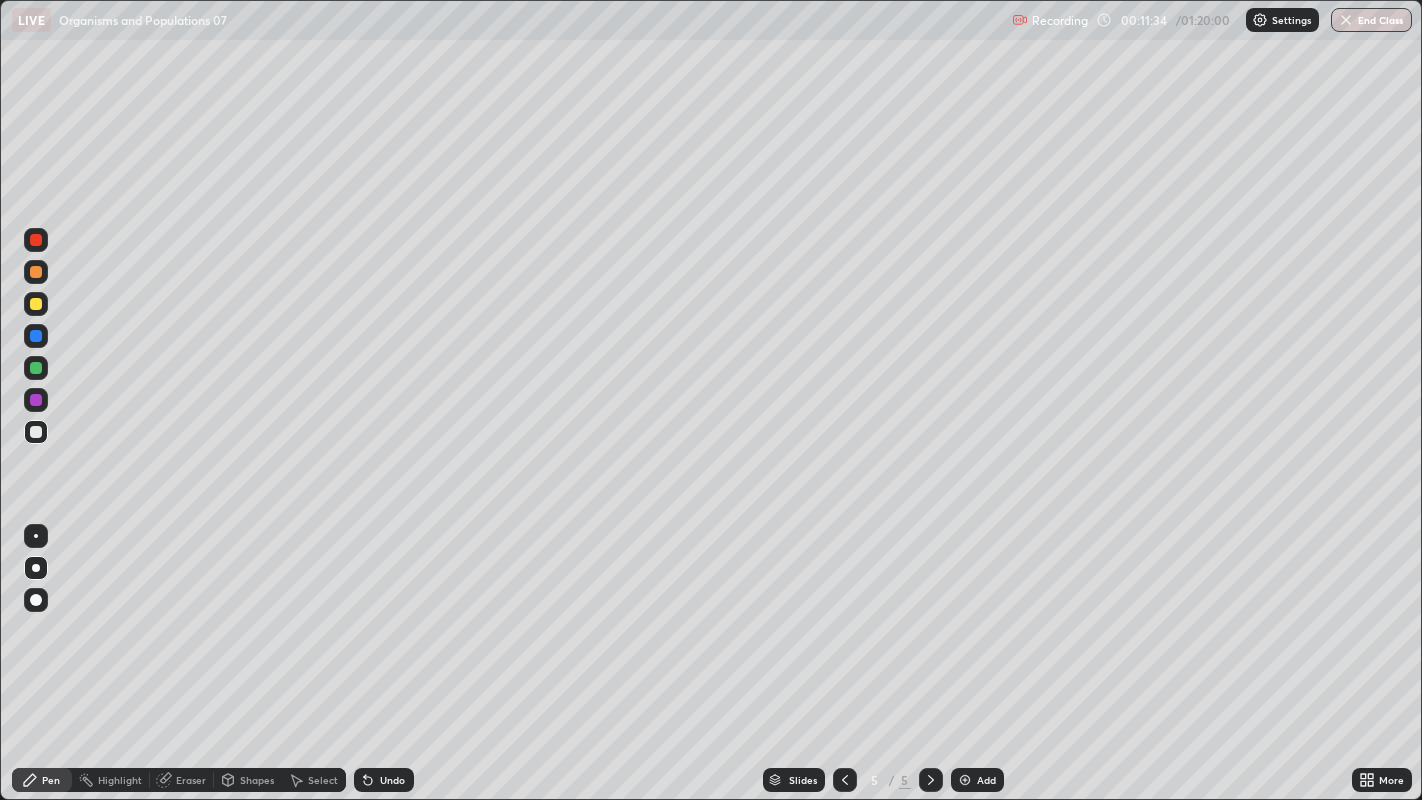 click at bounding box center [36, 432] 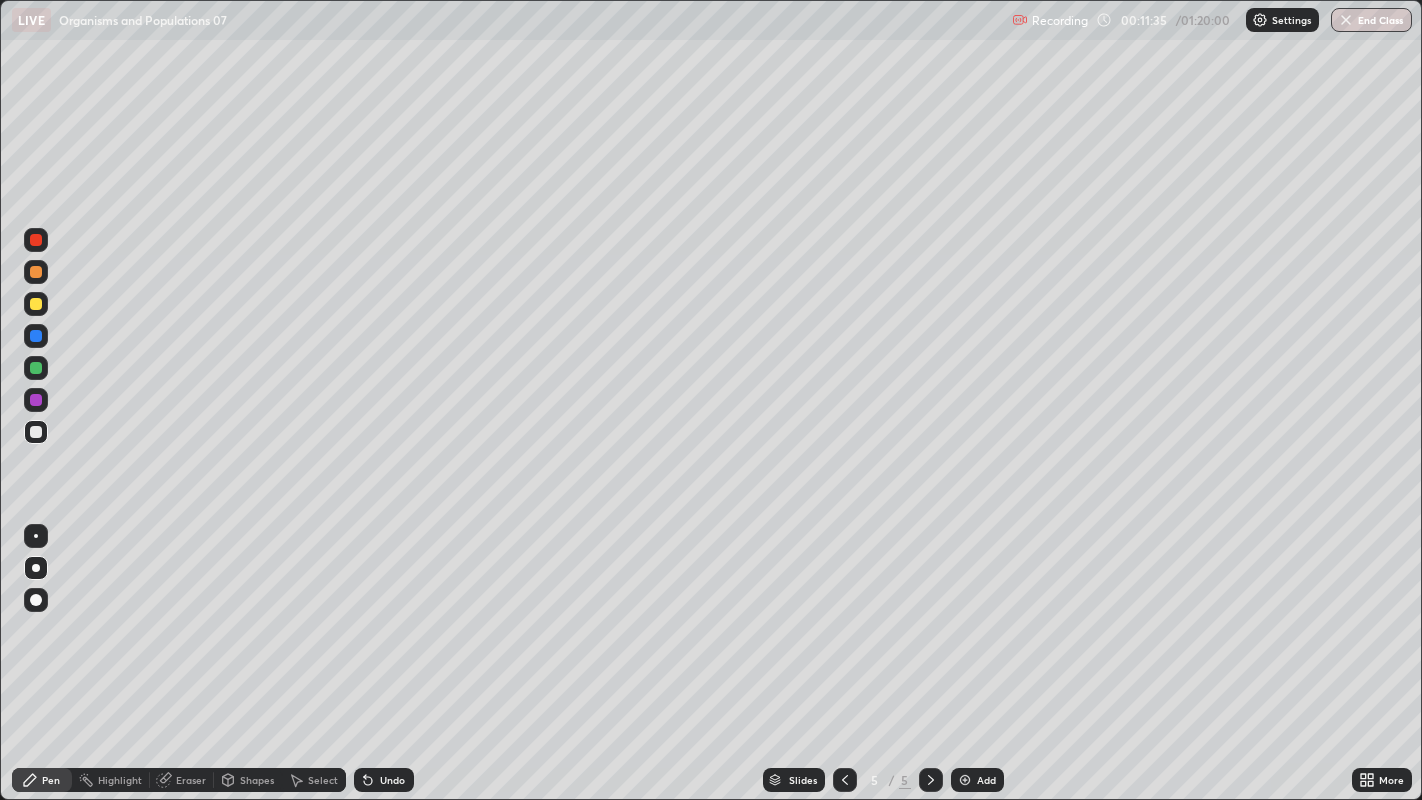 click at bounding box center [36, 432] 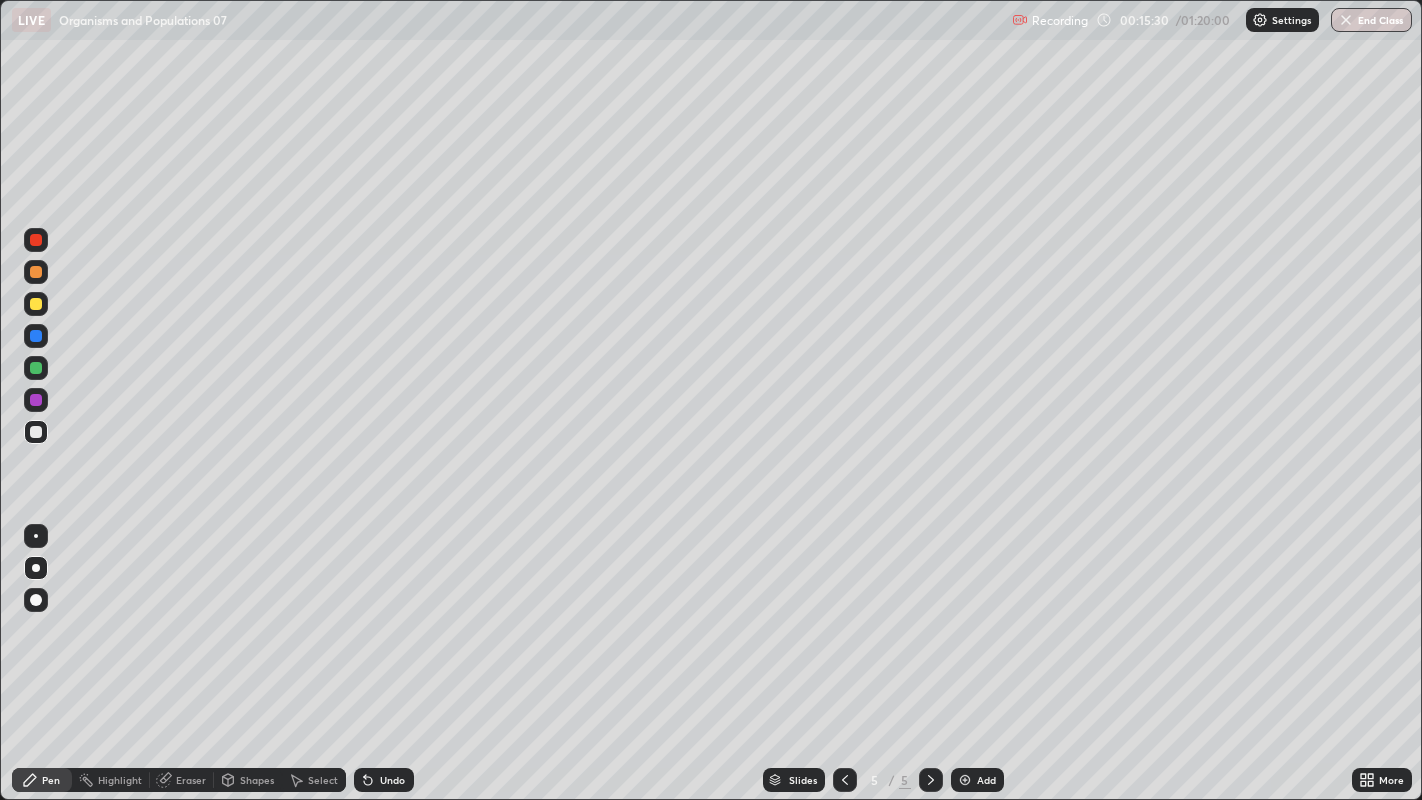 click on "Add" at bounding box center [977, 780] 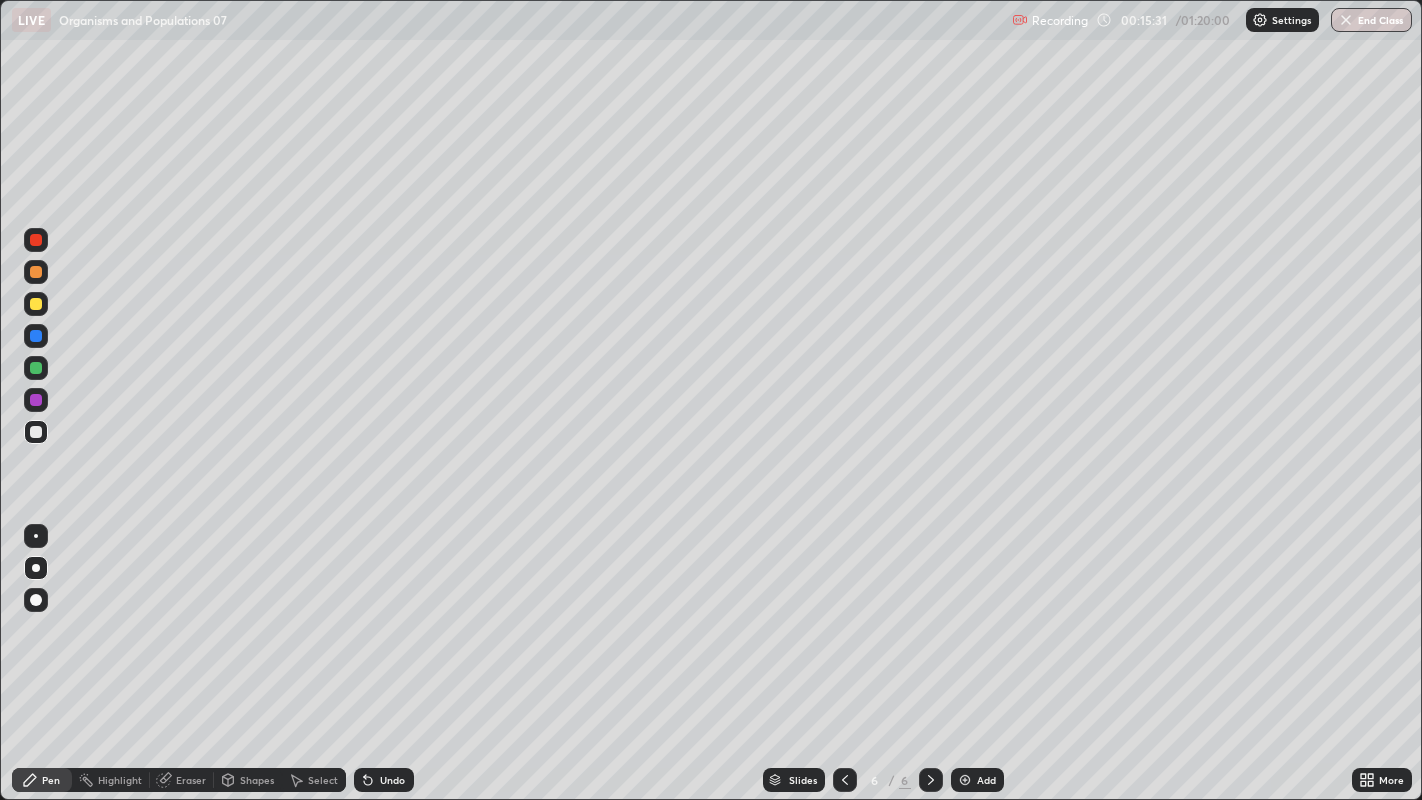 click 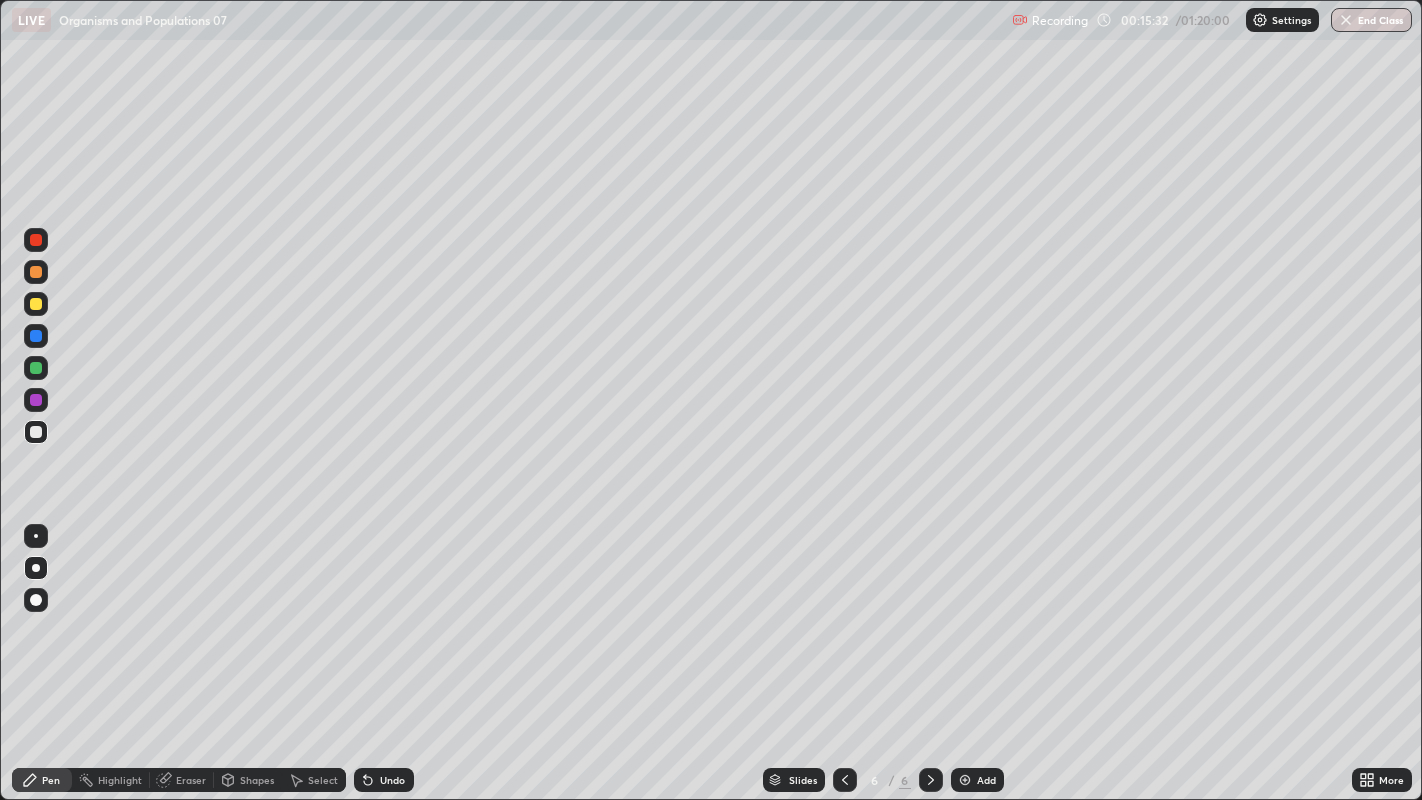 click at bounding box center (36, 272) 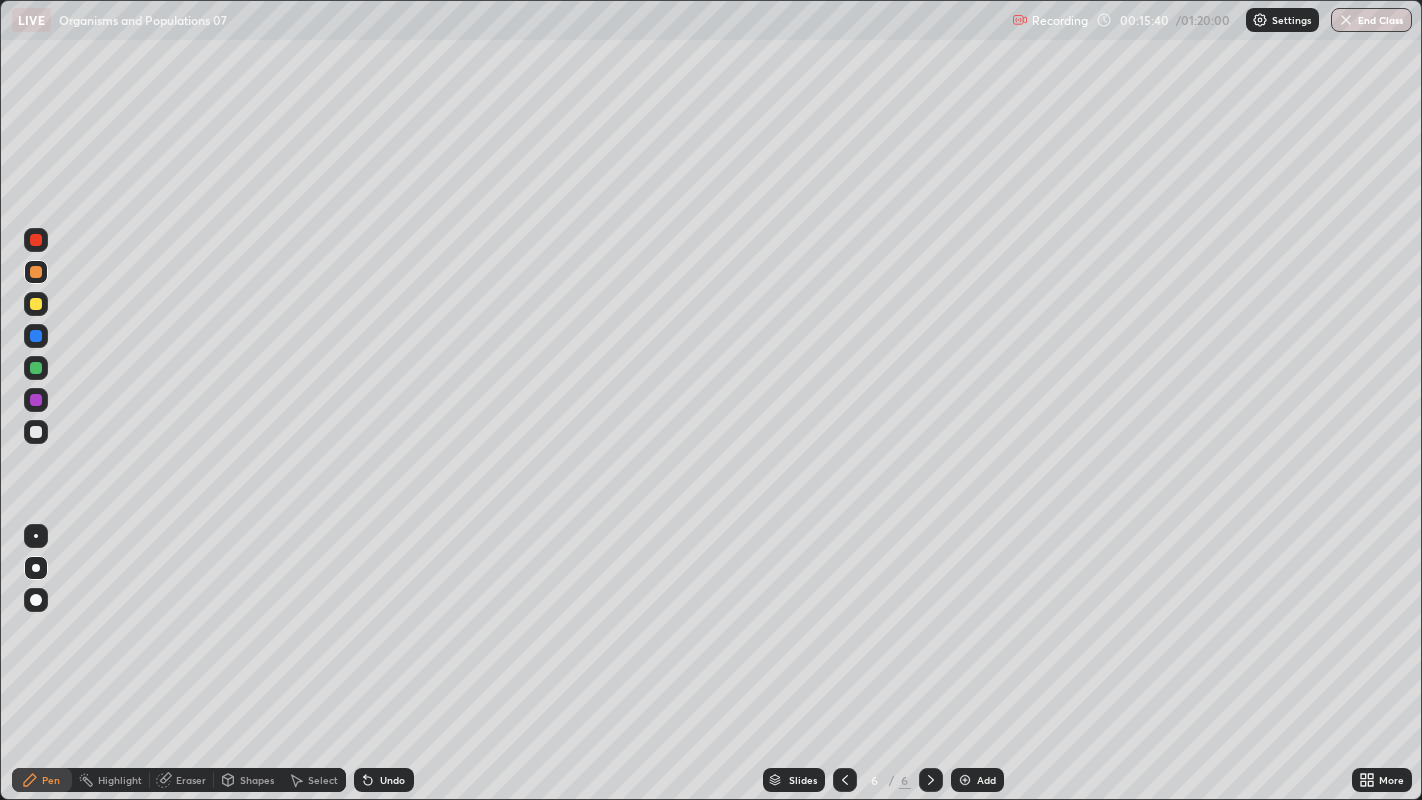 click at bounding box center [36, 432] 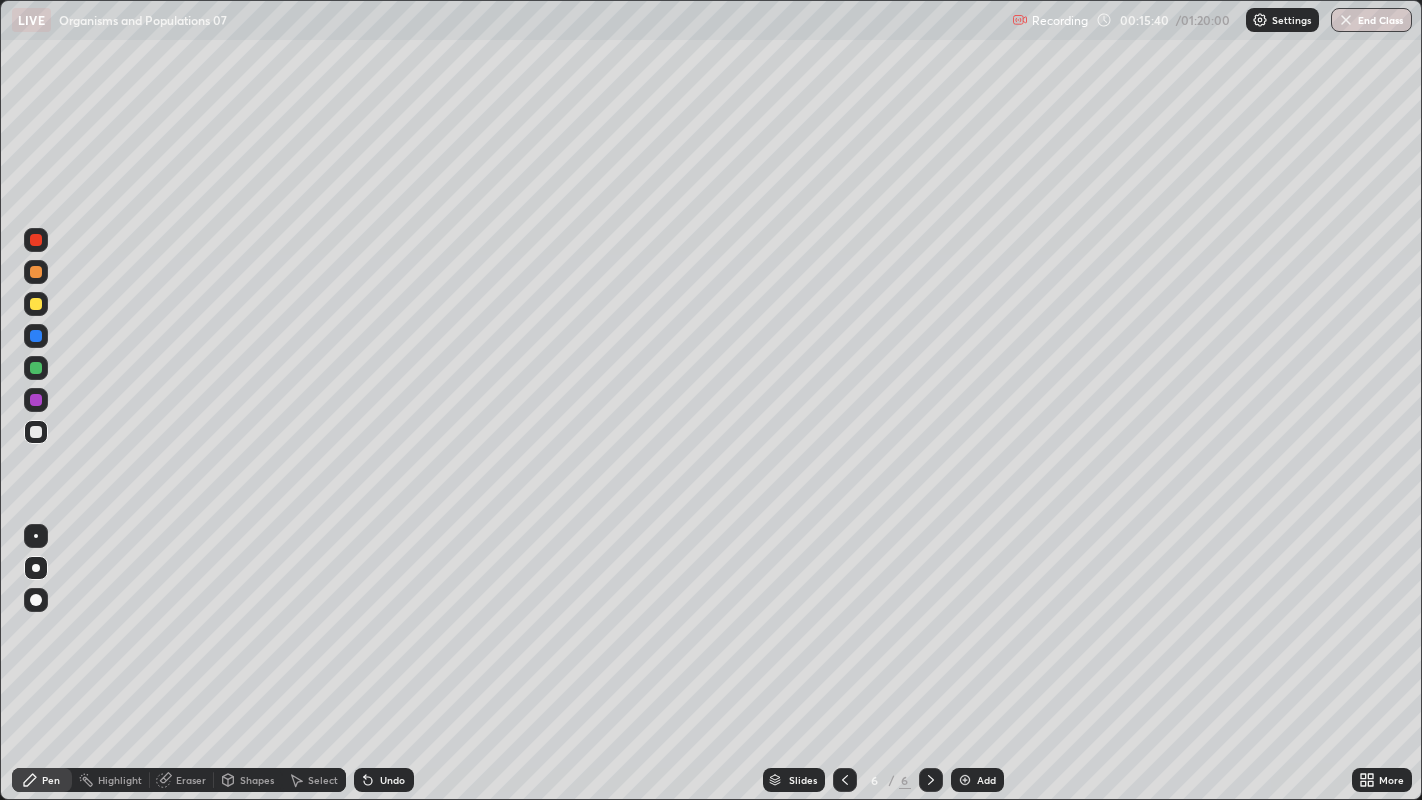 click at bounding box center [36, 432] 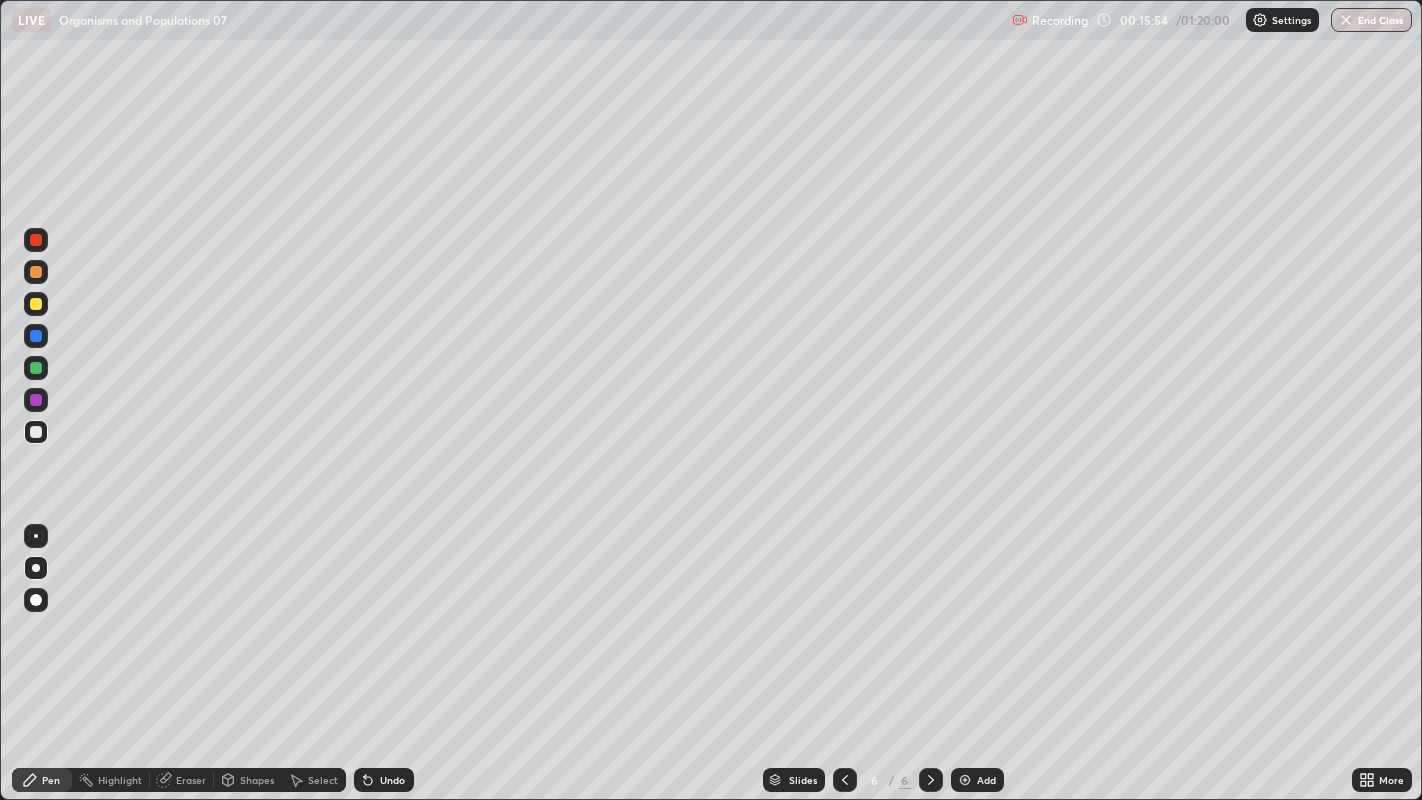 click on "Eraser" at bounding box center [191, 780] 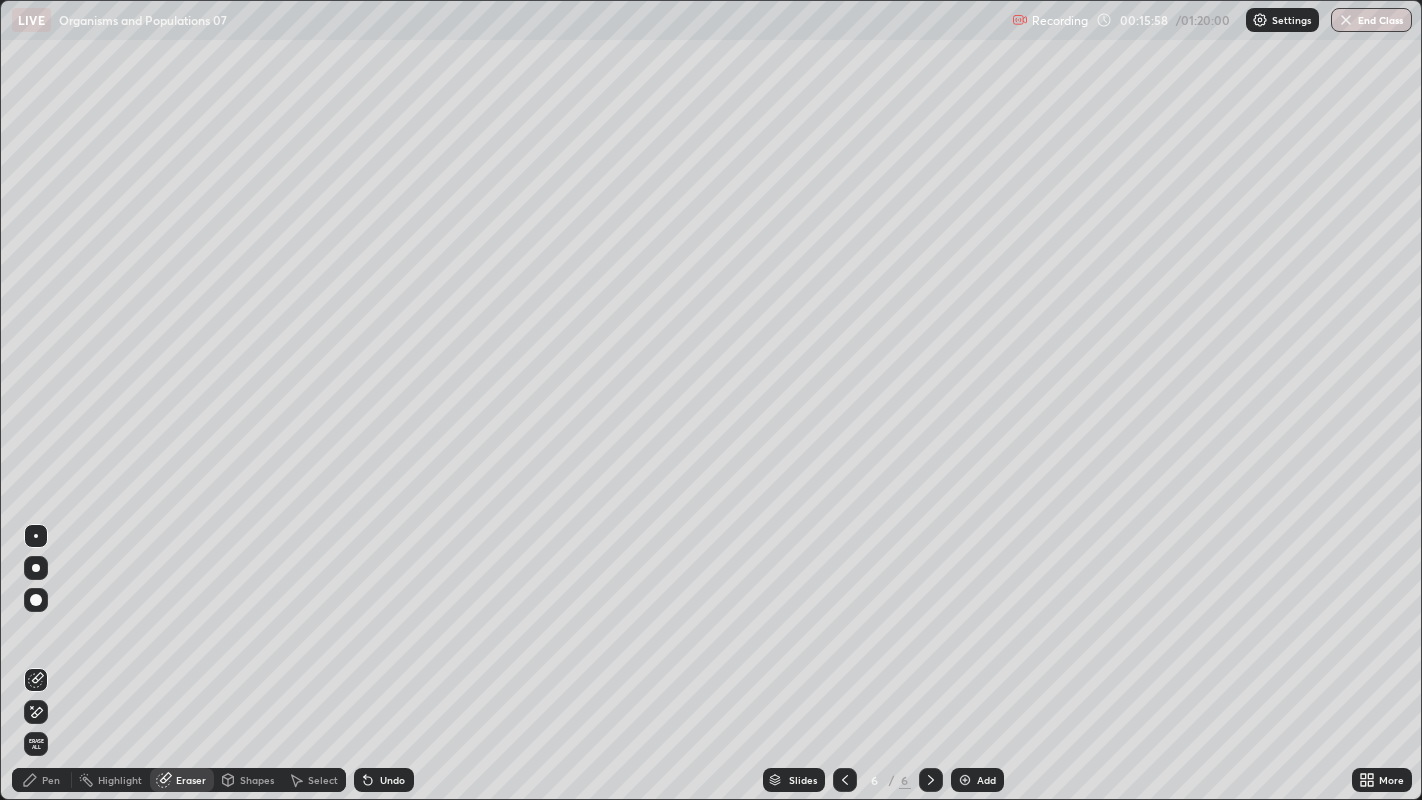 click on "Pen" at bounding box center [42, 780] 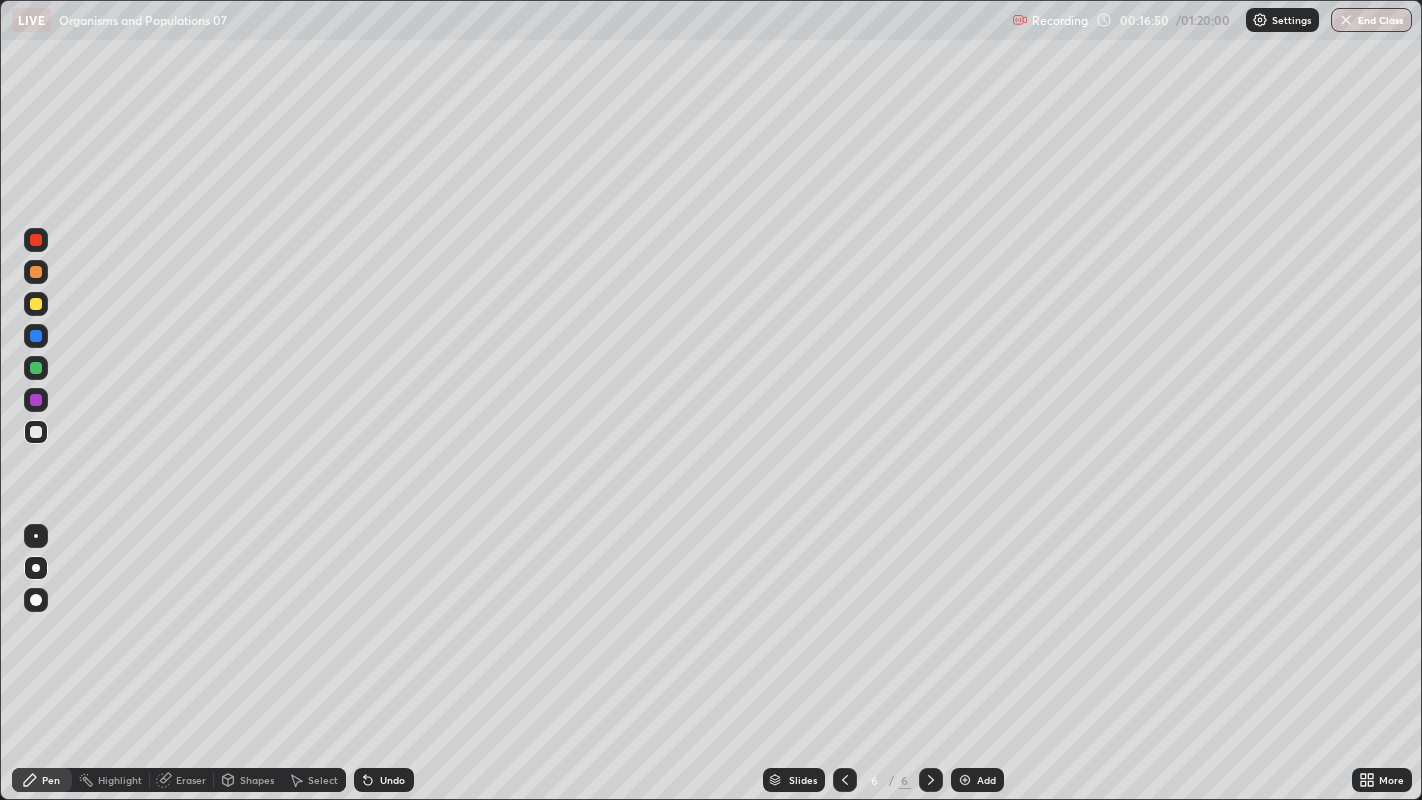 click on "Undo" at bounding box center [392, 780] 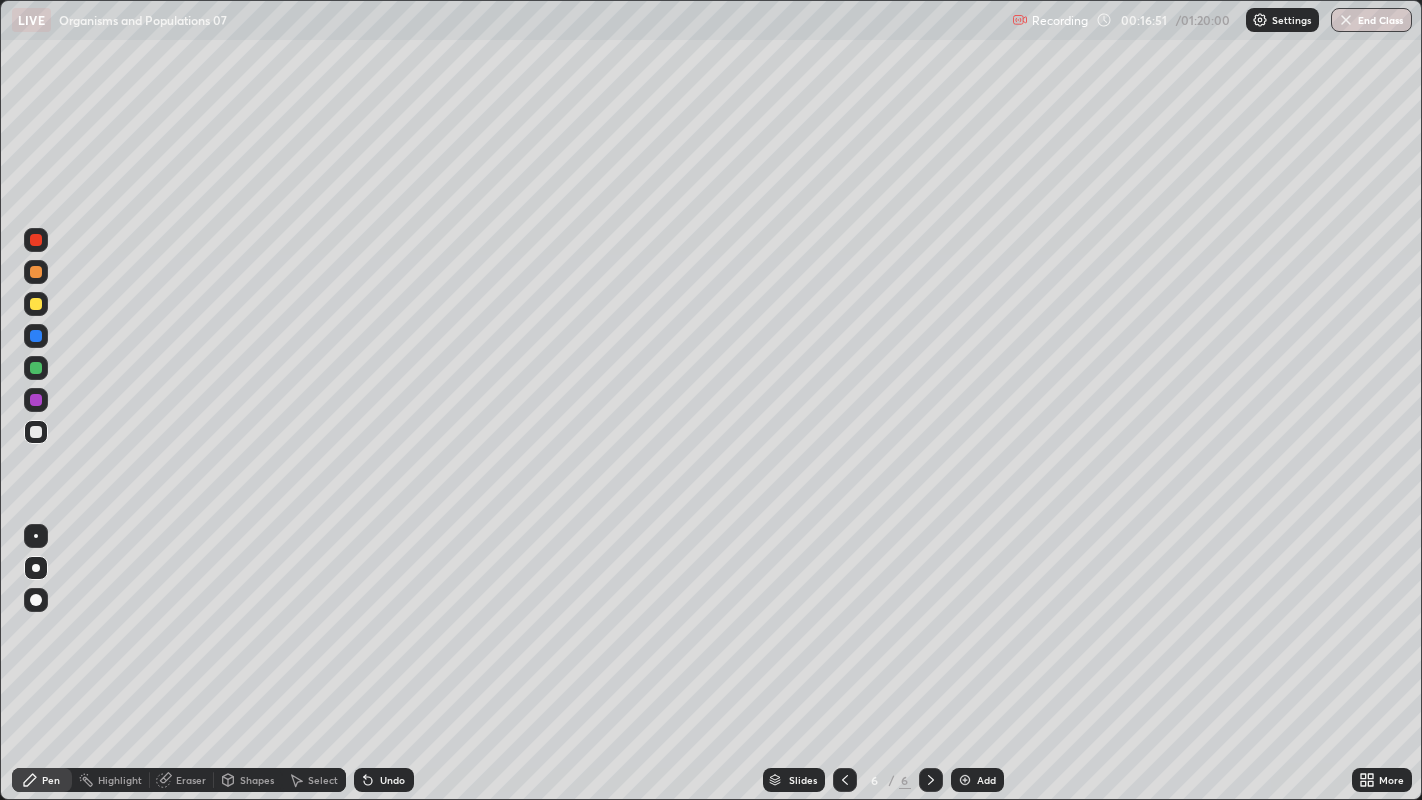 click on "Undo" at bounding box center (392, 780) 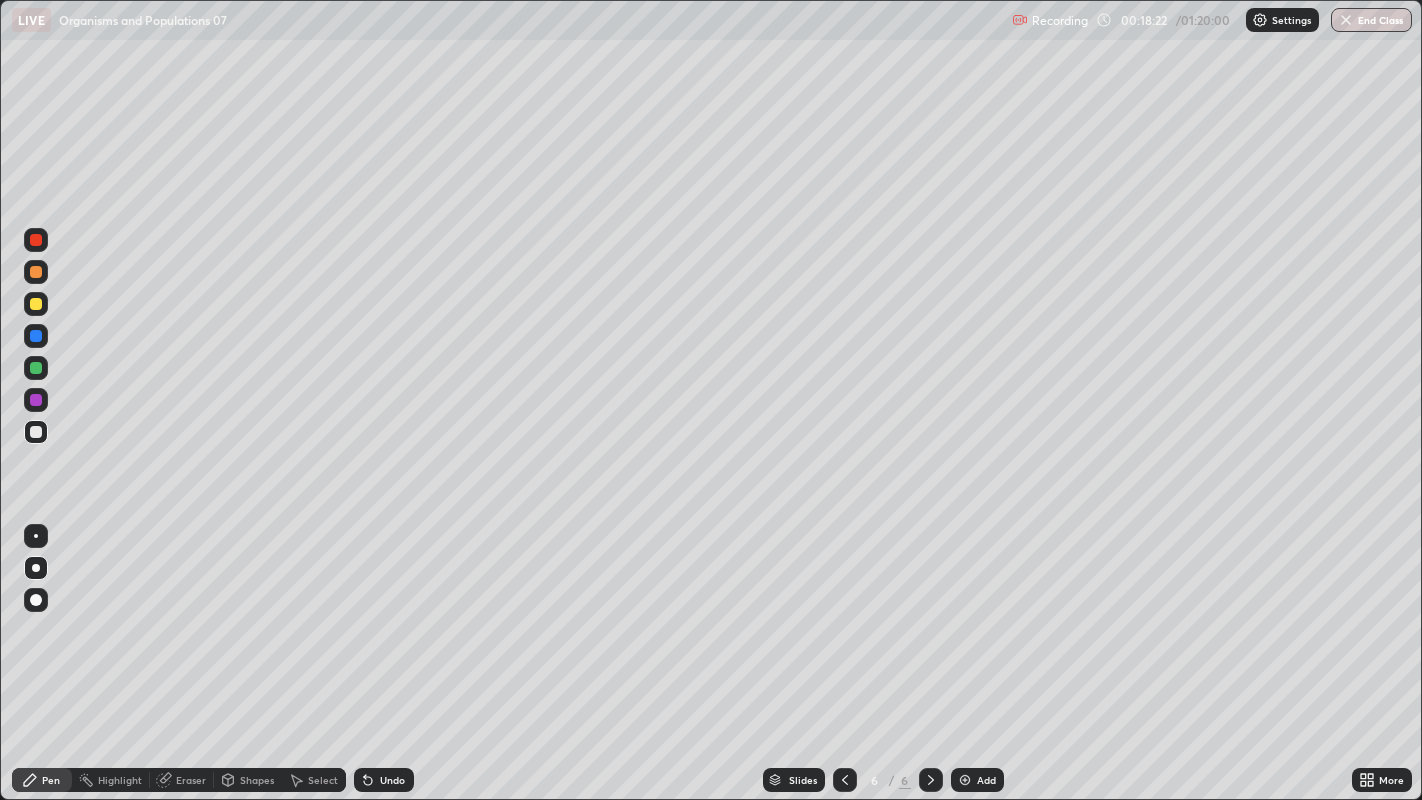 click on "Add" at bounding box center [986, 780] 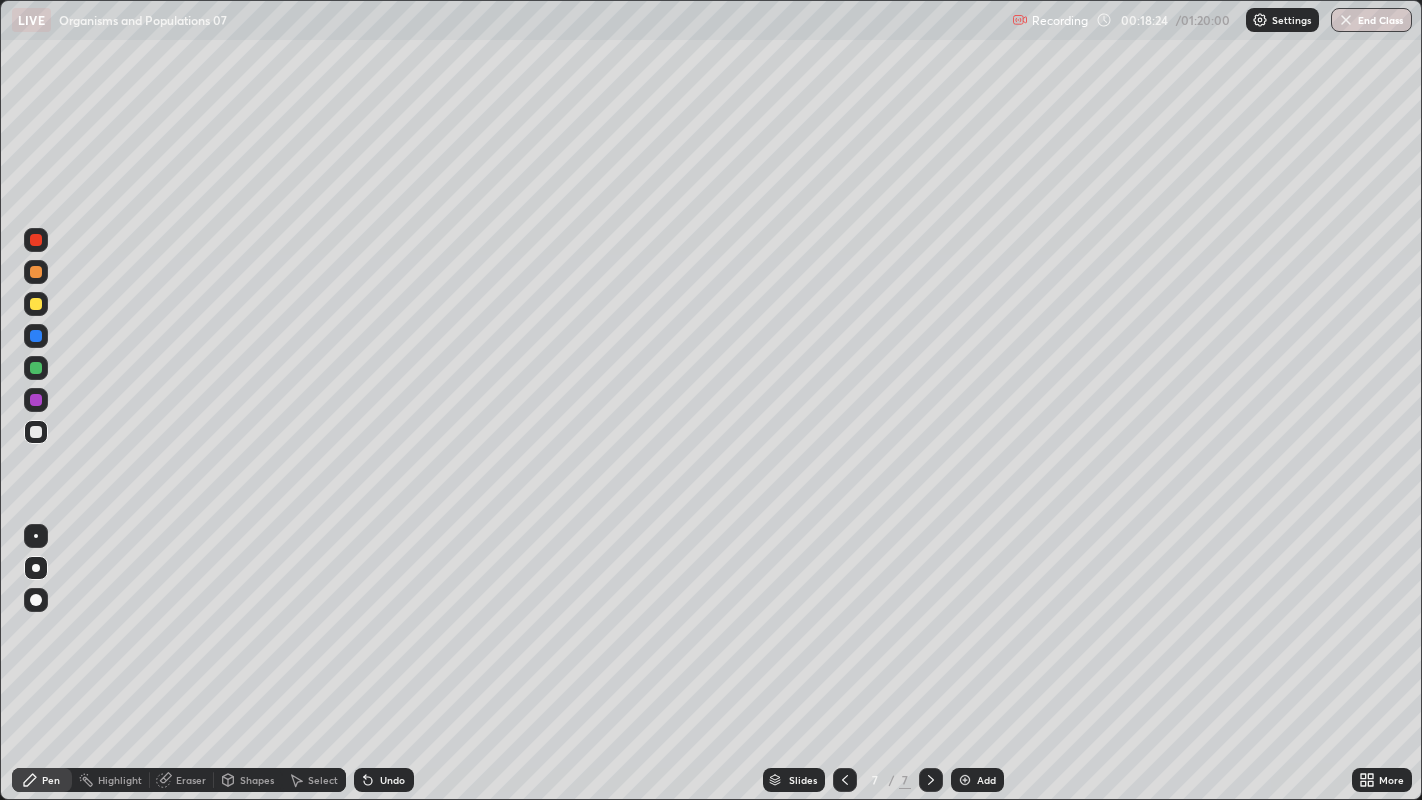 click at bounding box center [36, 272] 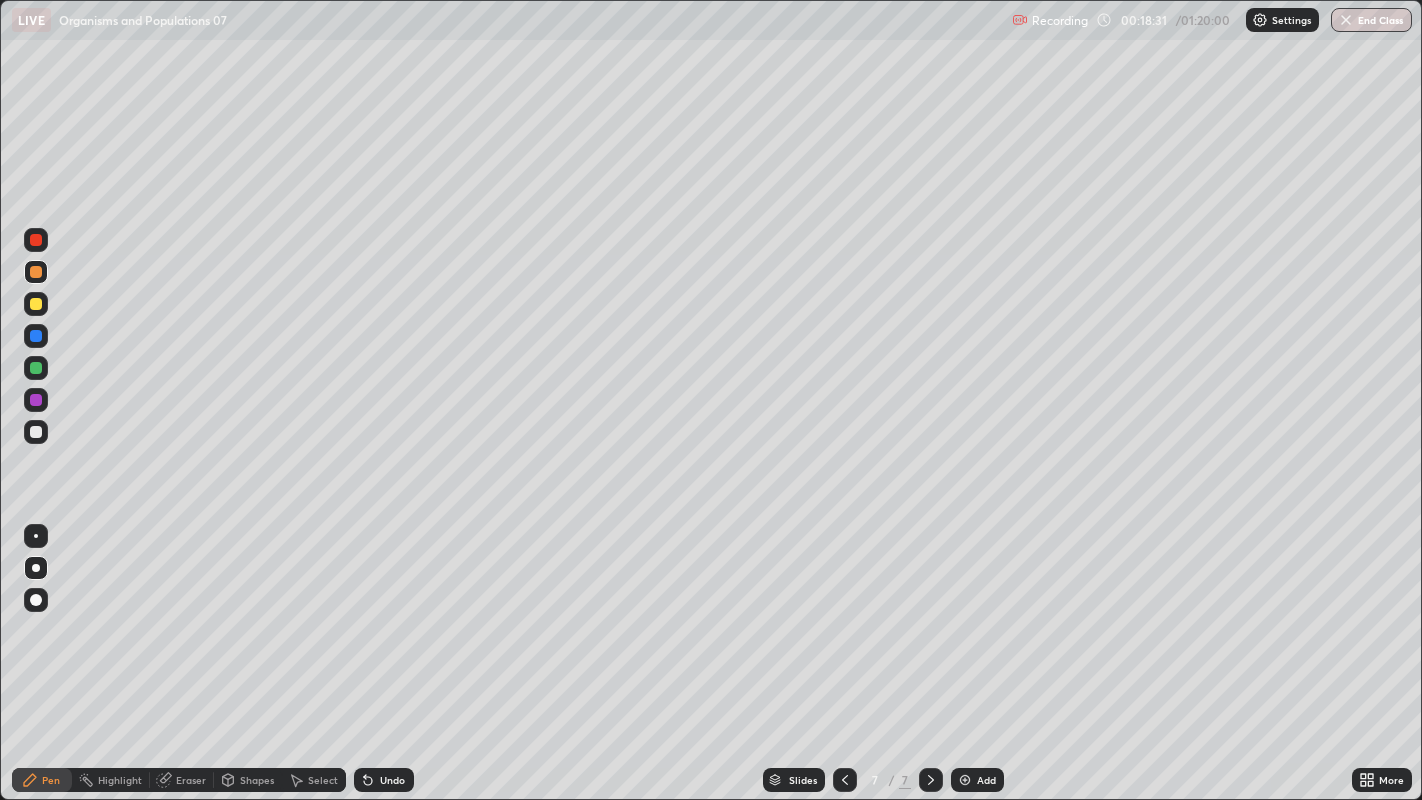 click at bounding box center [36, 432] 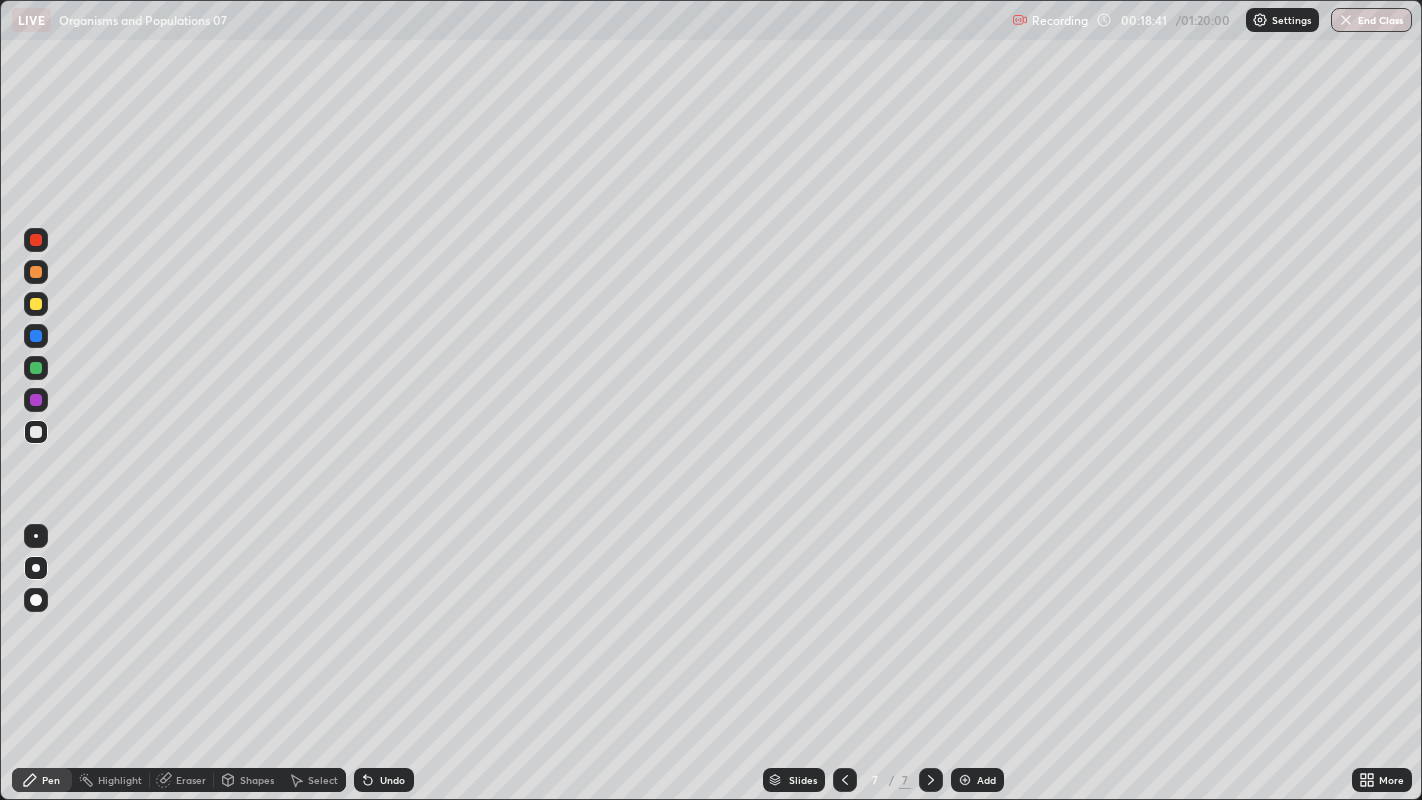 click at bounding box center [36, 368] 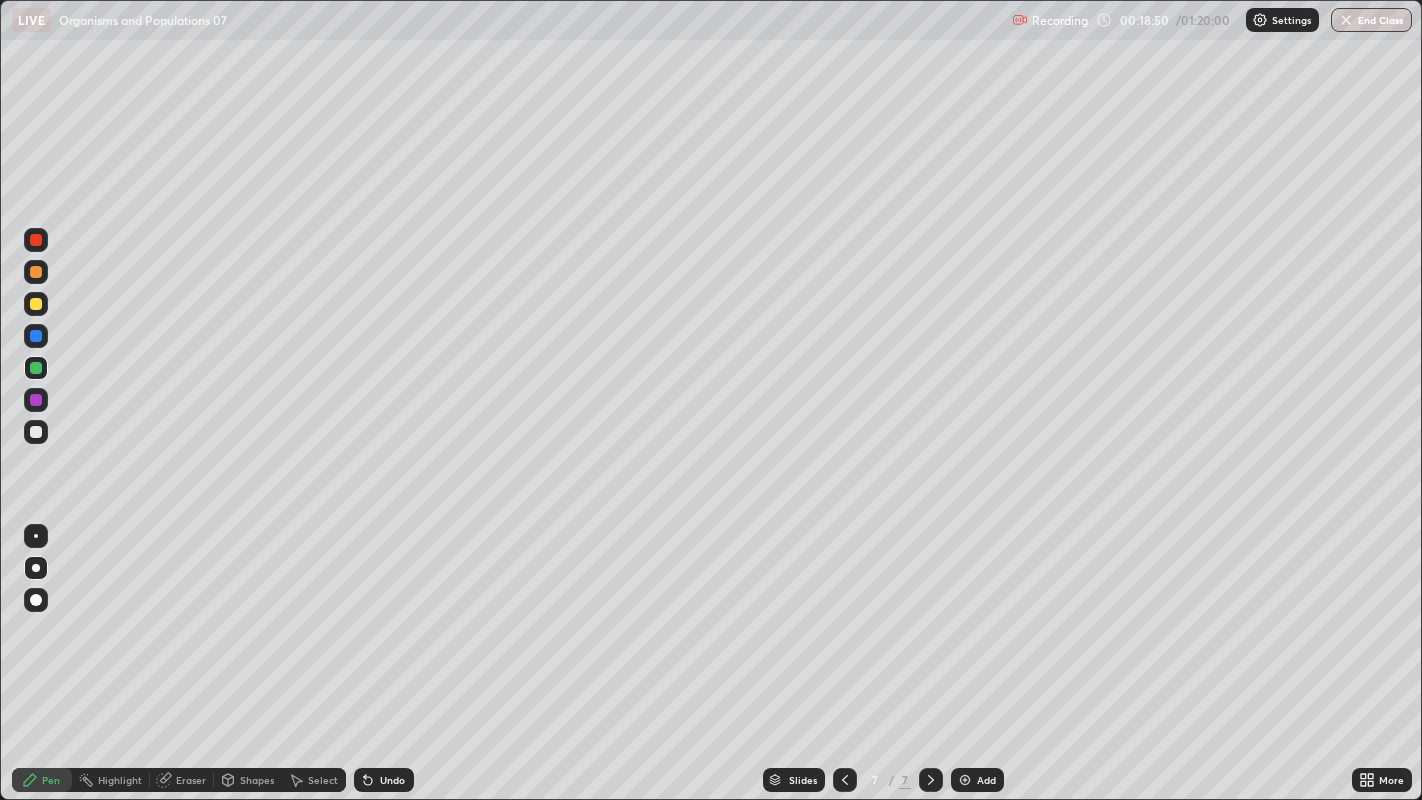 click at bounding box center [36, 400] 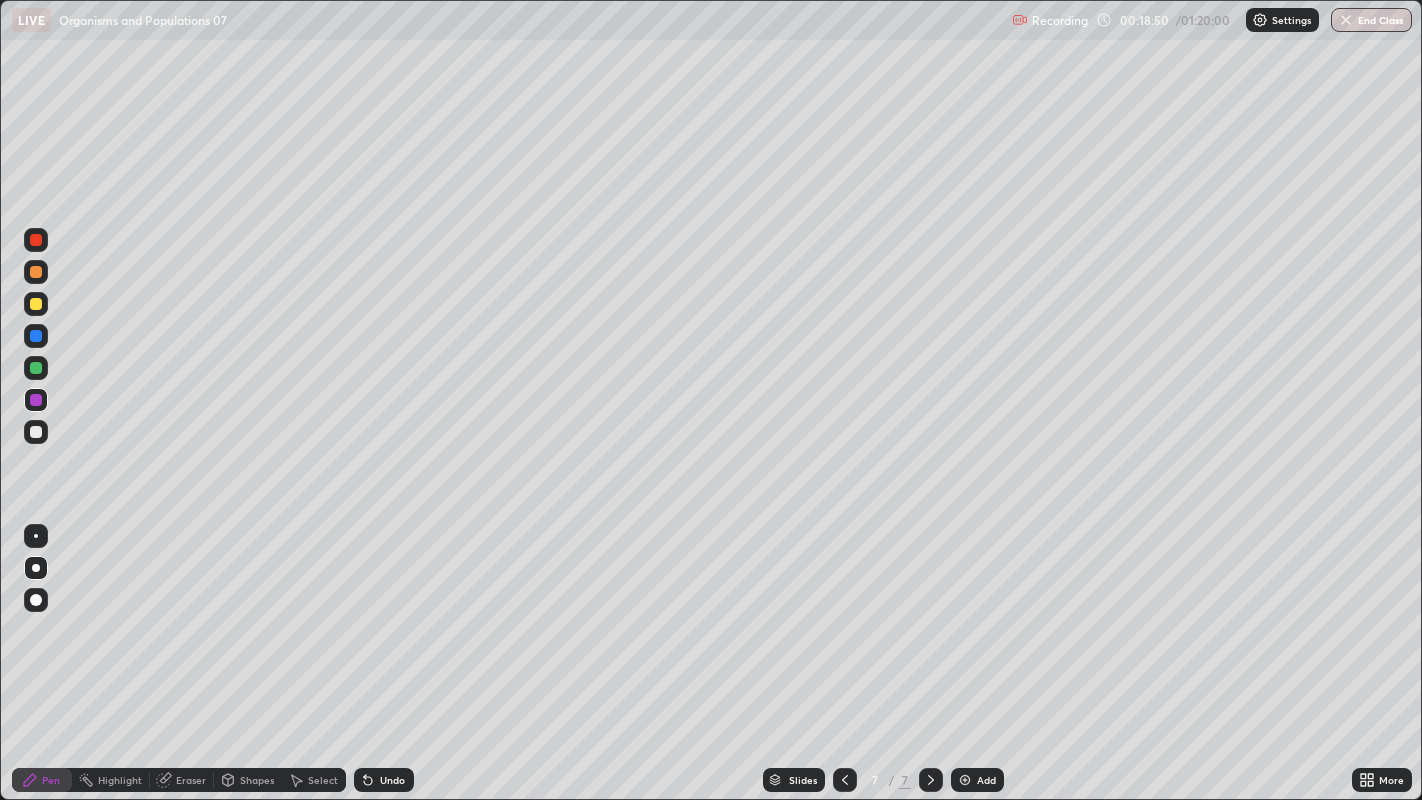 click at bounding box center (36, 400) 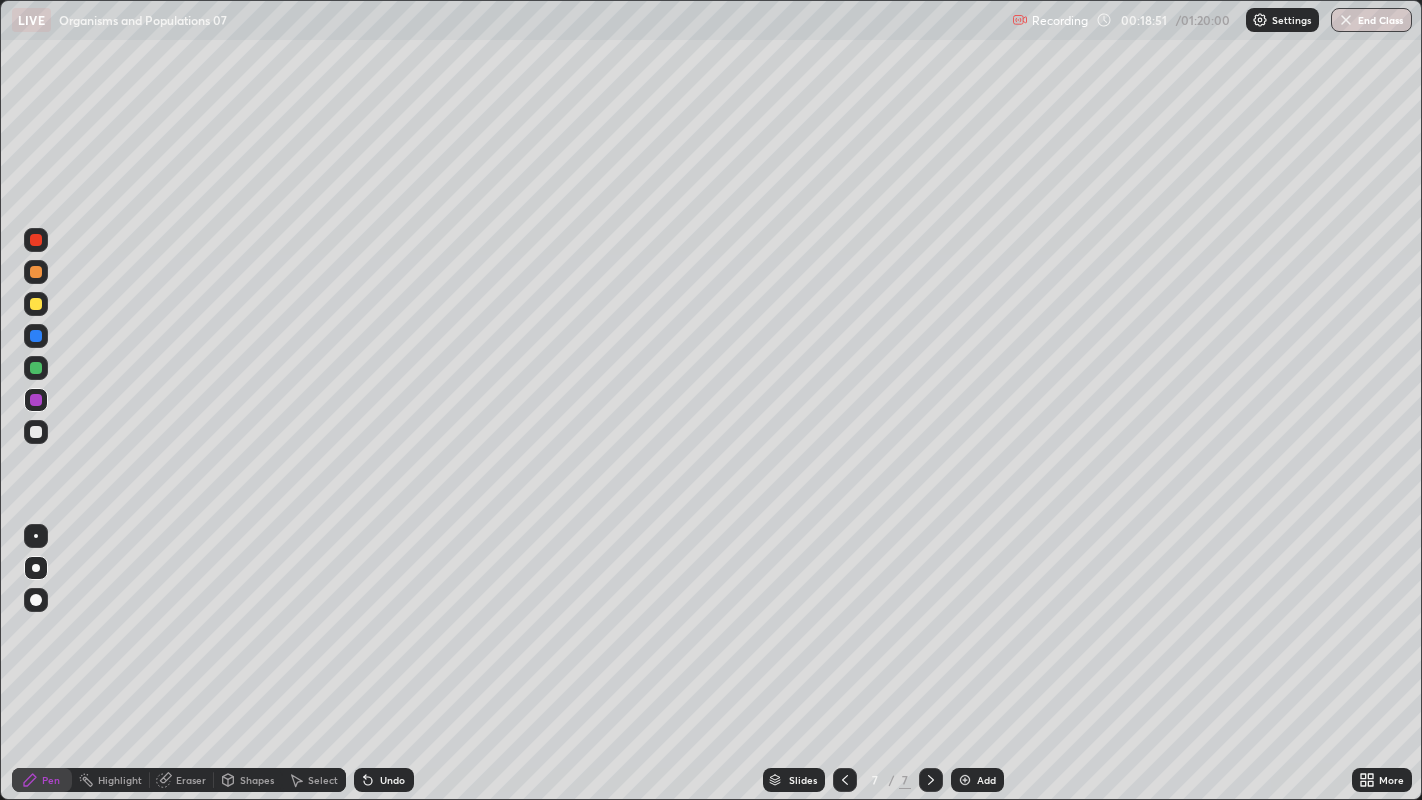 click at bounding box center (36, 400) 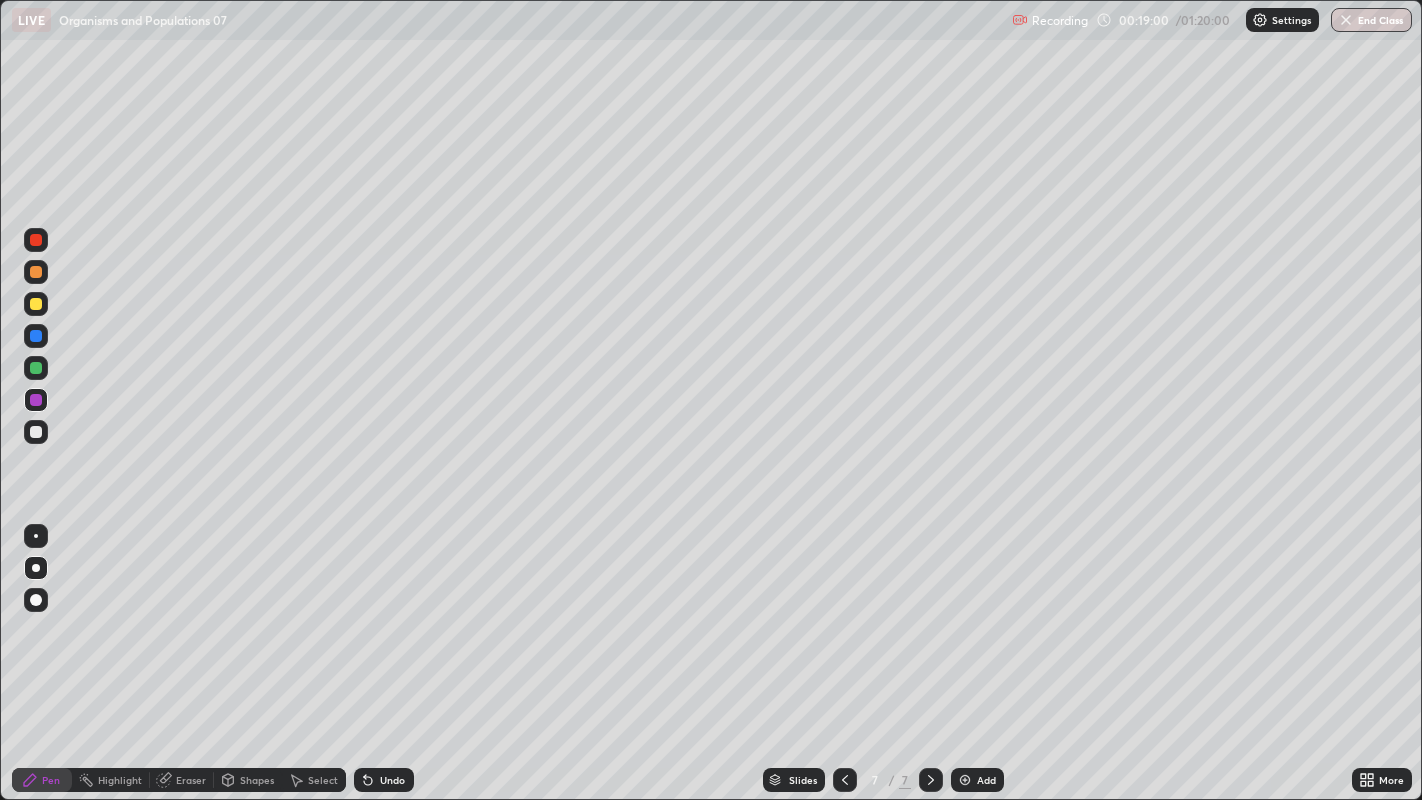 click at bounding box center (36, 432) 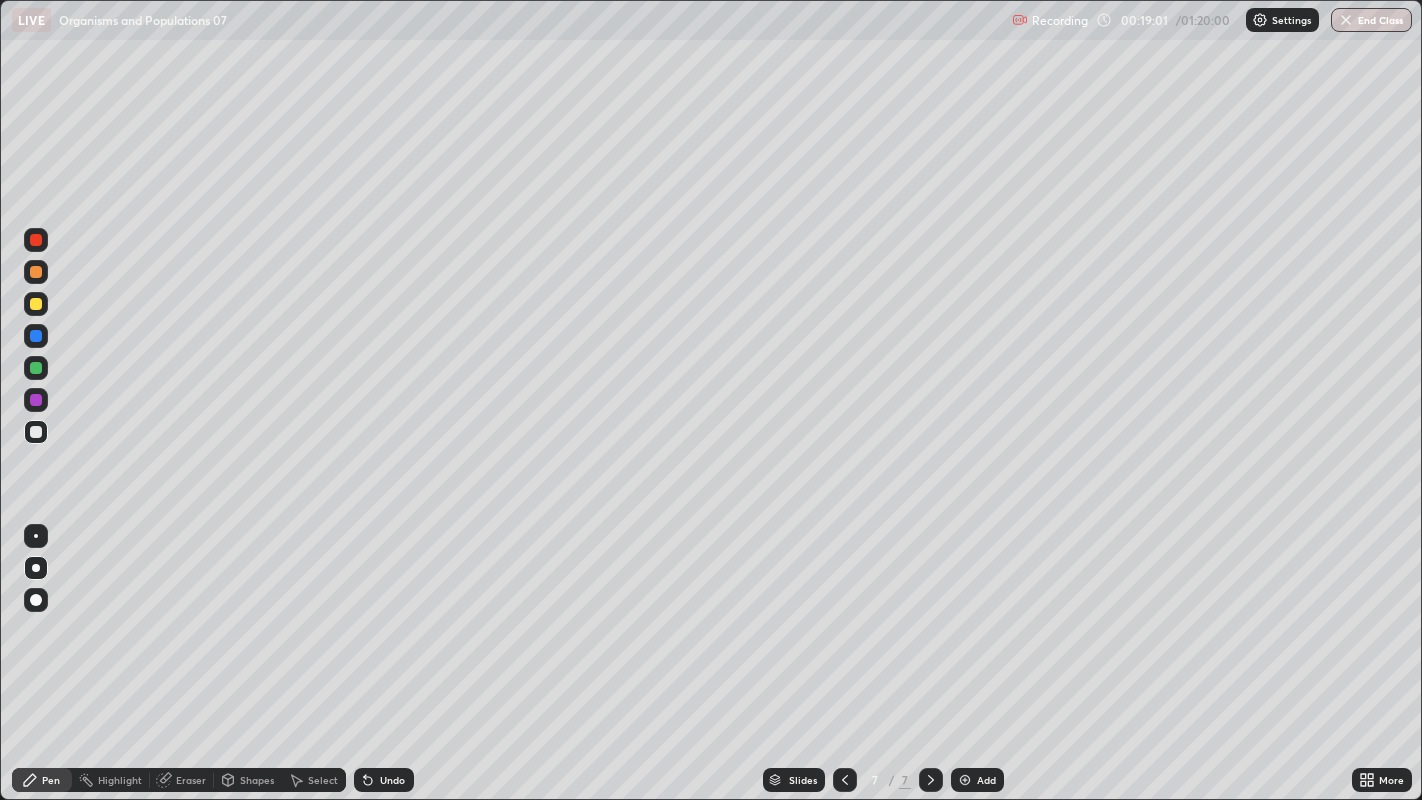 click at bounding box center [36, 432] 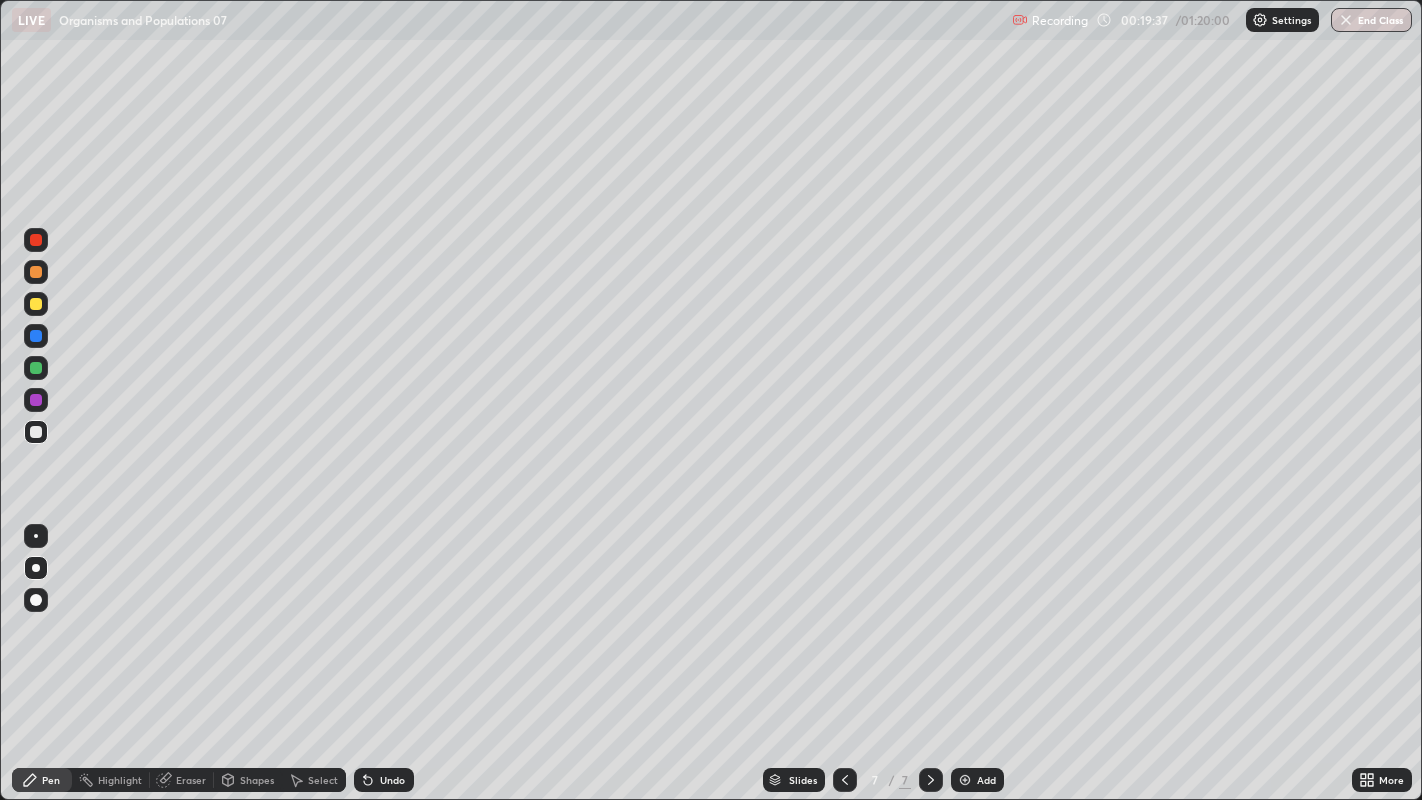 click at bounding box center (36, 336) 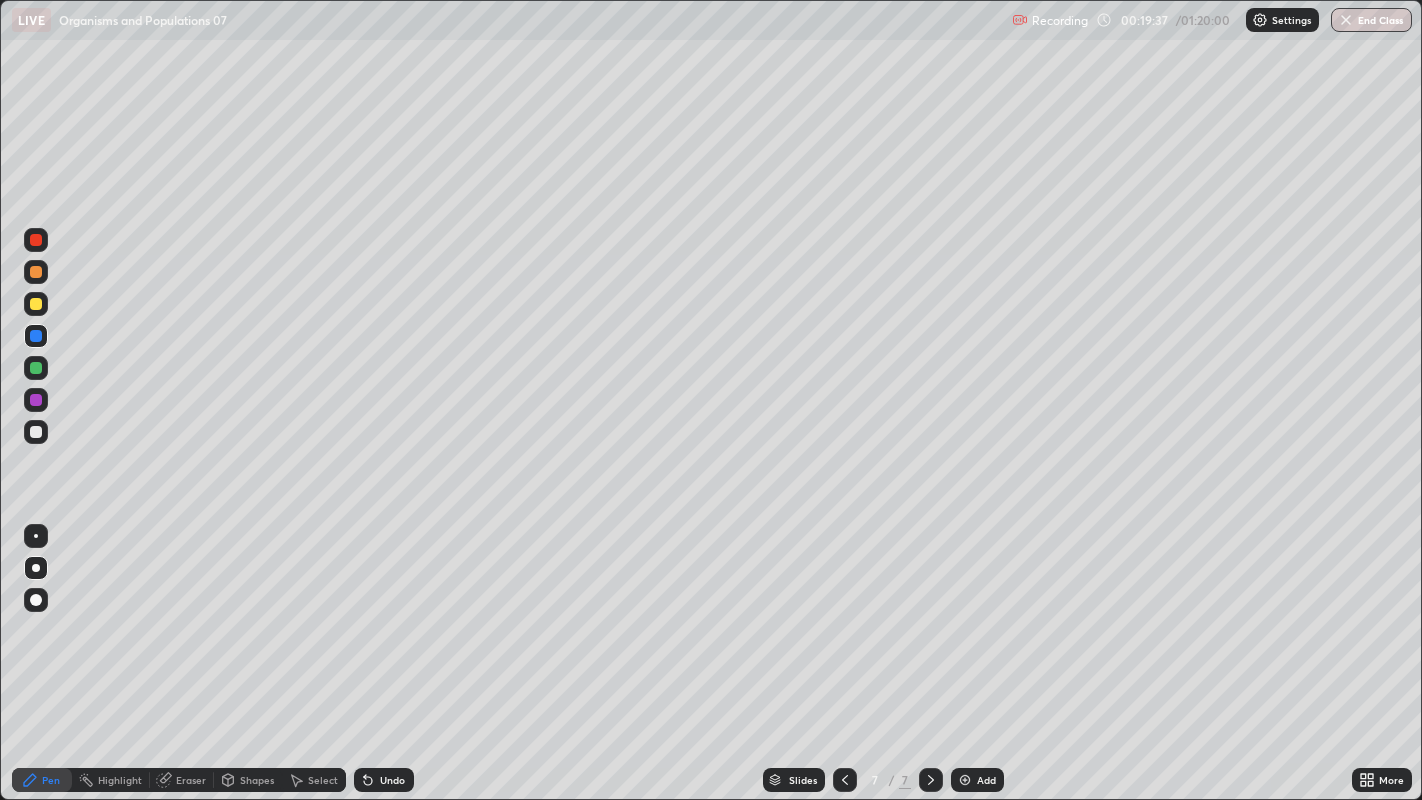 click at bounding box center [36, 336] 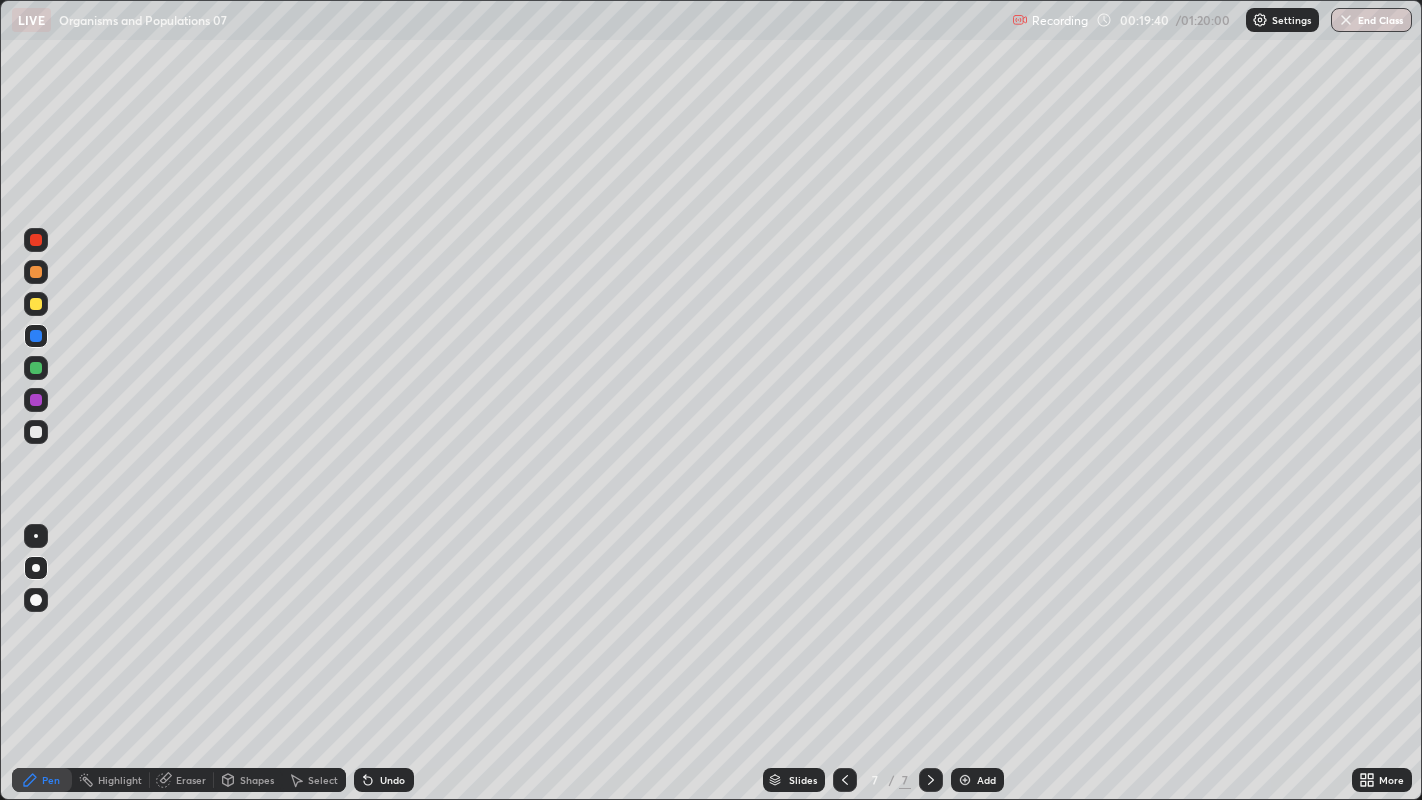 click at bounding box center (36, 432) 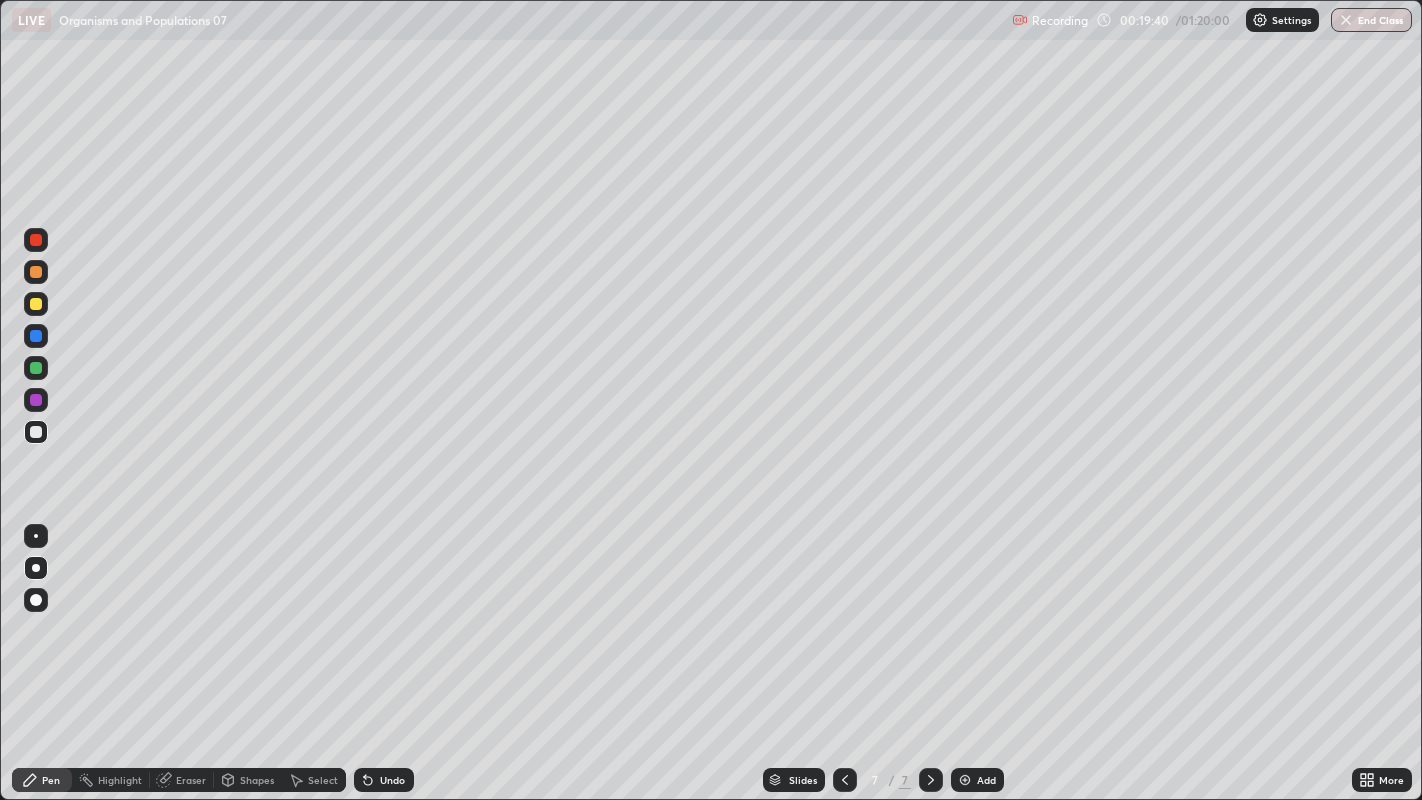 click at bounding box center (36, 432) 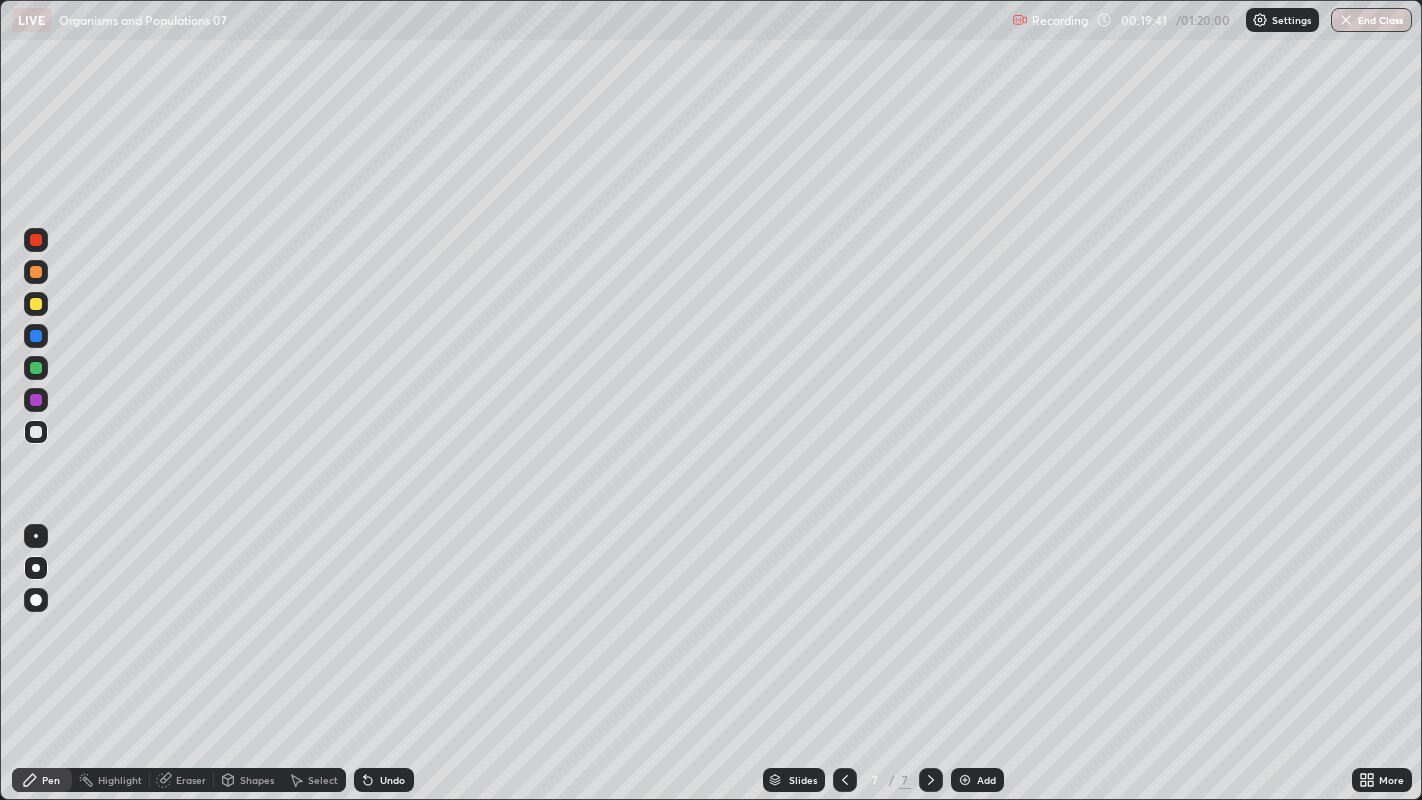 click at bounding box center [36, 432] 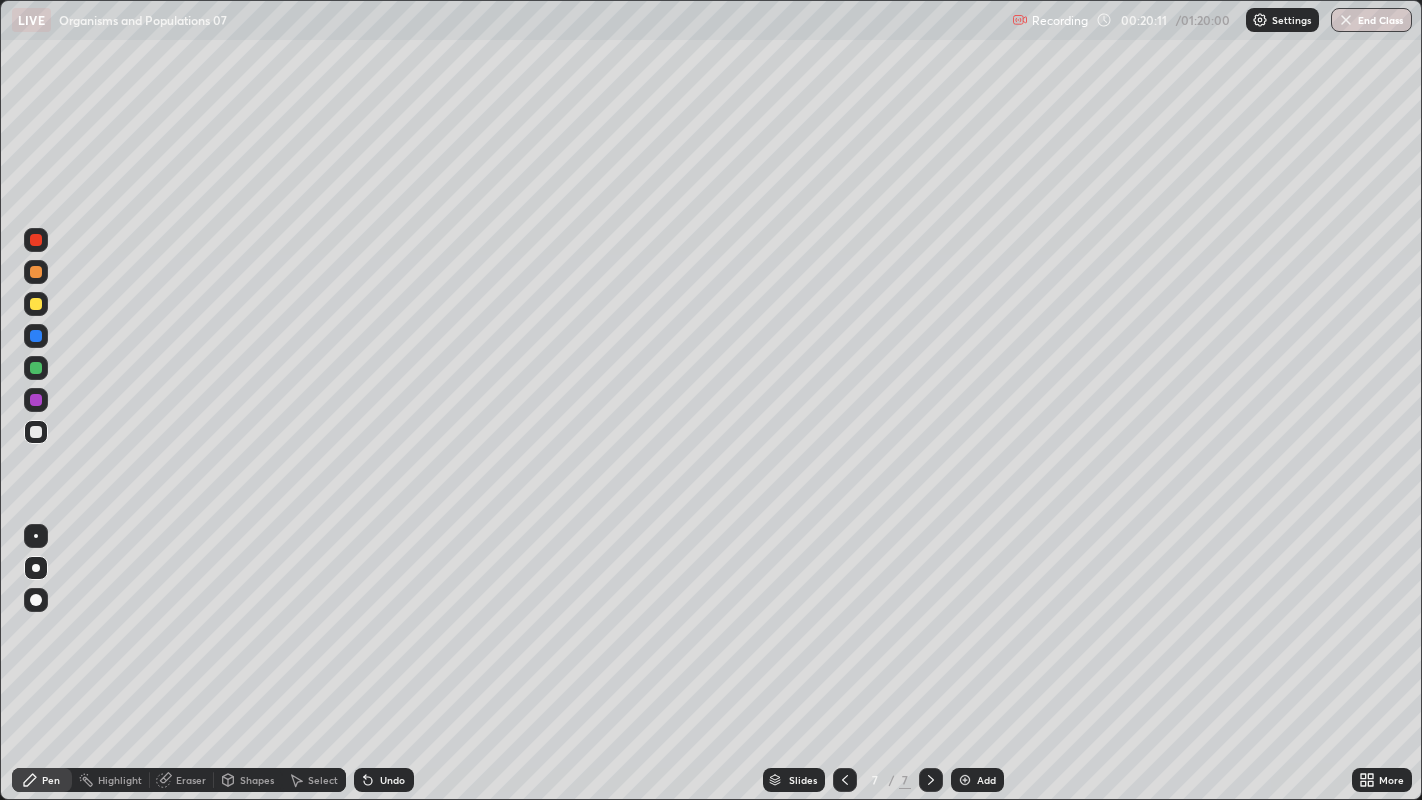 click on "Shapes" at bounding box center [257, 780] 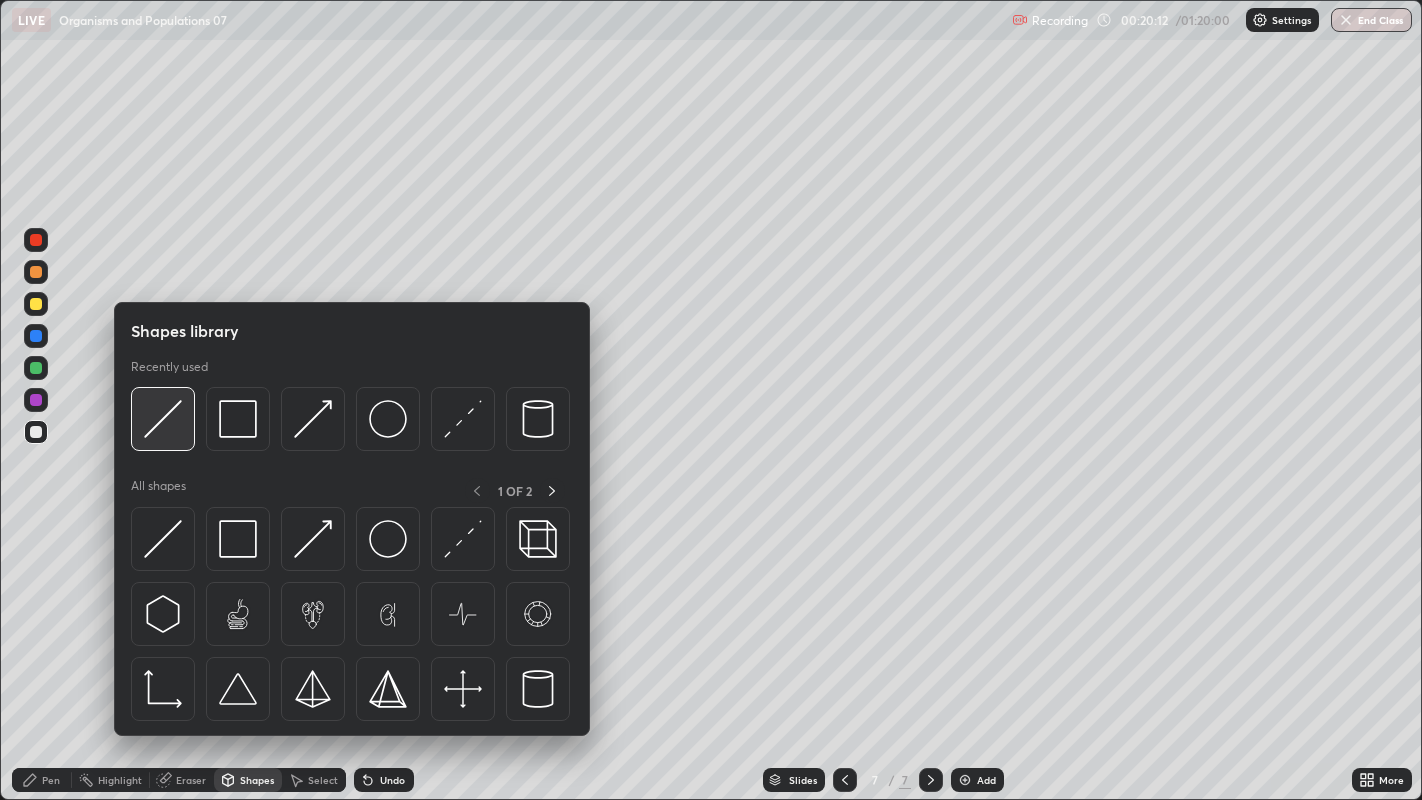click at bounding box center (163, 419) 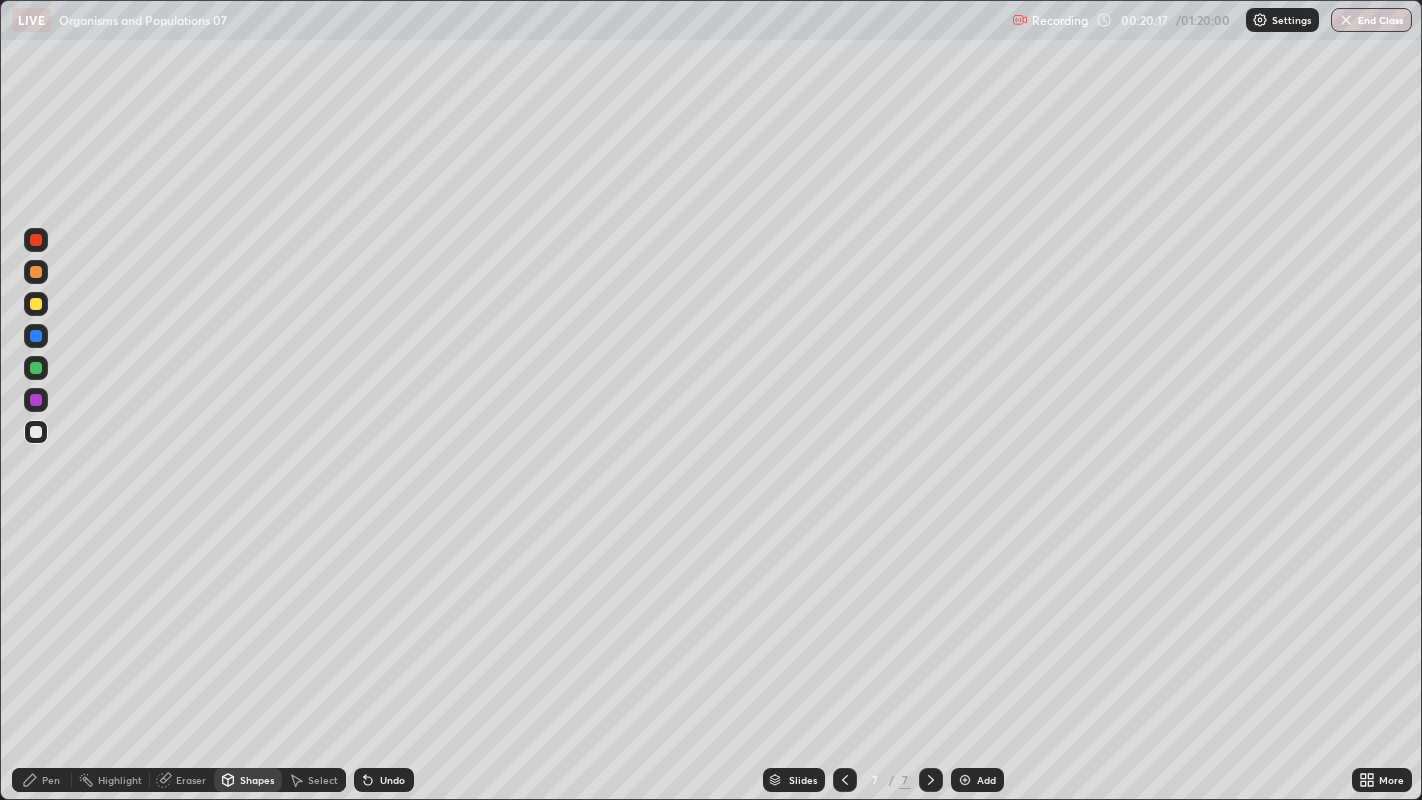 click 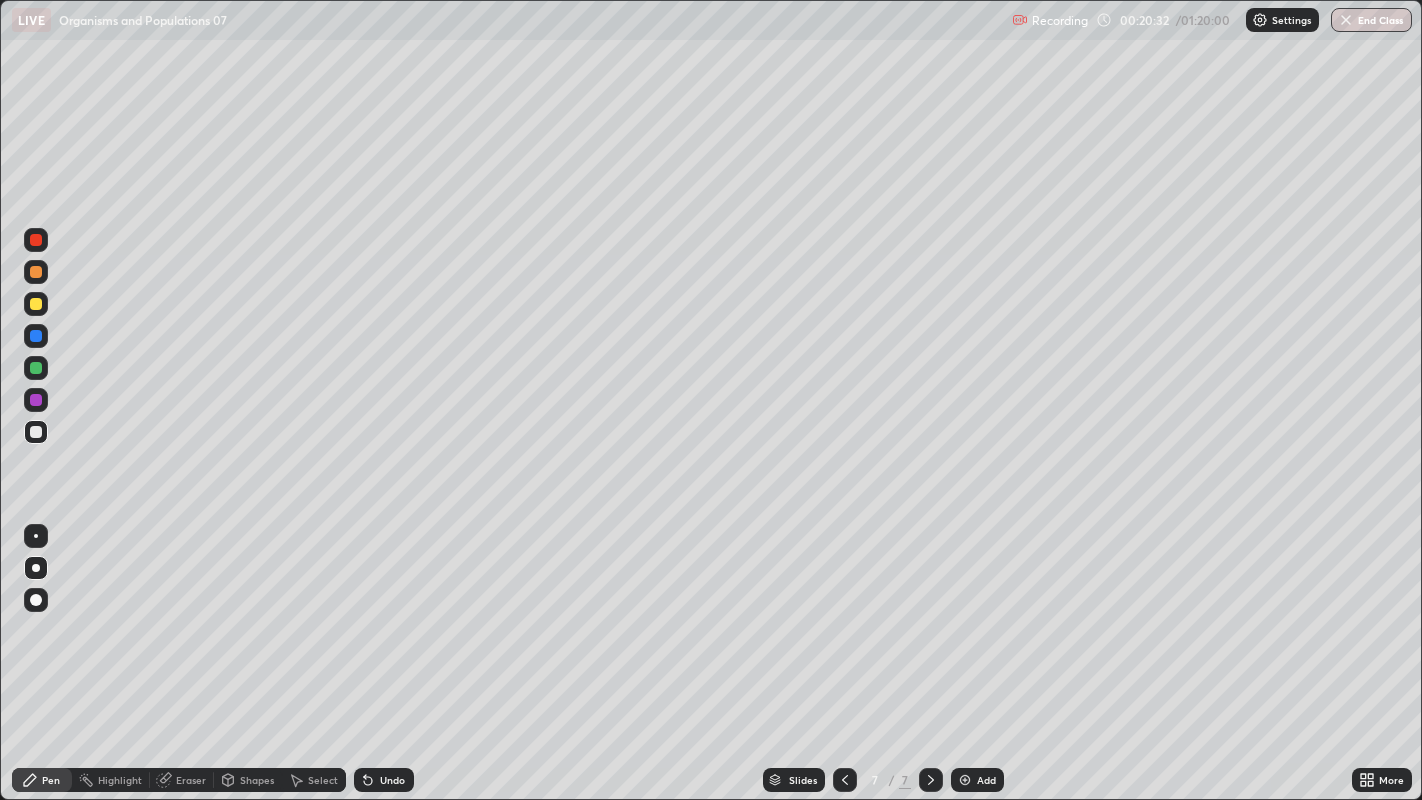 click at bounding box center (36, 368) 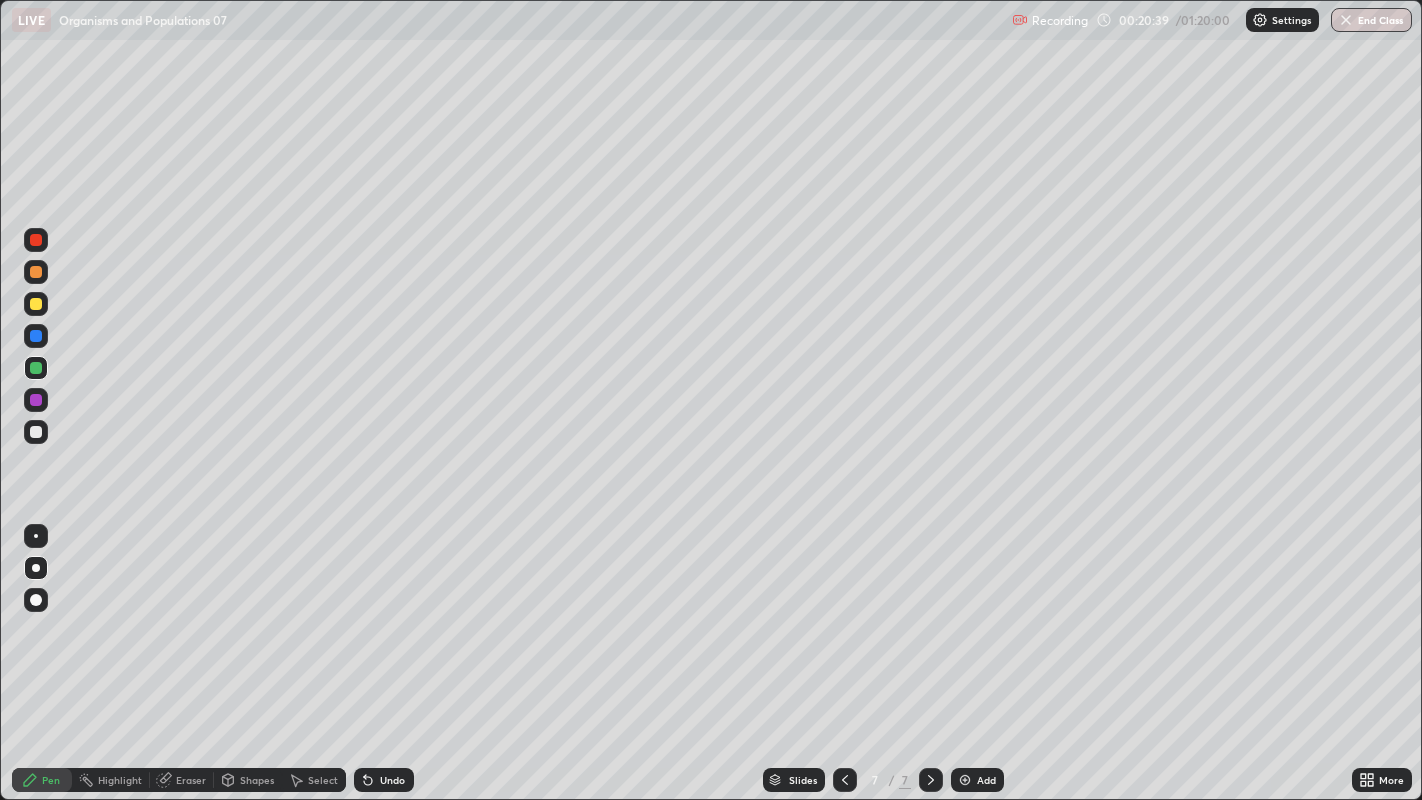 click at bounding box center [36, 240] 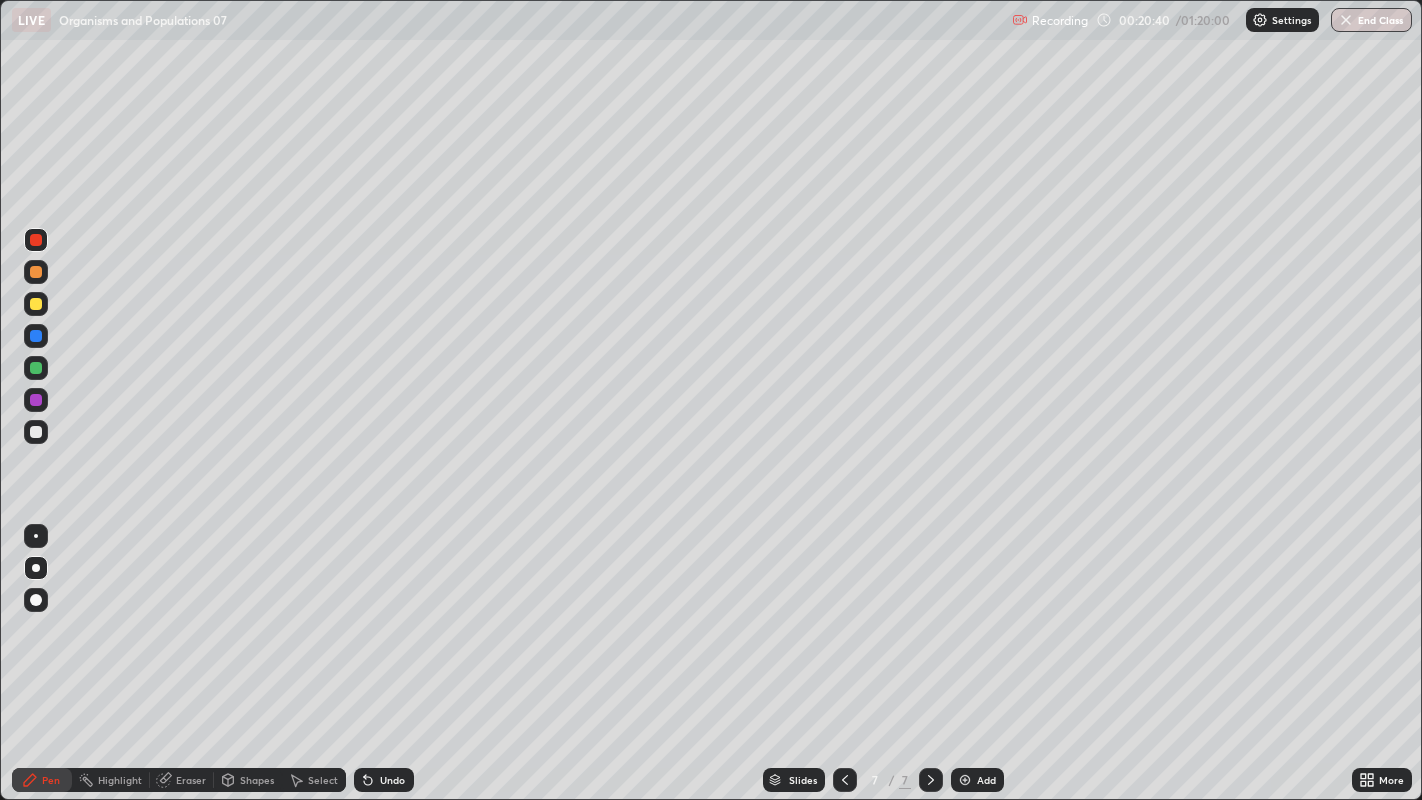 click at bounding box center [36, 240] 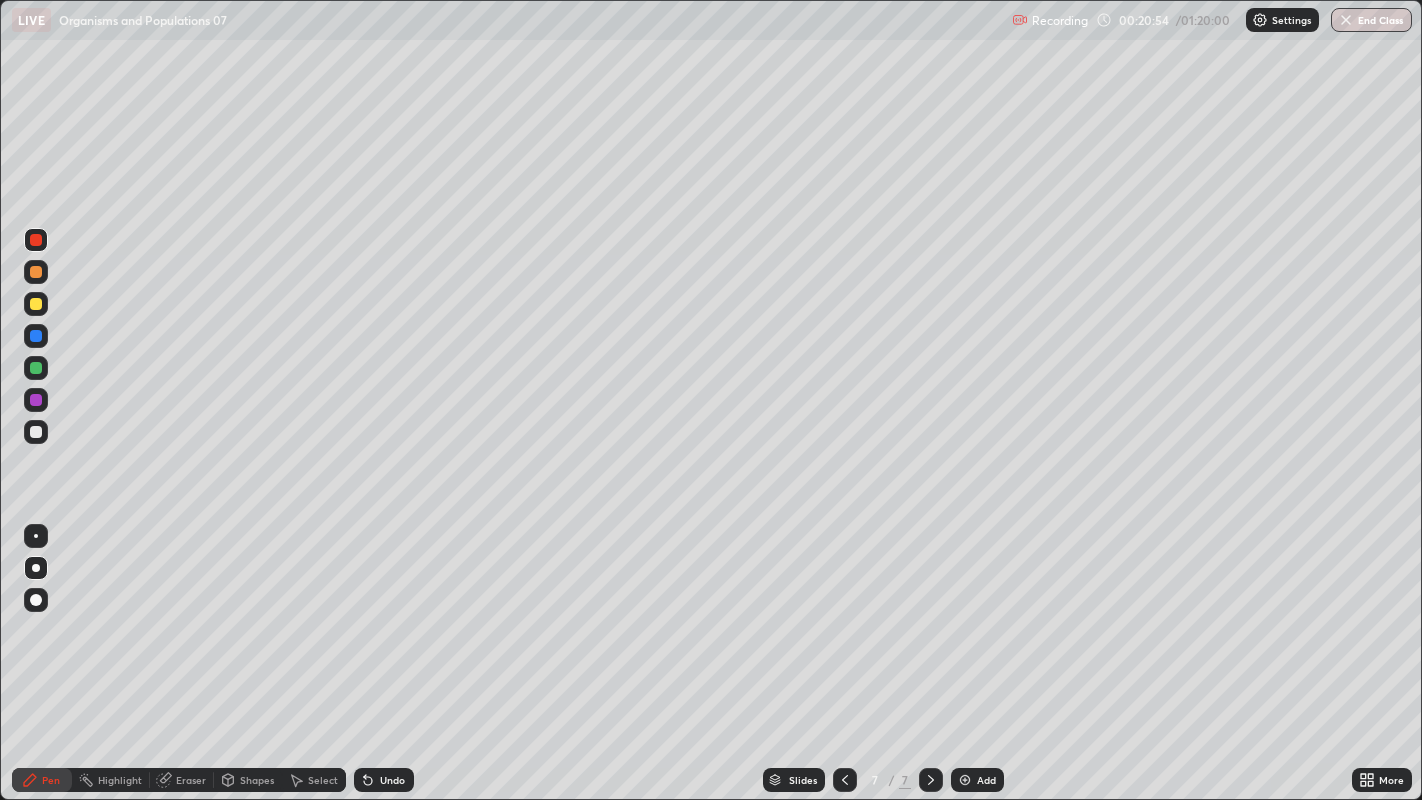 click at bounding box center [36, 432] 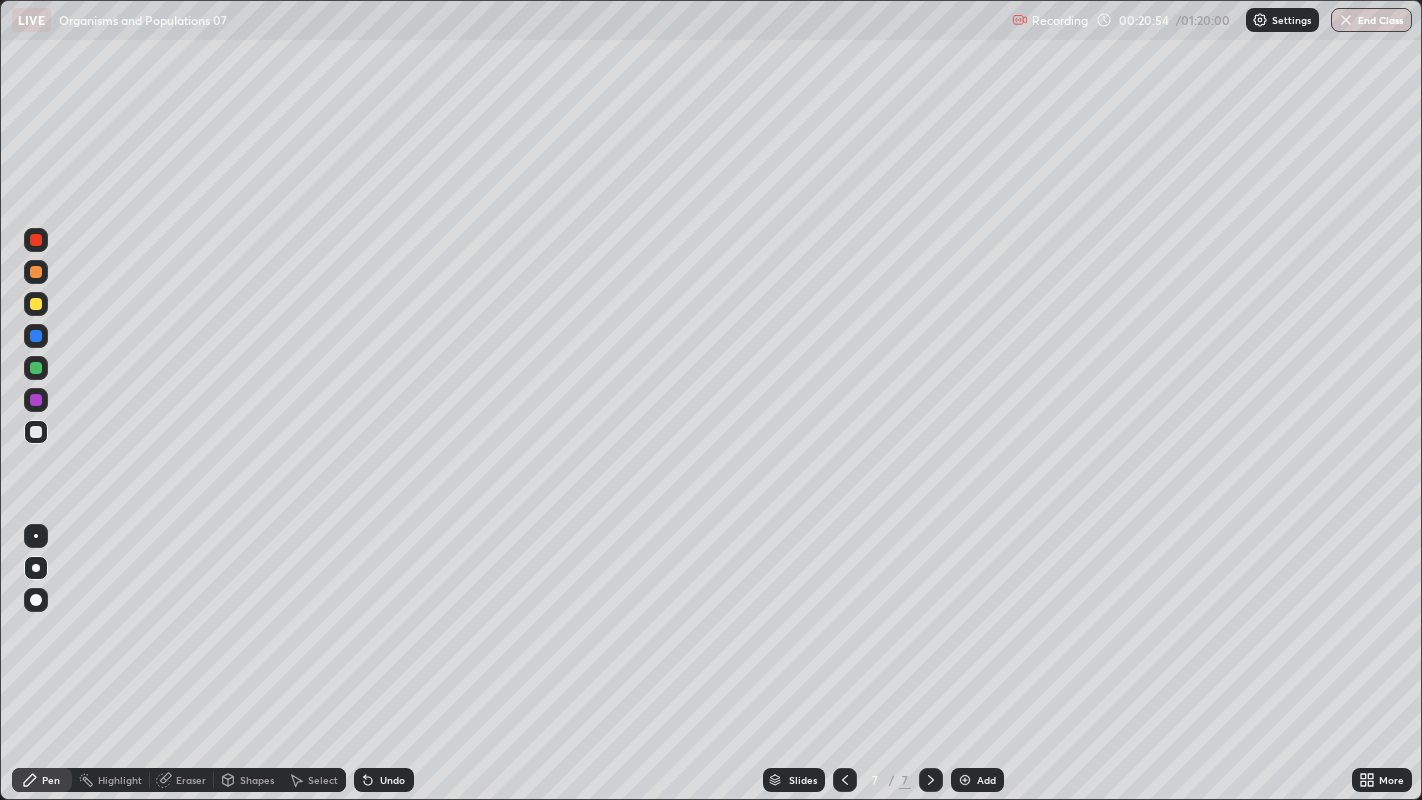 click at bounding box center (36, 432) 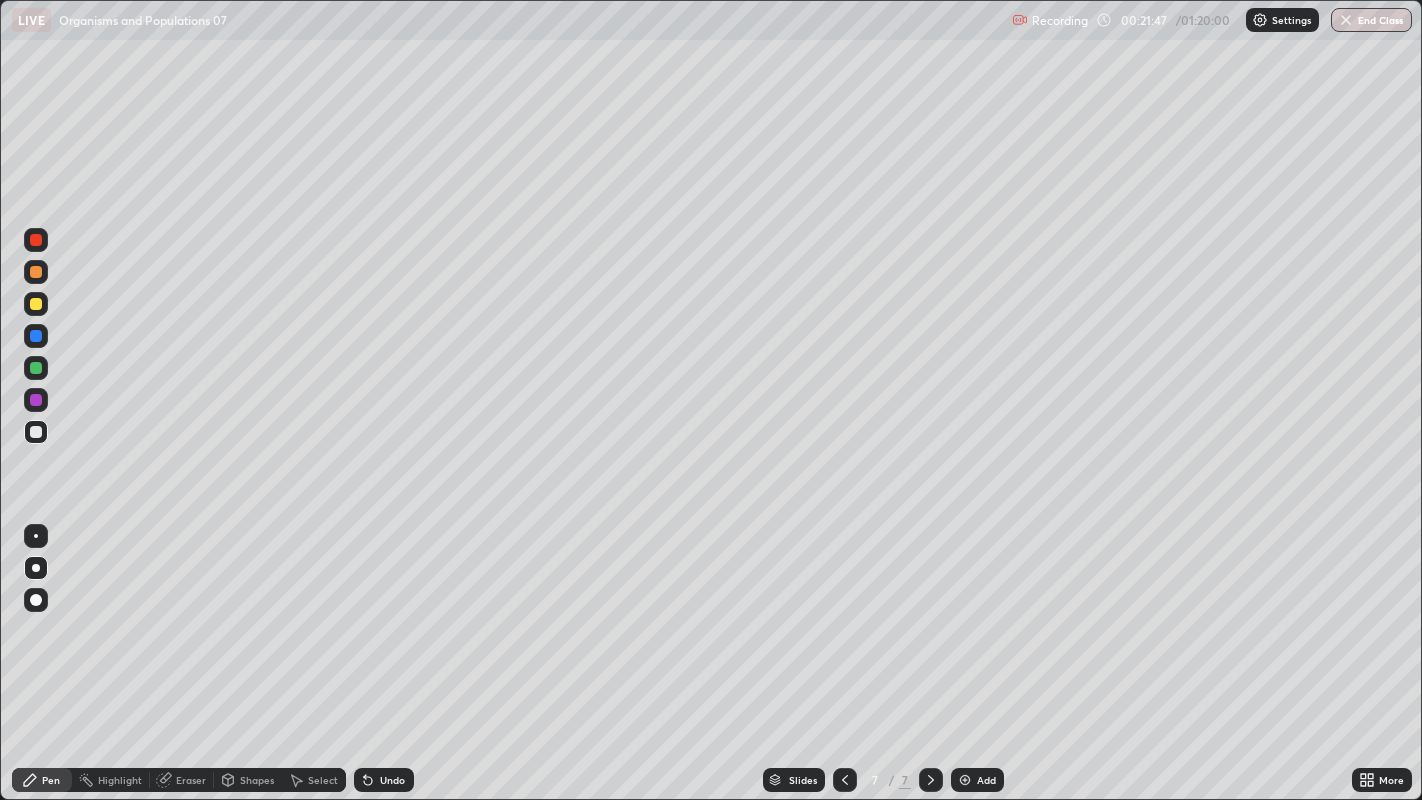 click at bounding box center (36, 432) 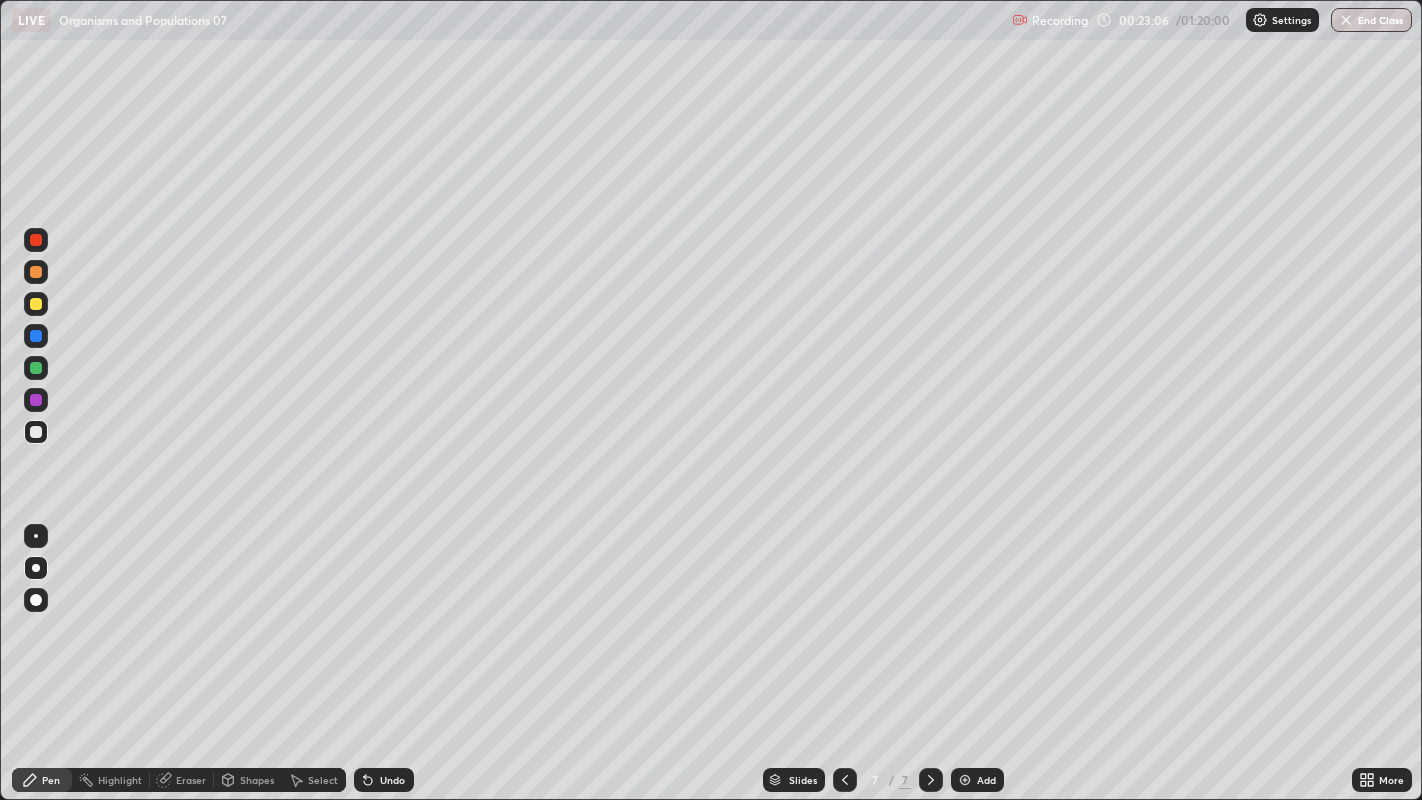 click on "Add" at bounding box center [986, 780] 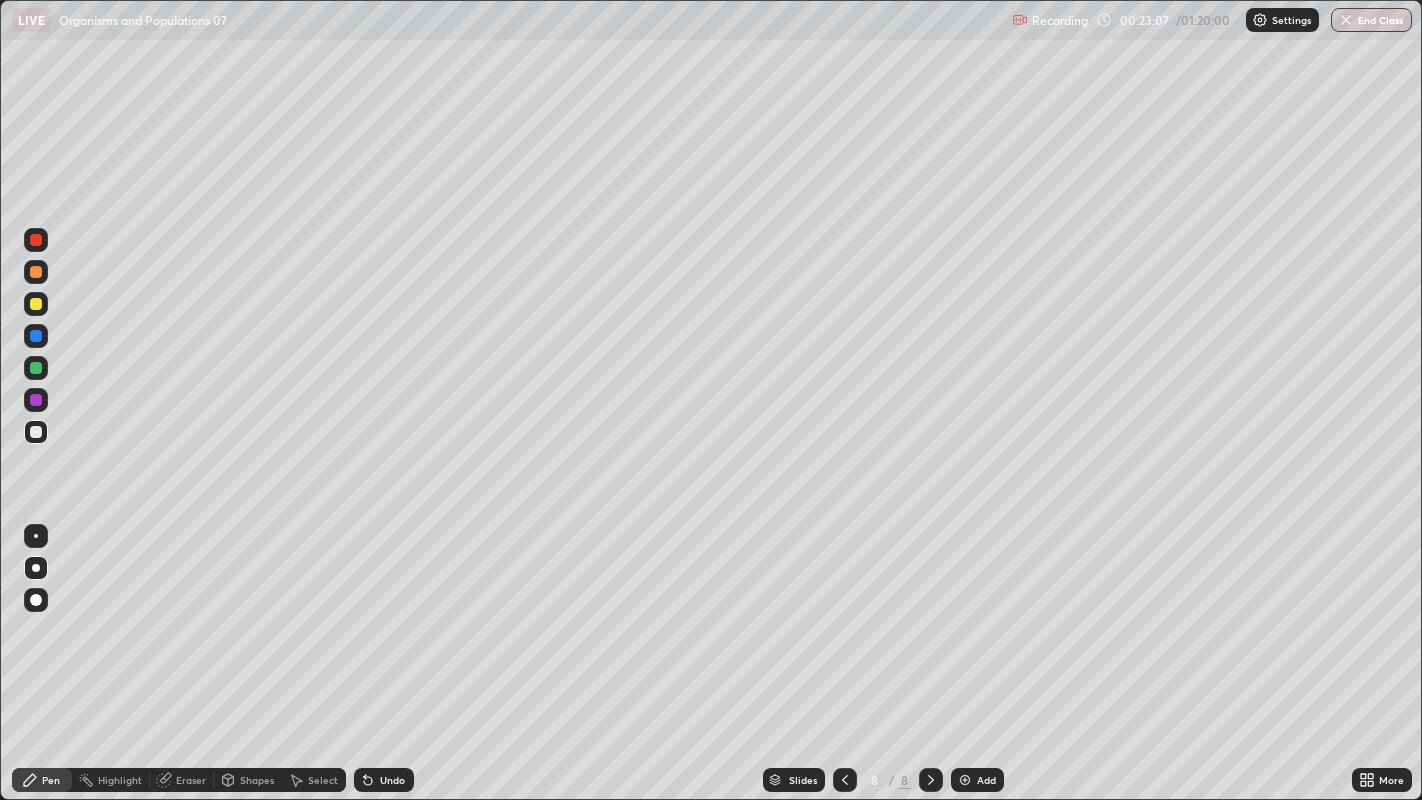 click on "Pen" at bounding box center [42, 780] 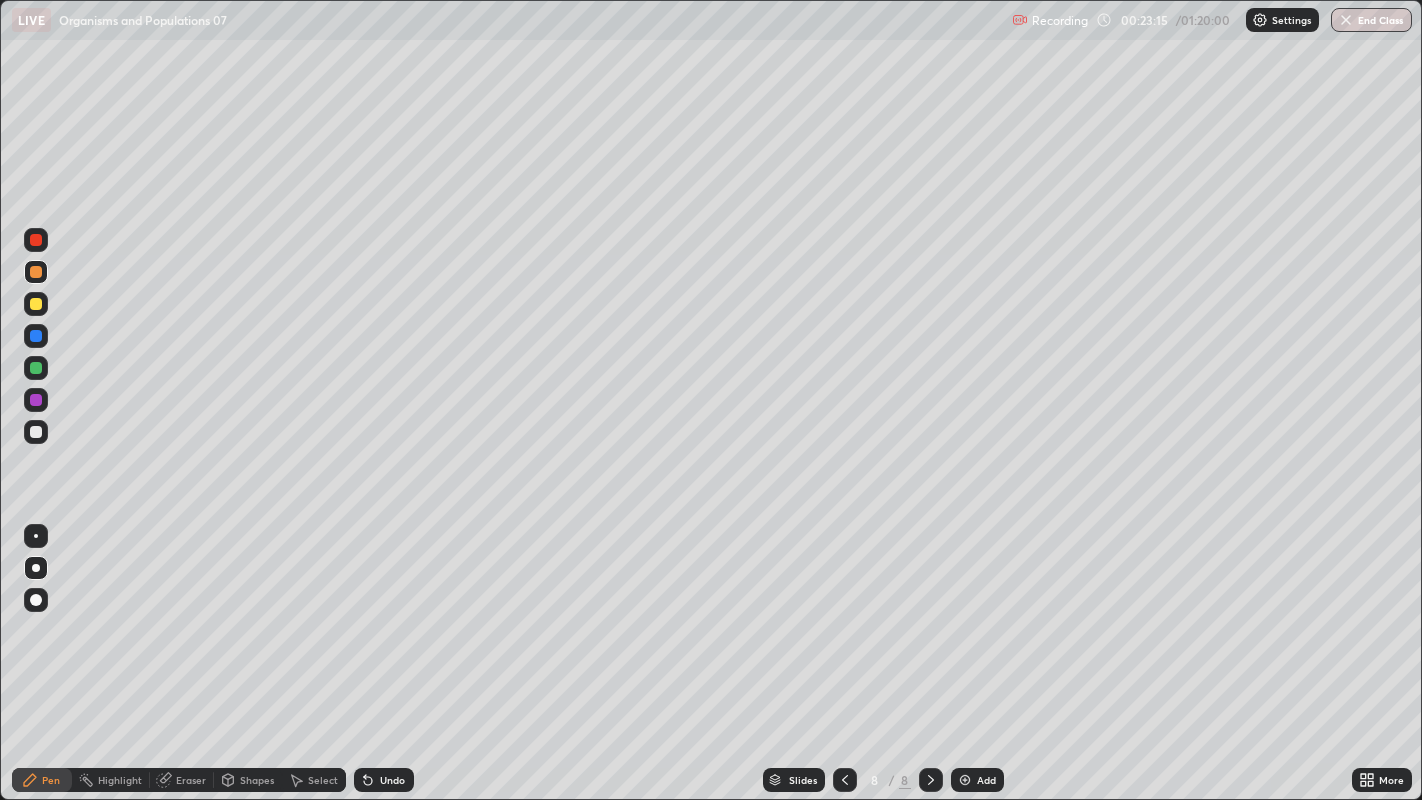 click at bounding box center [36, 432] 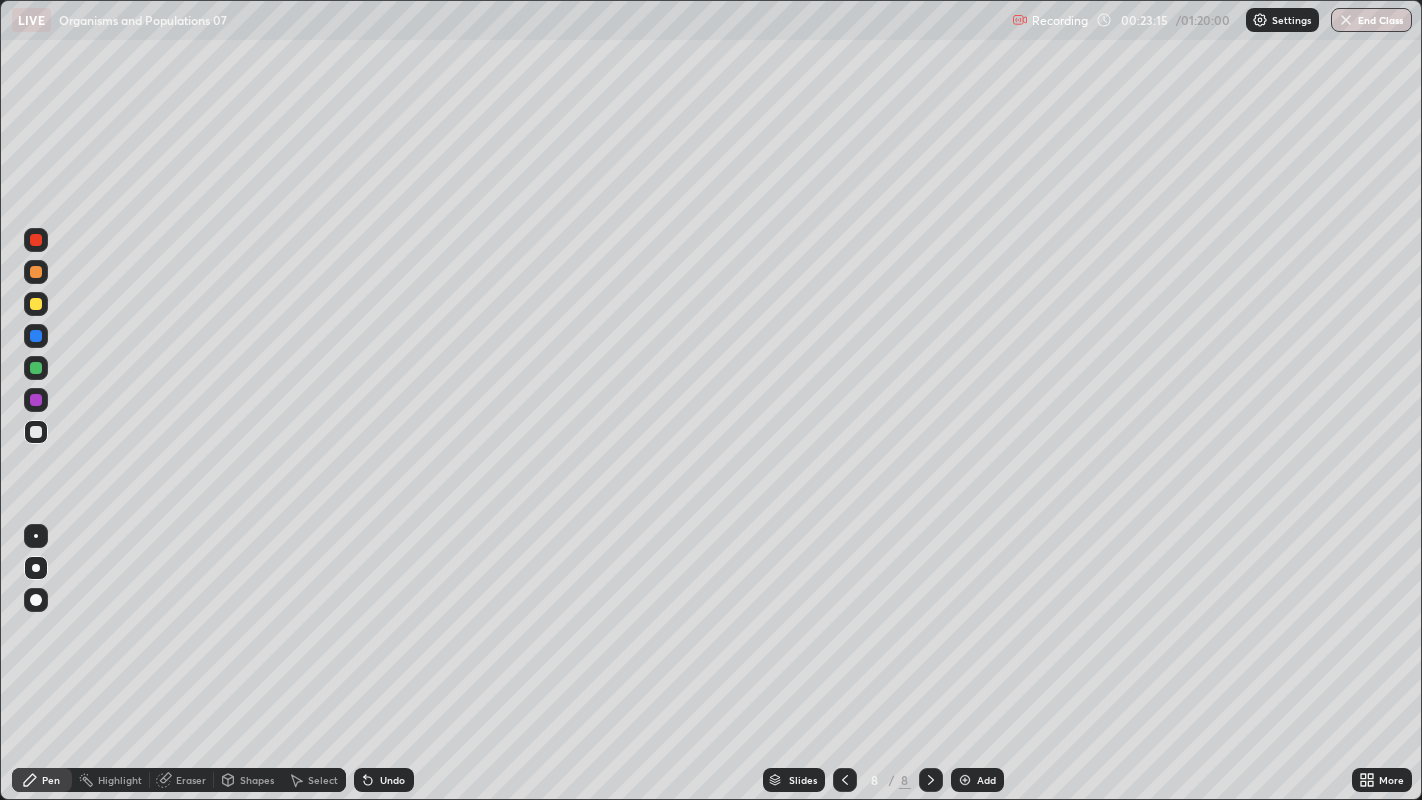 click at bounding box center [36, 432] 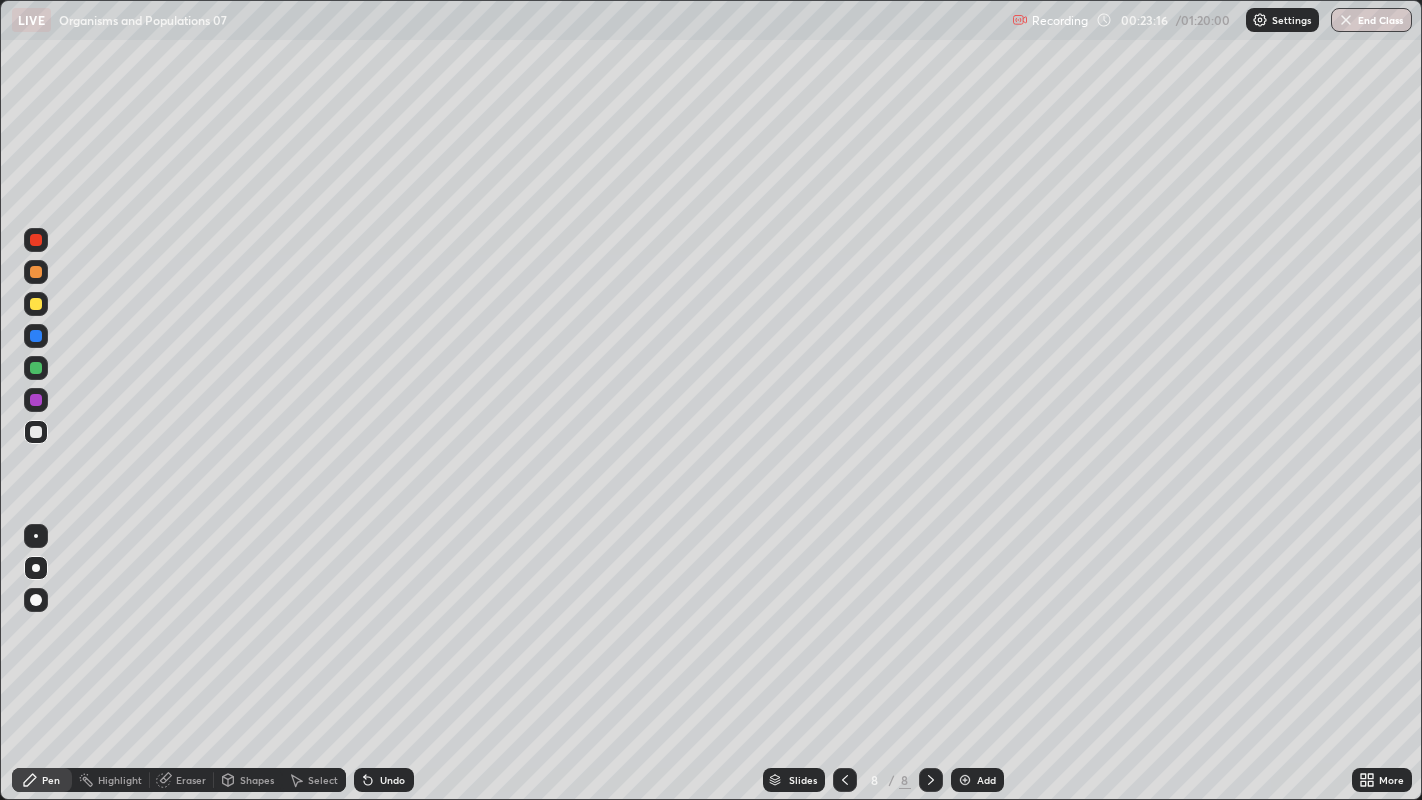 click at bounding box center (36, 432) 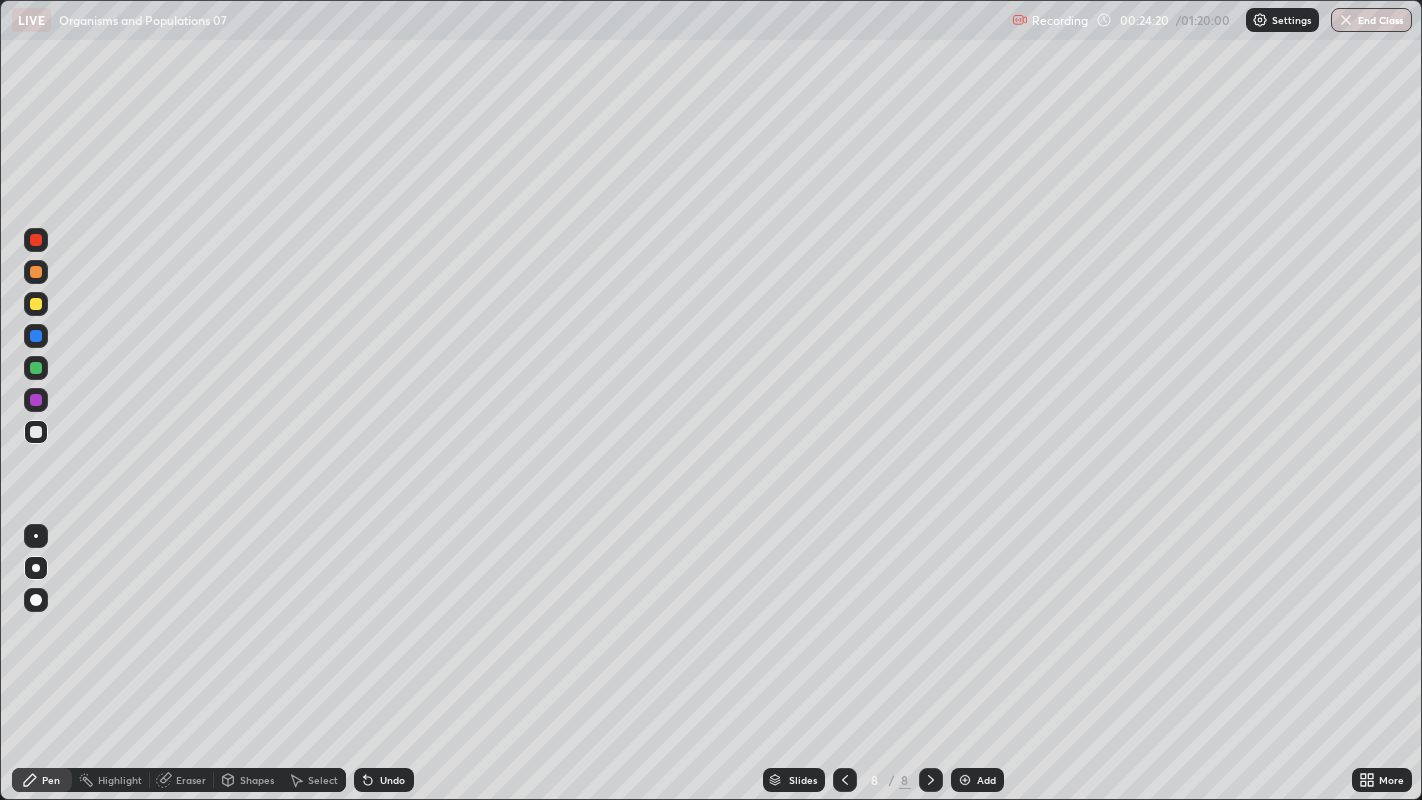 click at bounding box center [36, 336] 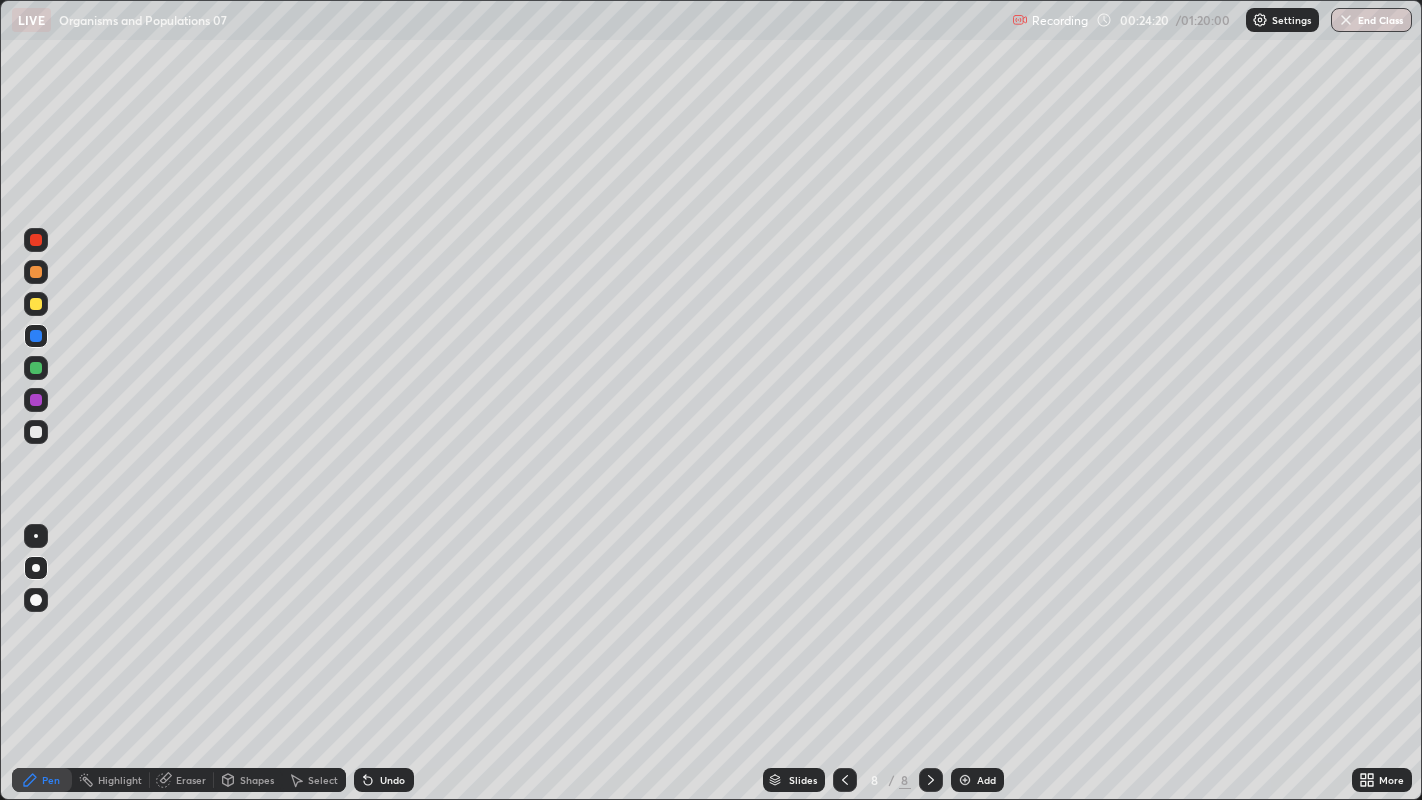 click at bounding box center (36, 368) 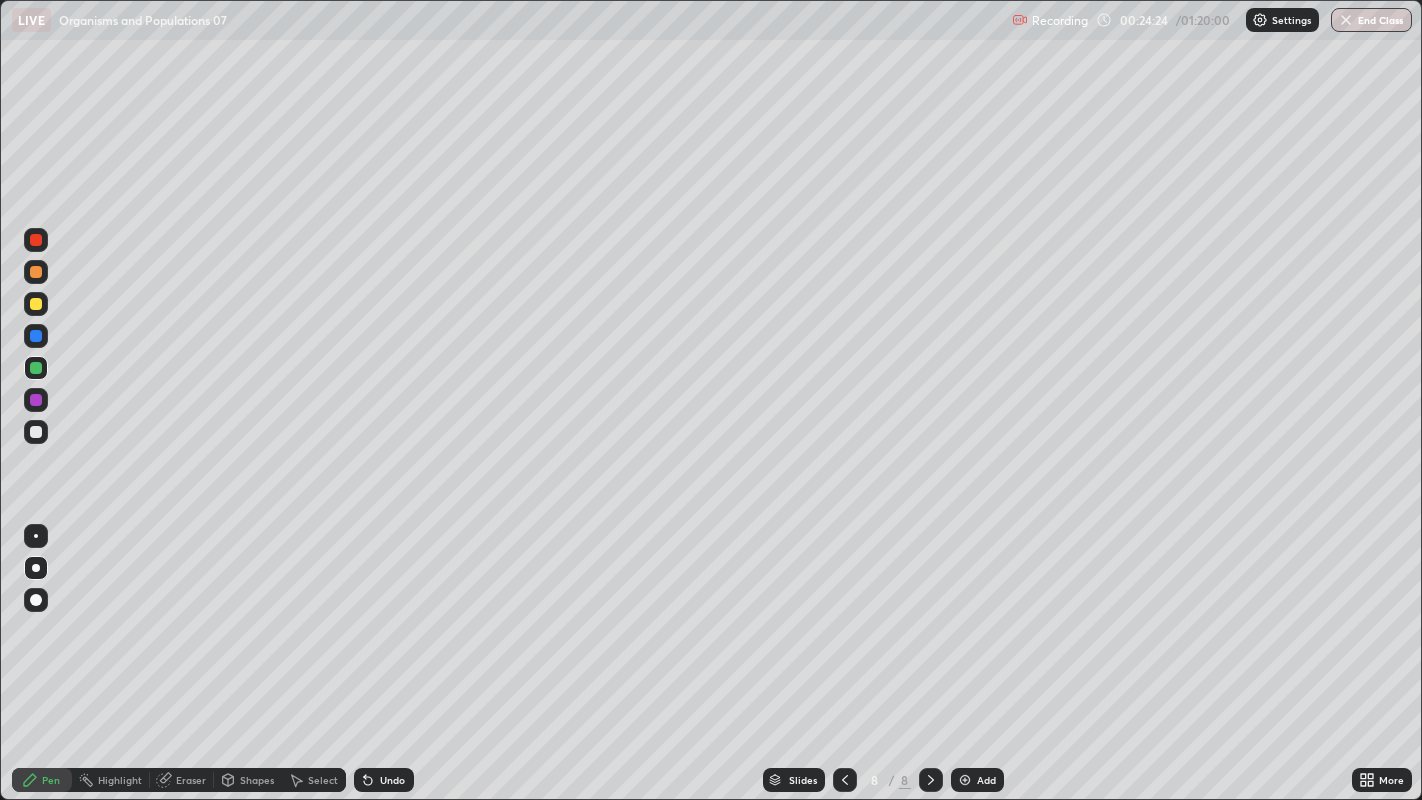 click at bounding box center [36, 400] 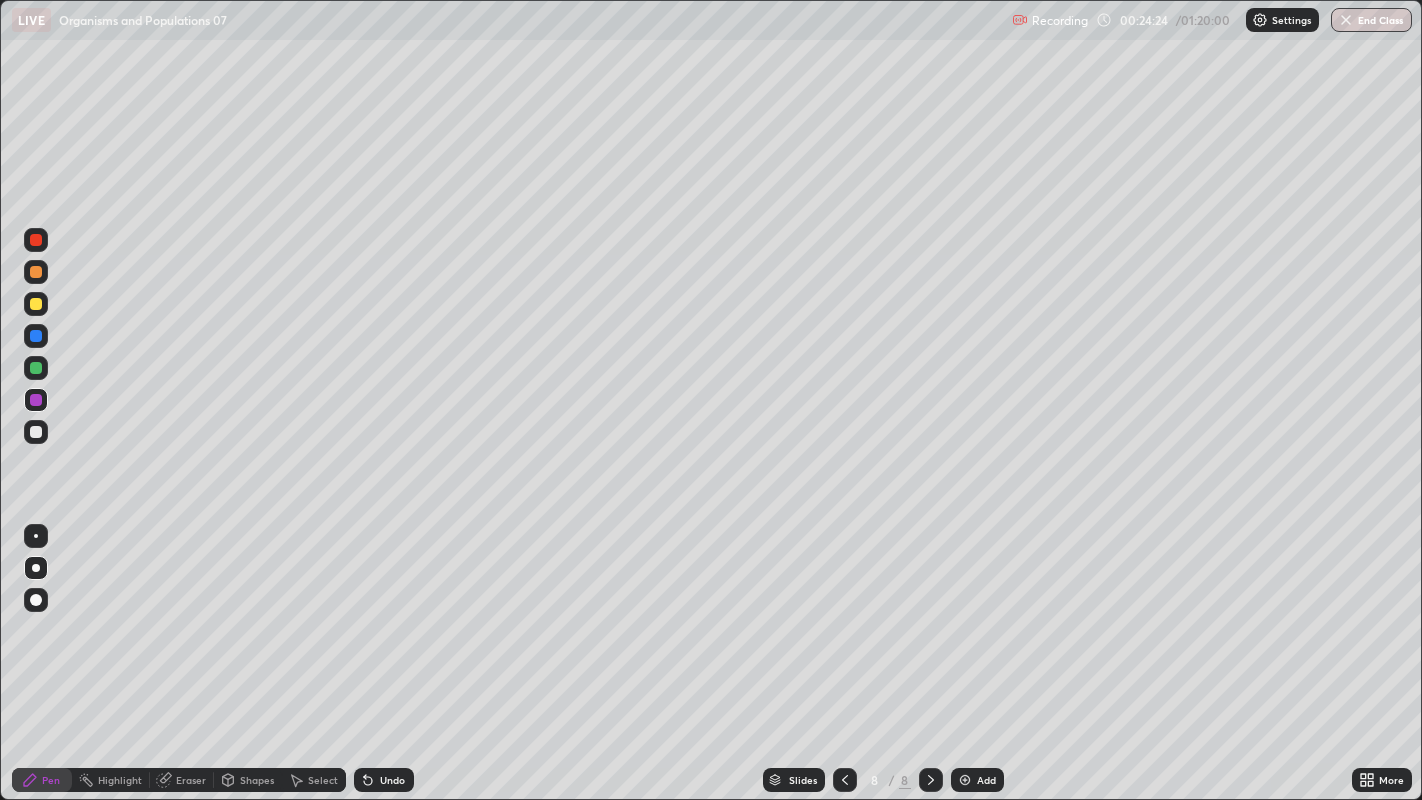 click at bounding box center [36, 400] 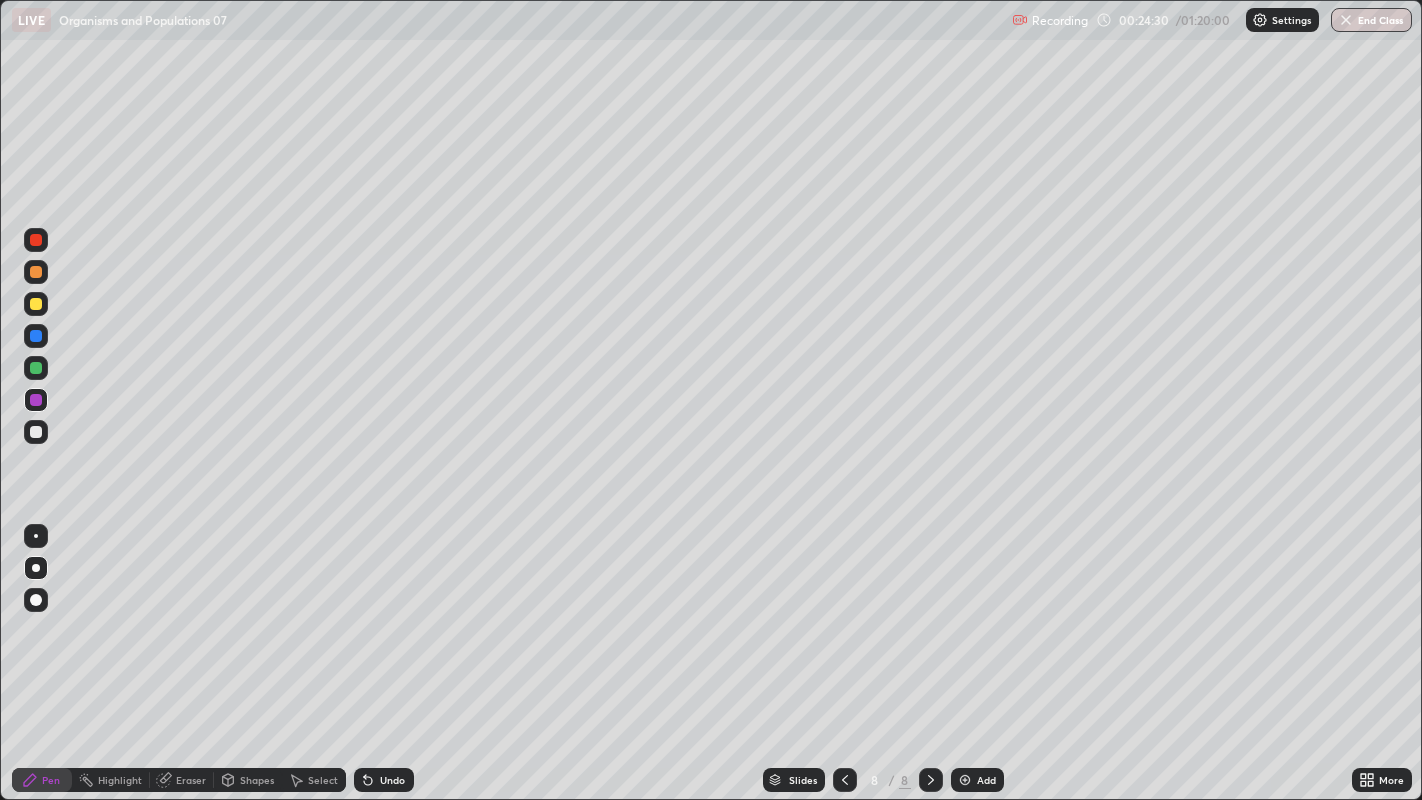 click at bounding box center (36, 336) 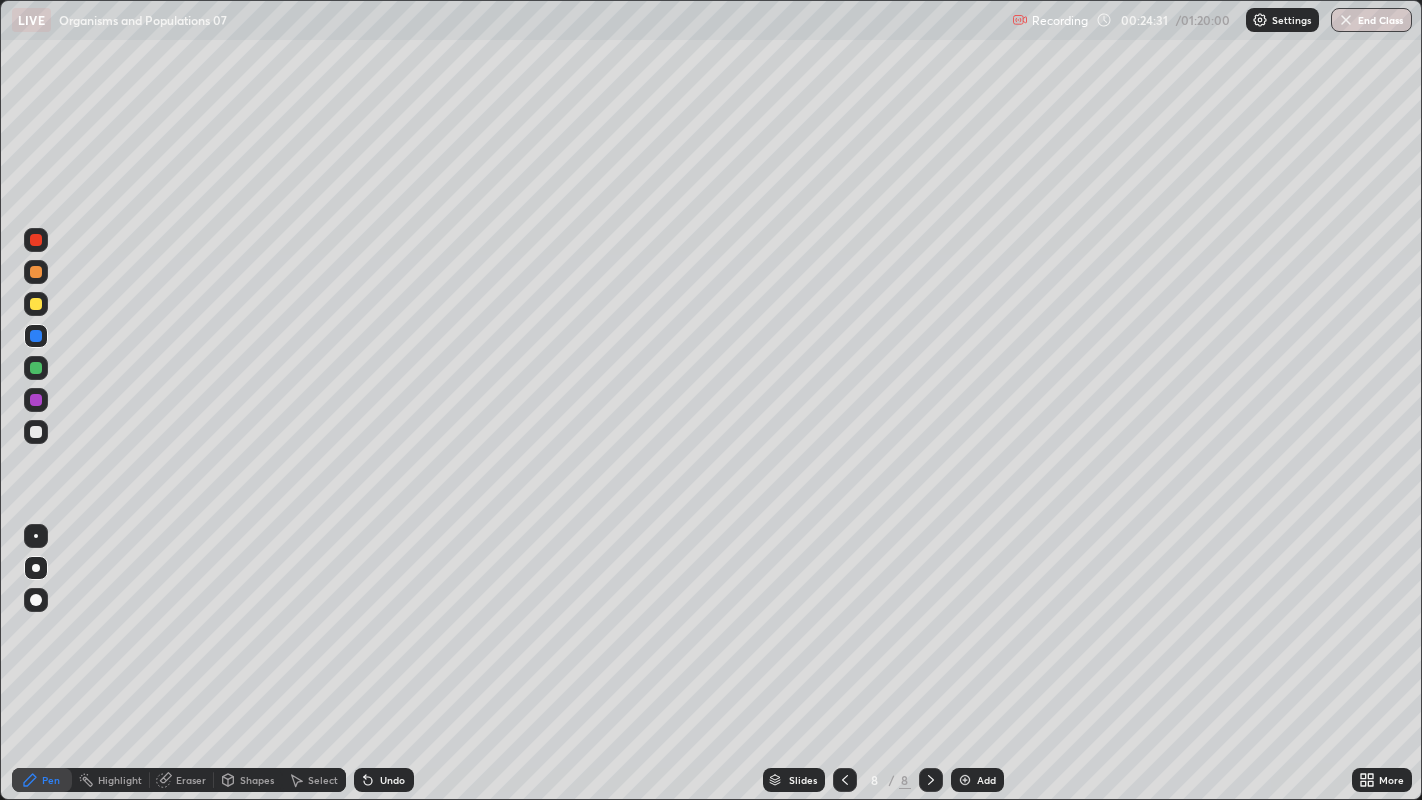 click at bounding box center (36, 336) 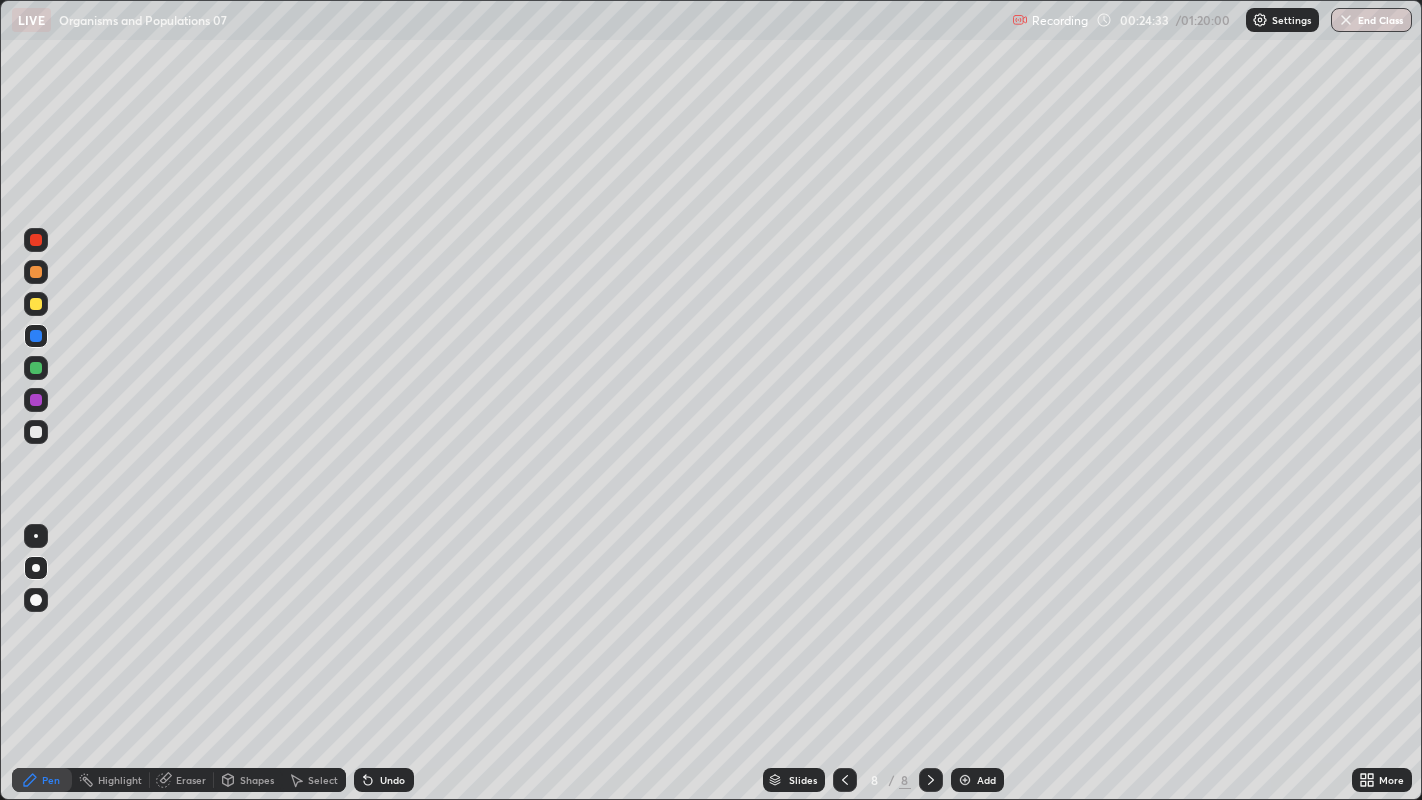 click at bounding box center (36, 432) 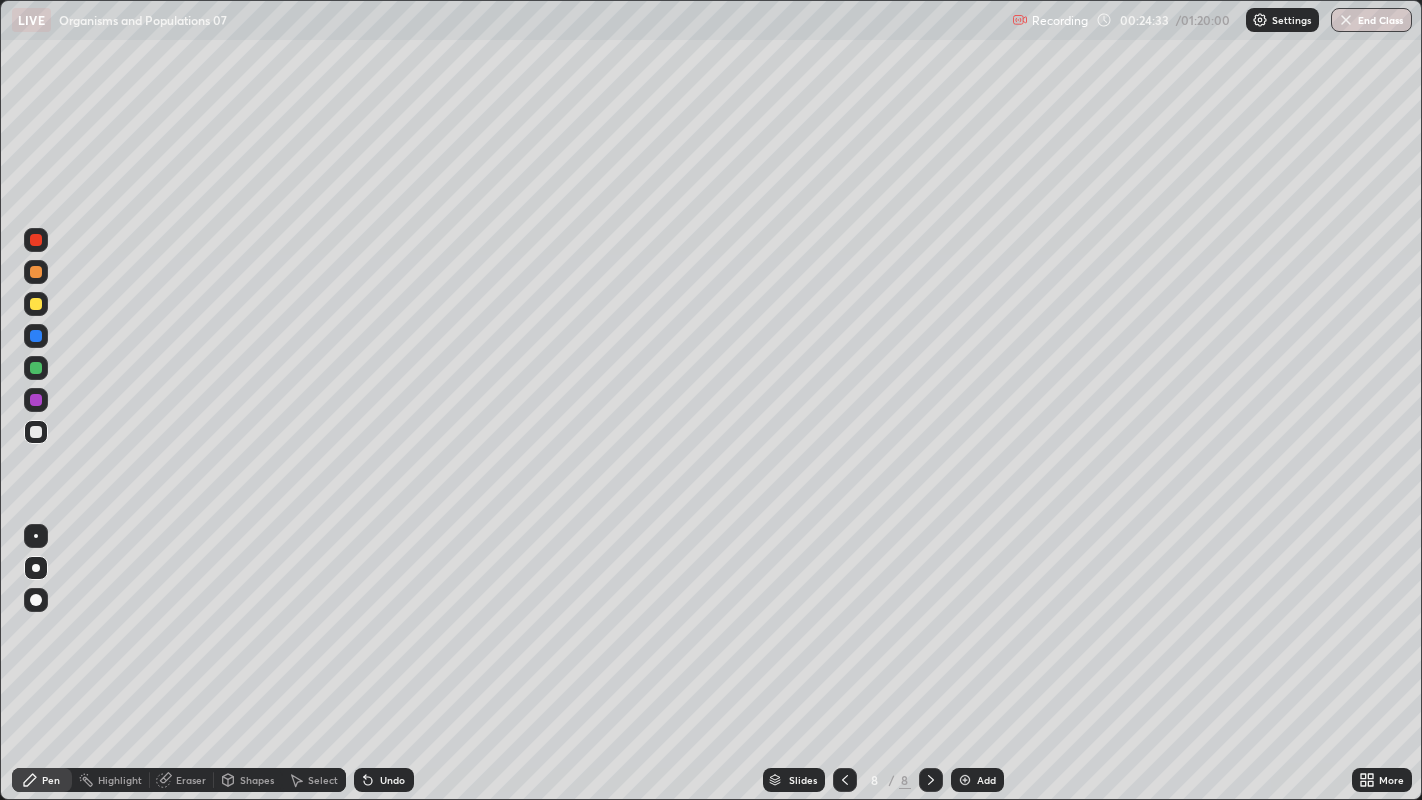 click at bounding box center (36, 432) 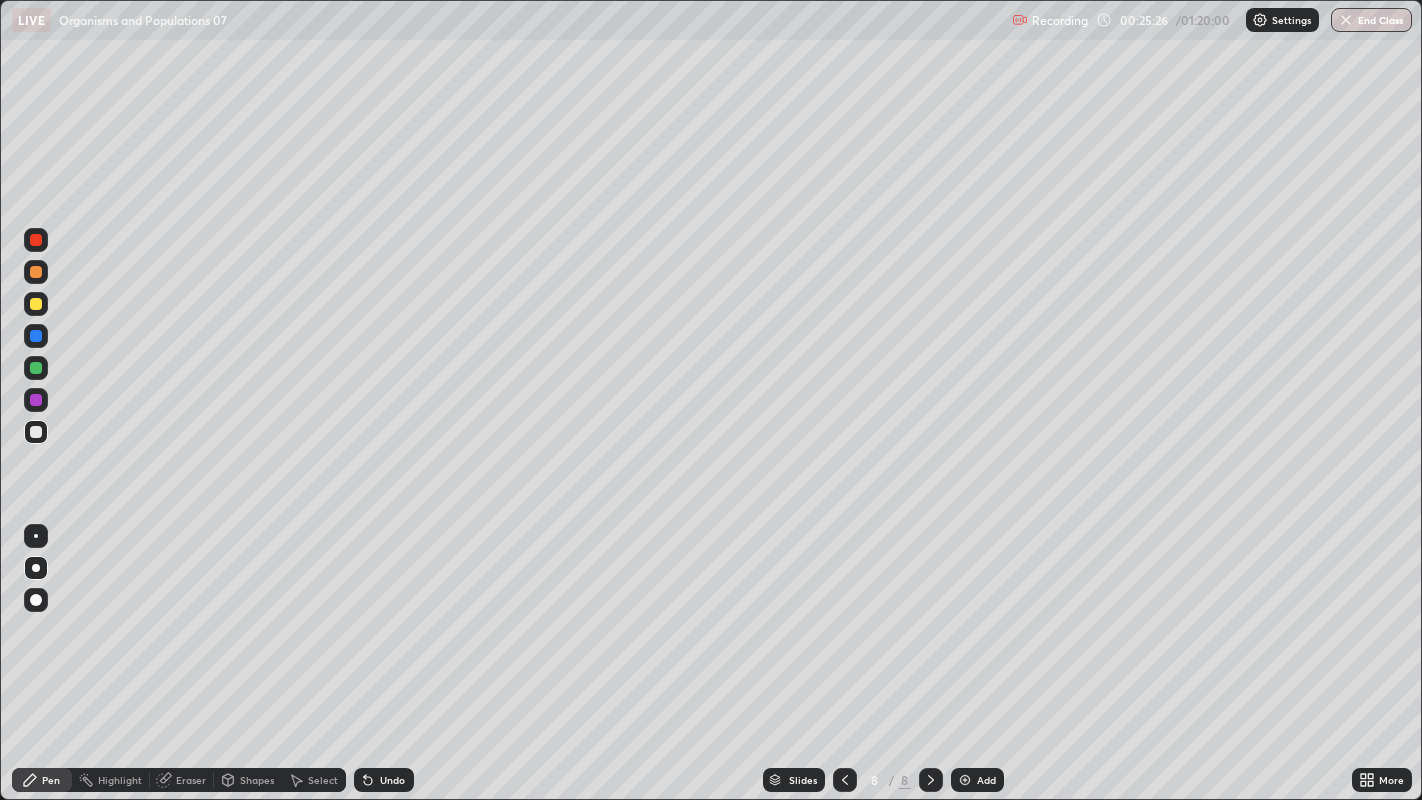 click at bounding box center [36, 432] 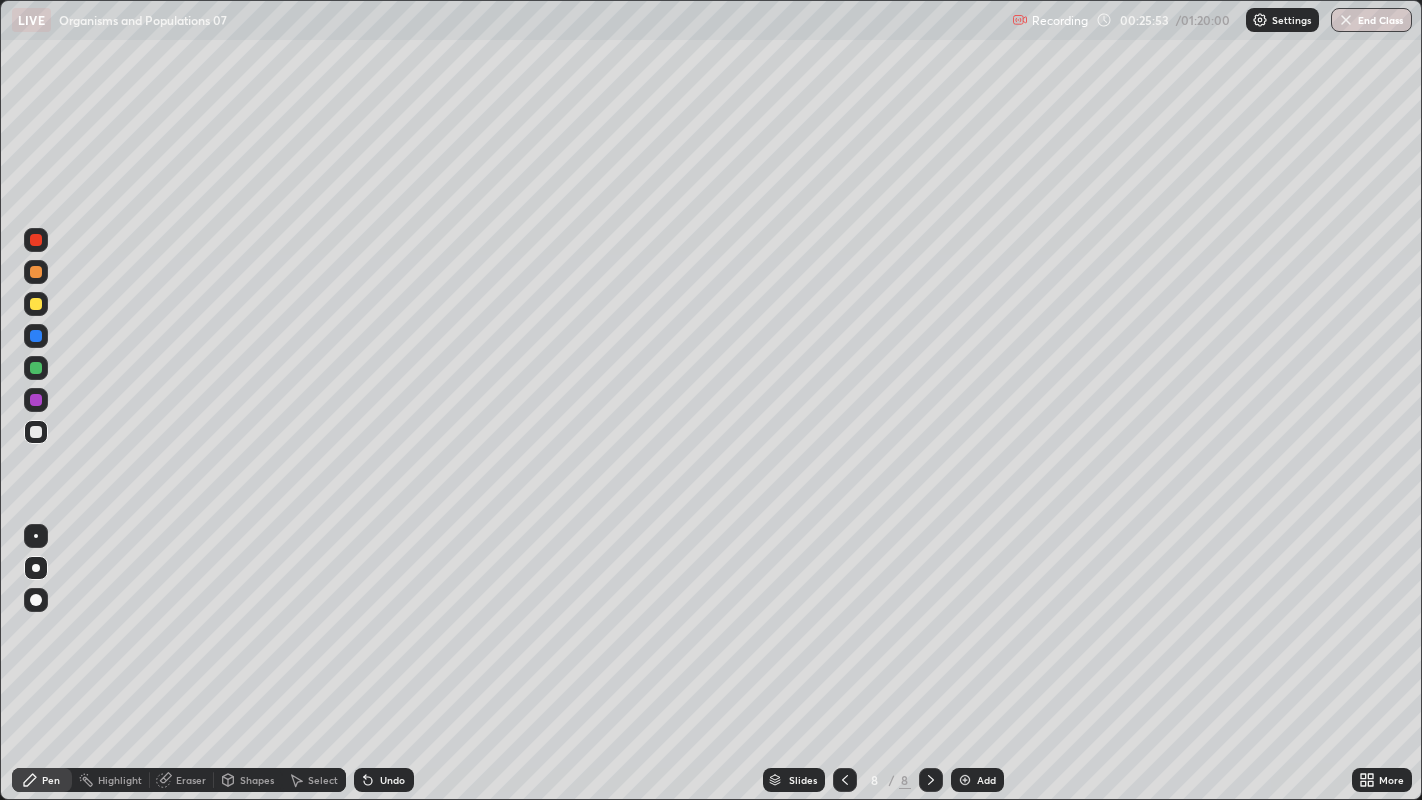click at bounding box center (36, 368) 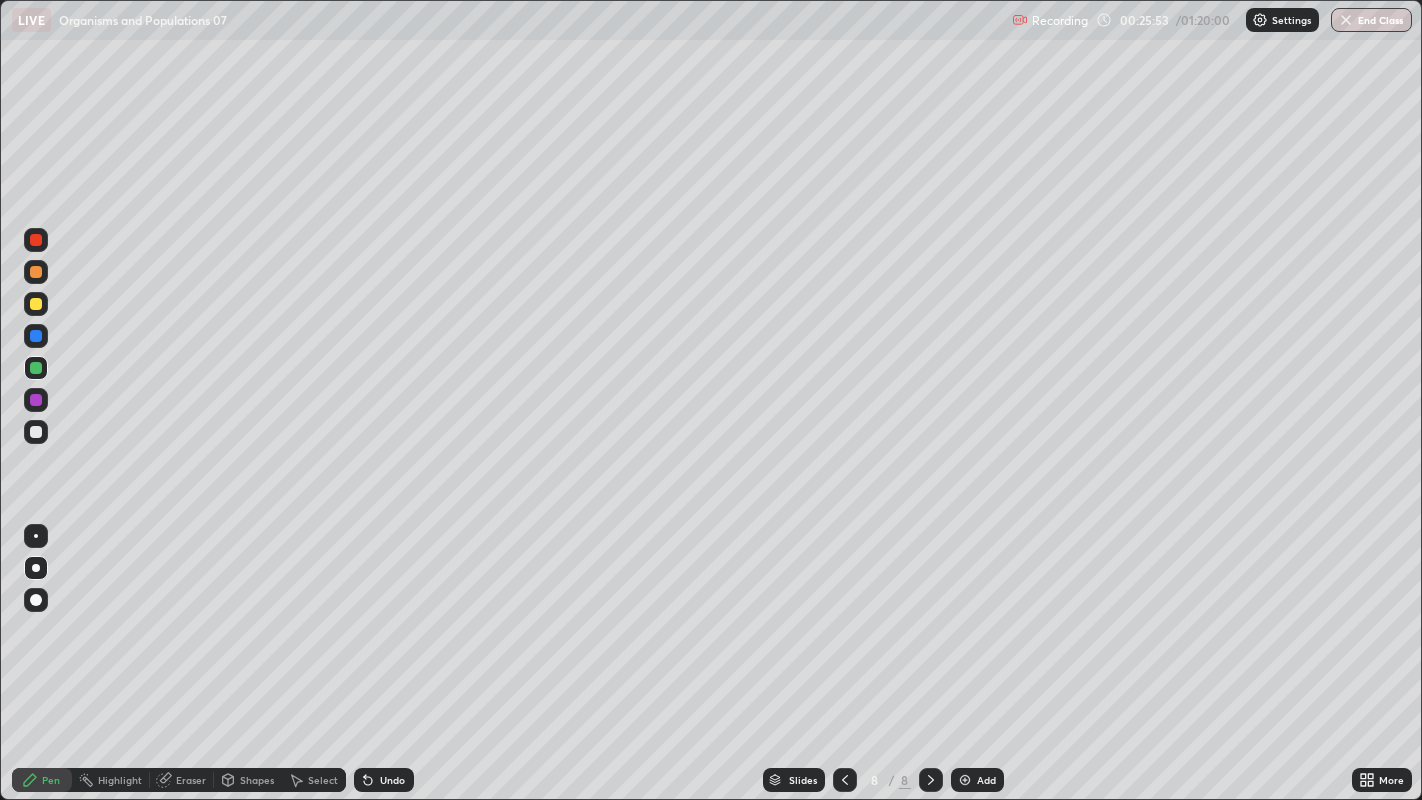 click at bounding box center (36, 368) 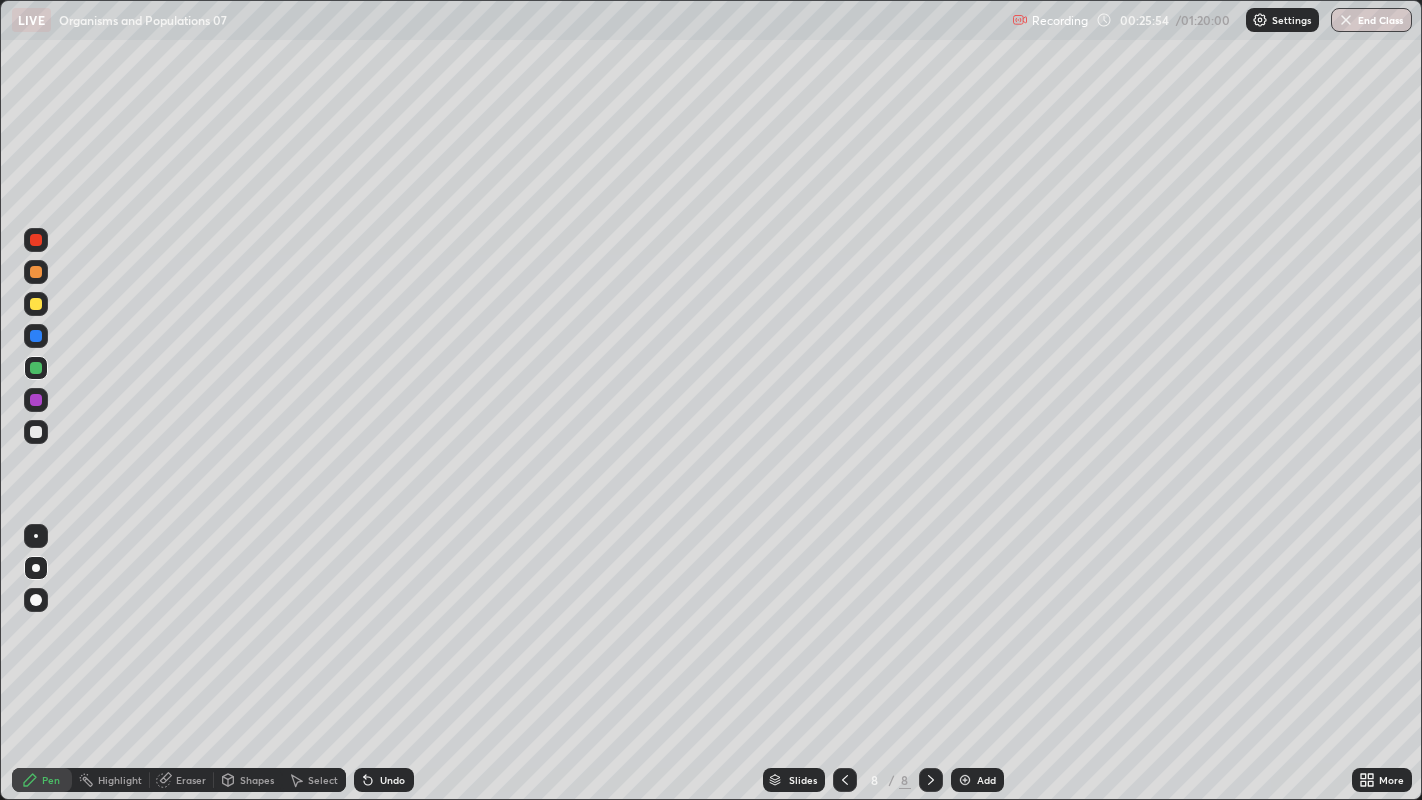 click at bounding box center [36, 432] 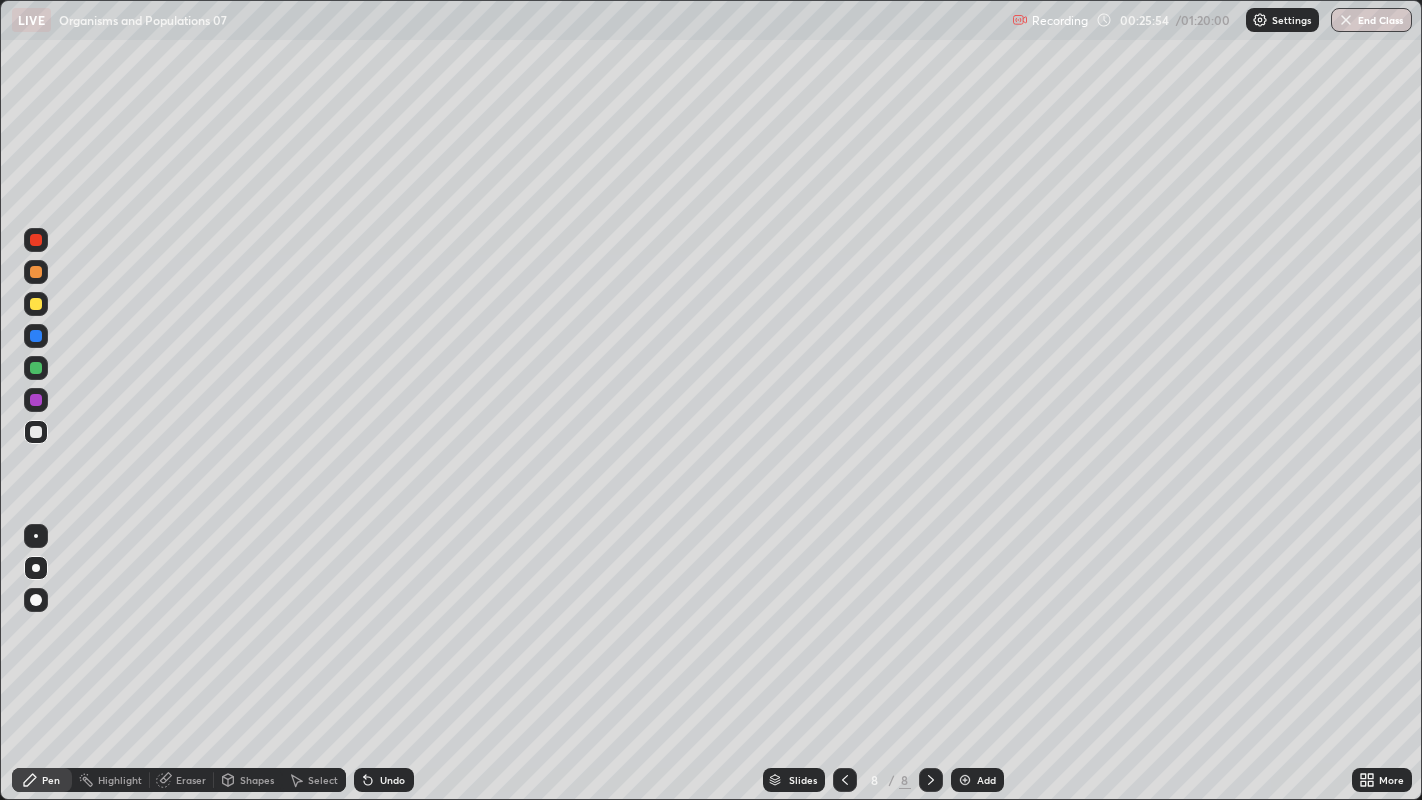 click at bounding box center [36, 432] 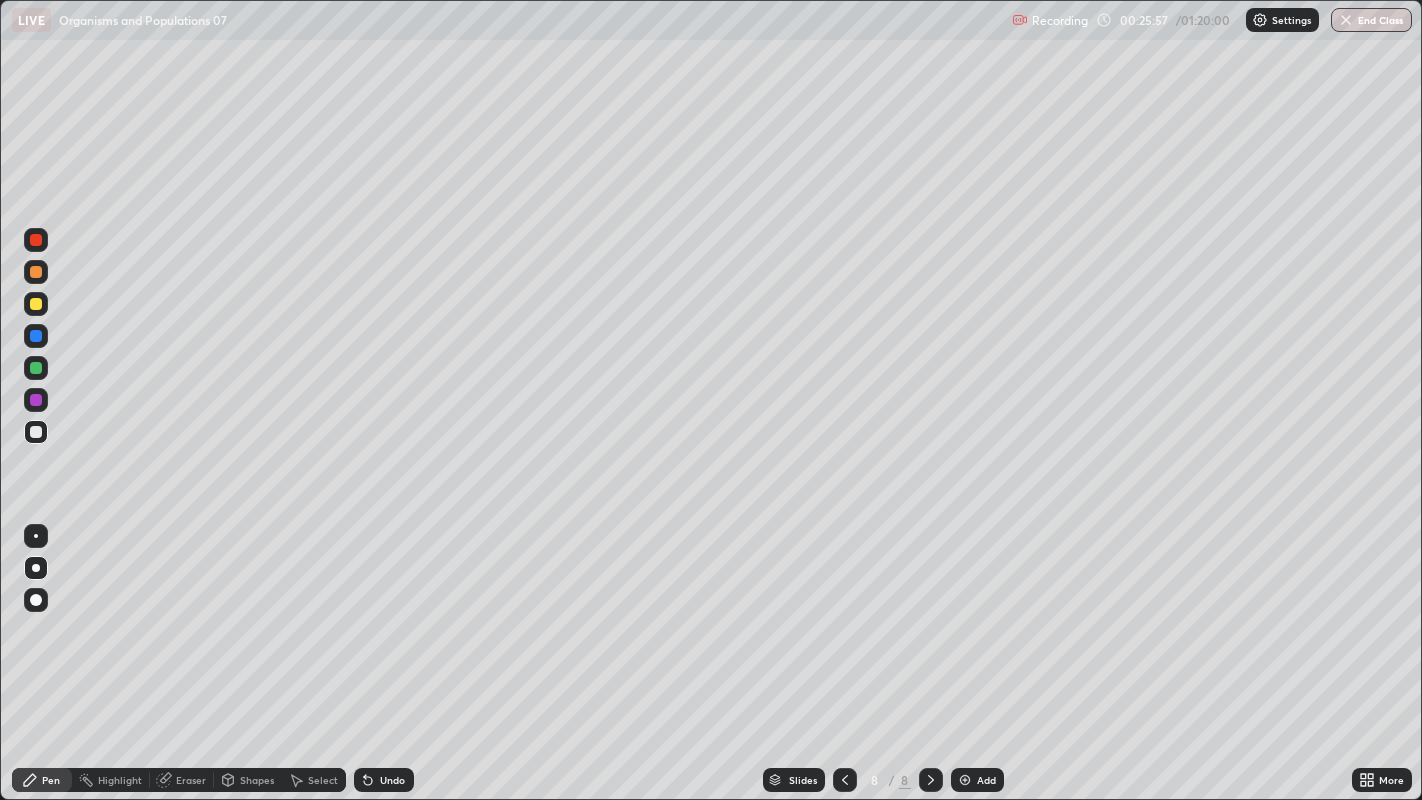 click on "Undo" at bounding box center (392, 780) 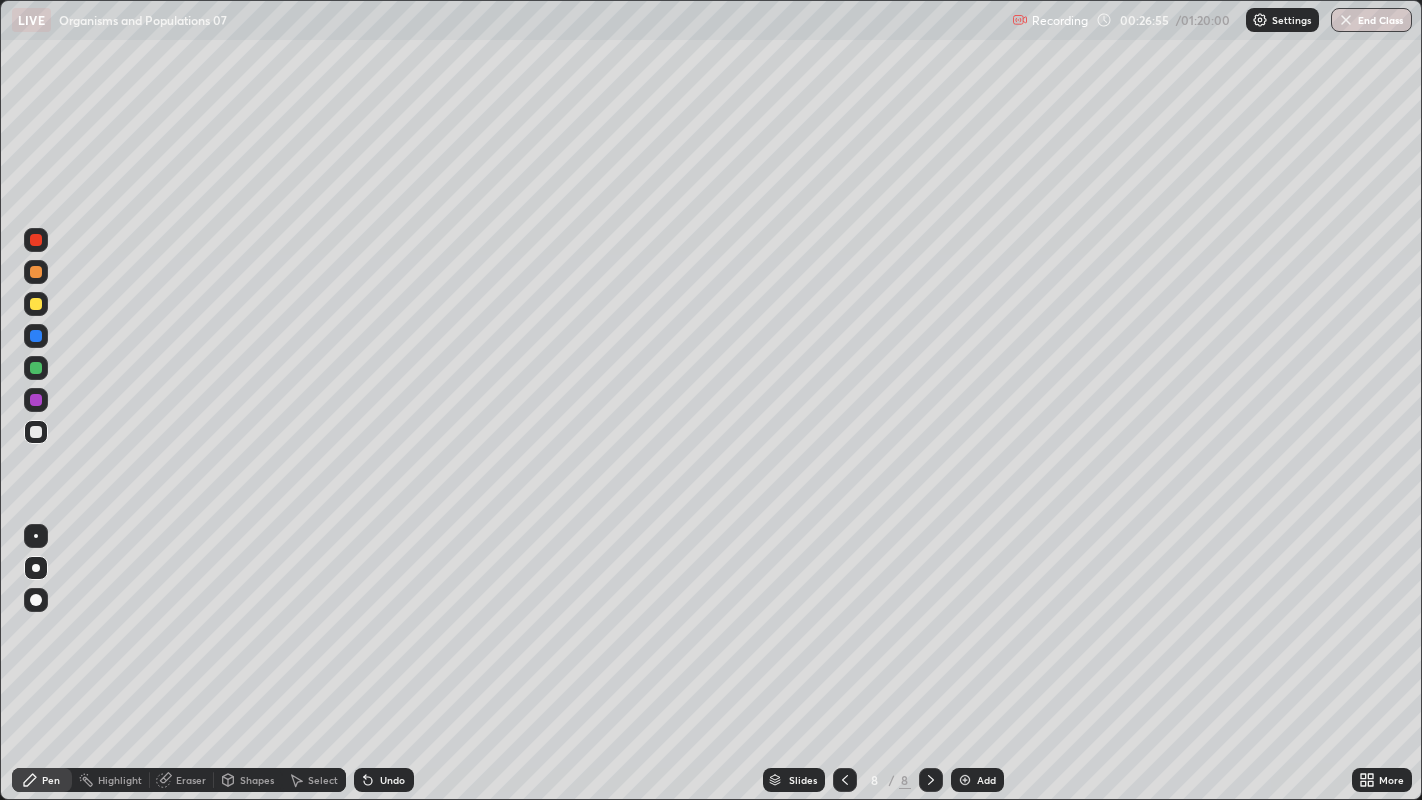 click at bounding box center (965, 780) 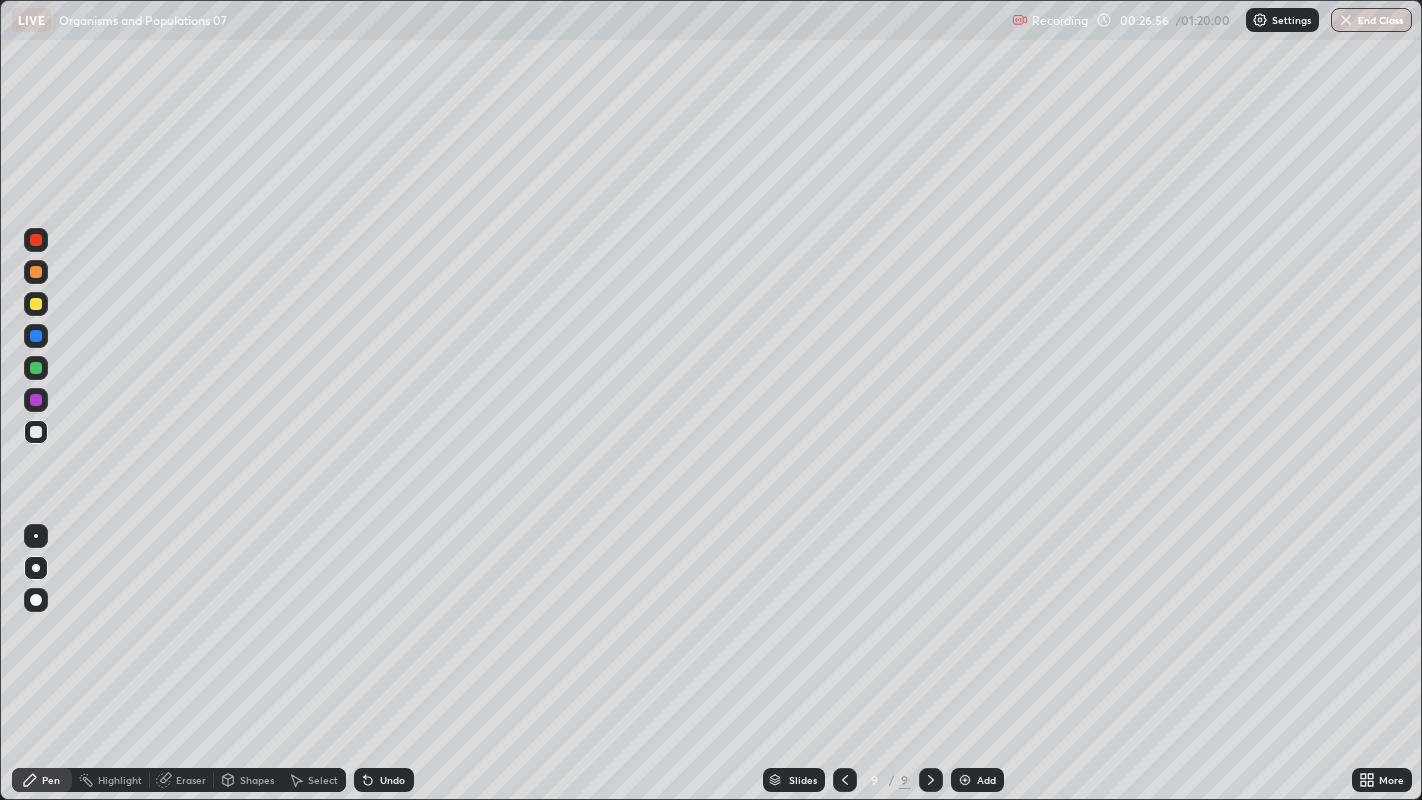 click 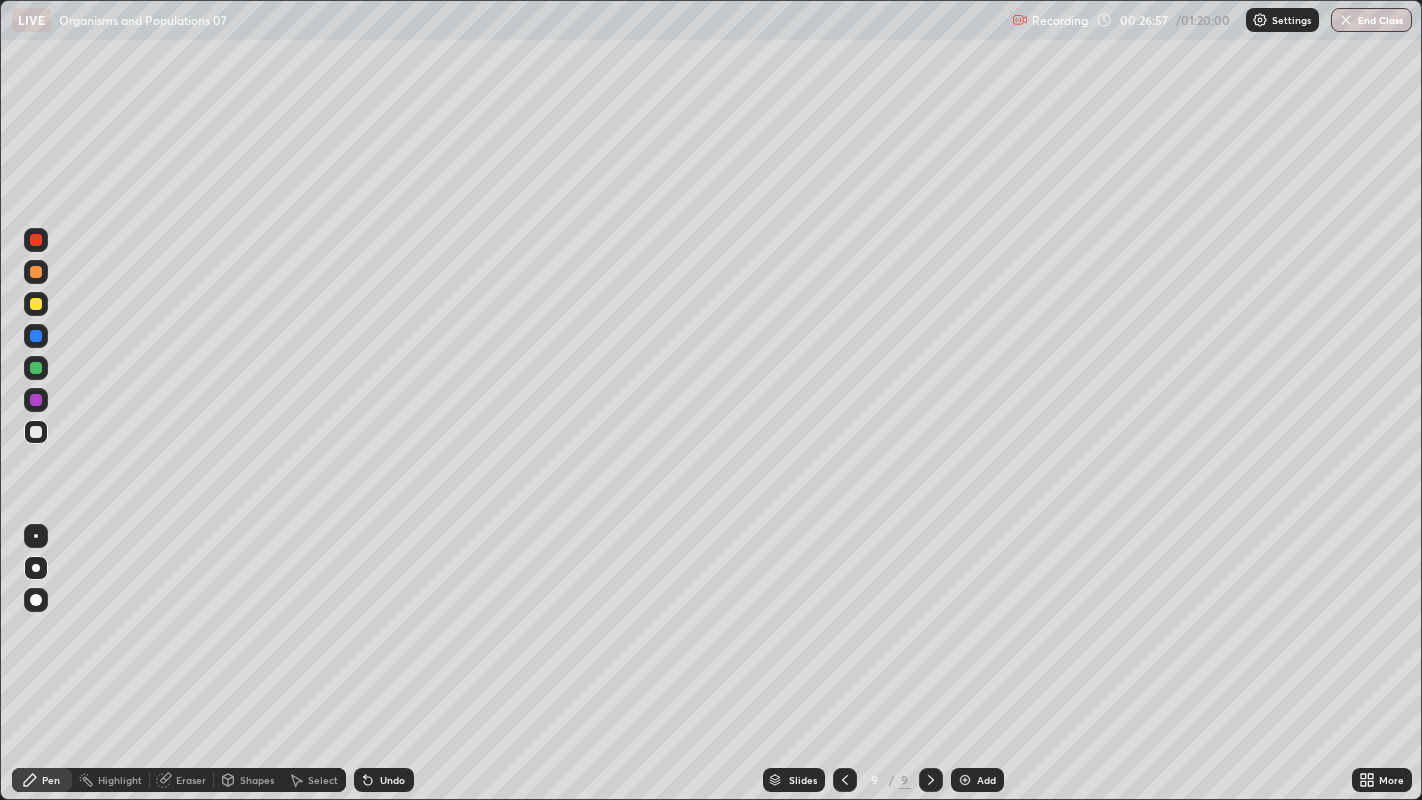click at bounding box center [36, 272] 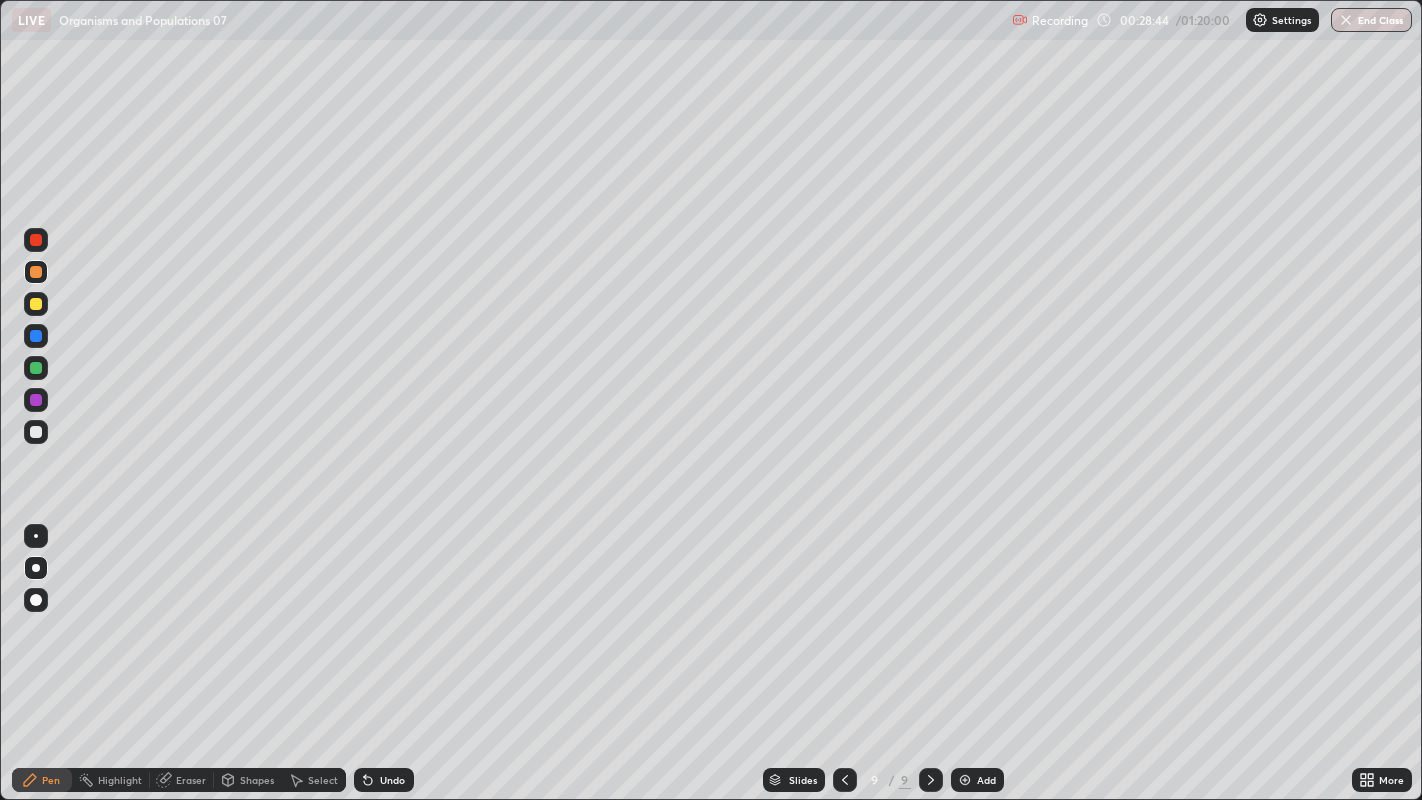 click at bounding box center [36, 432] 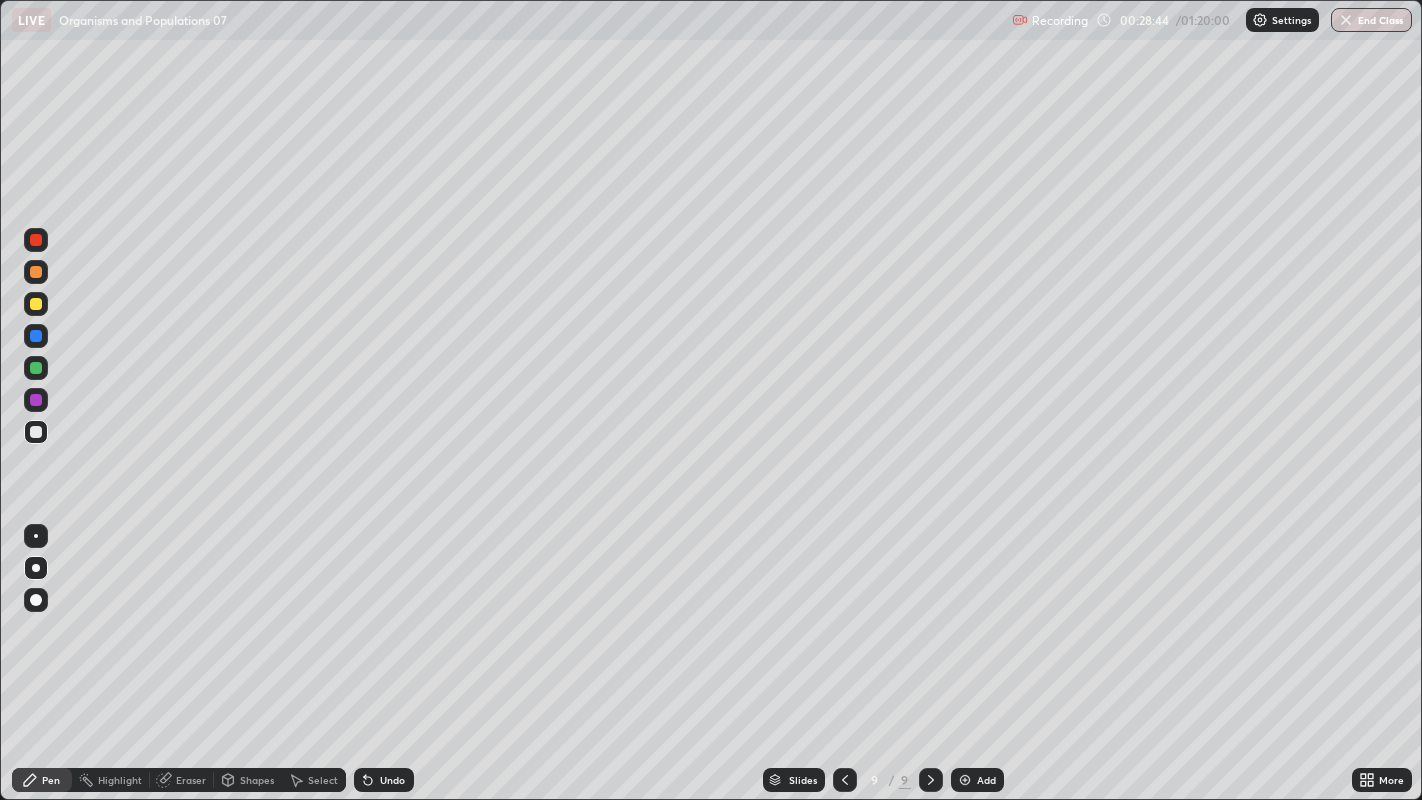 click at bounding box center [36, 432] 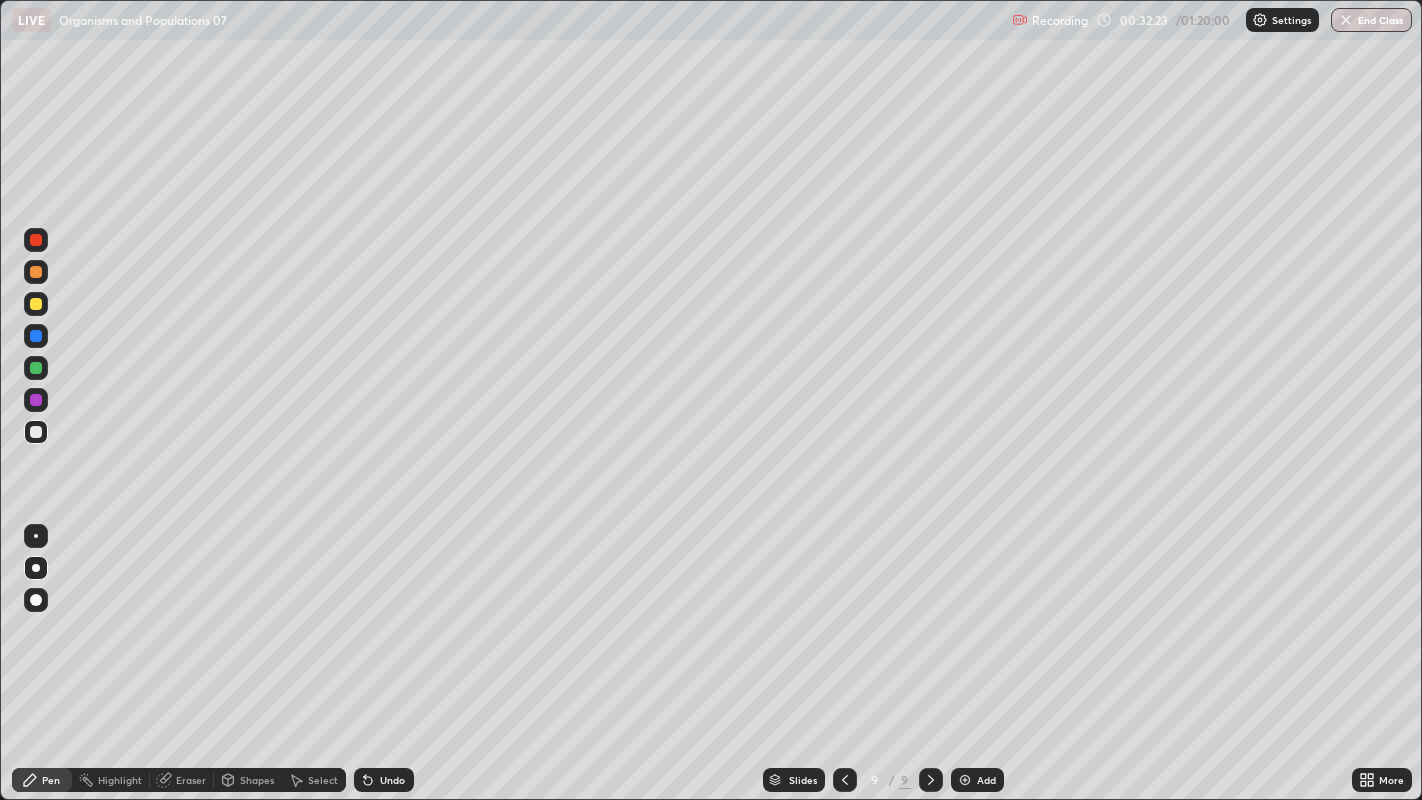 click on "Add" at bounding box center (977, 780) 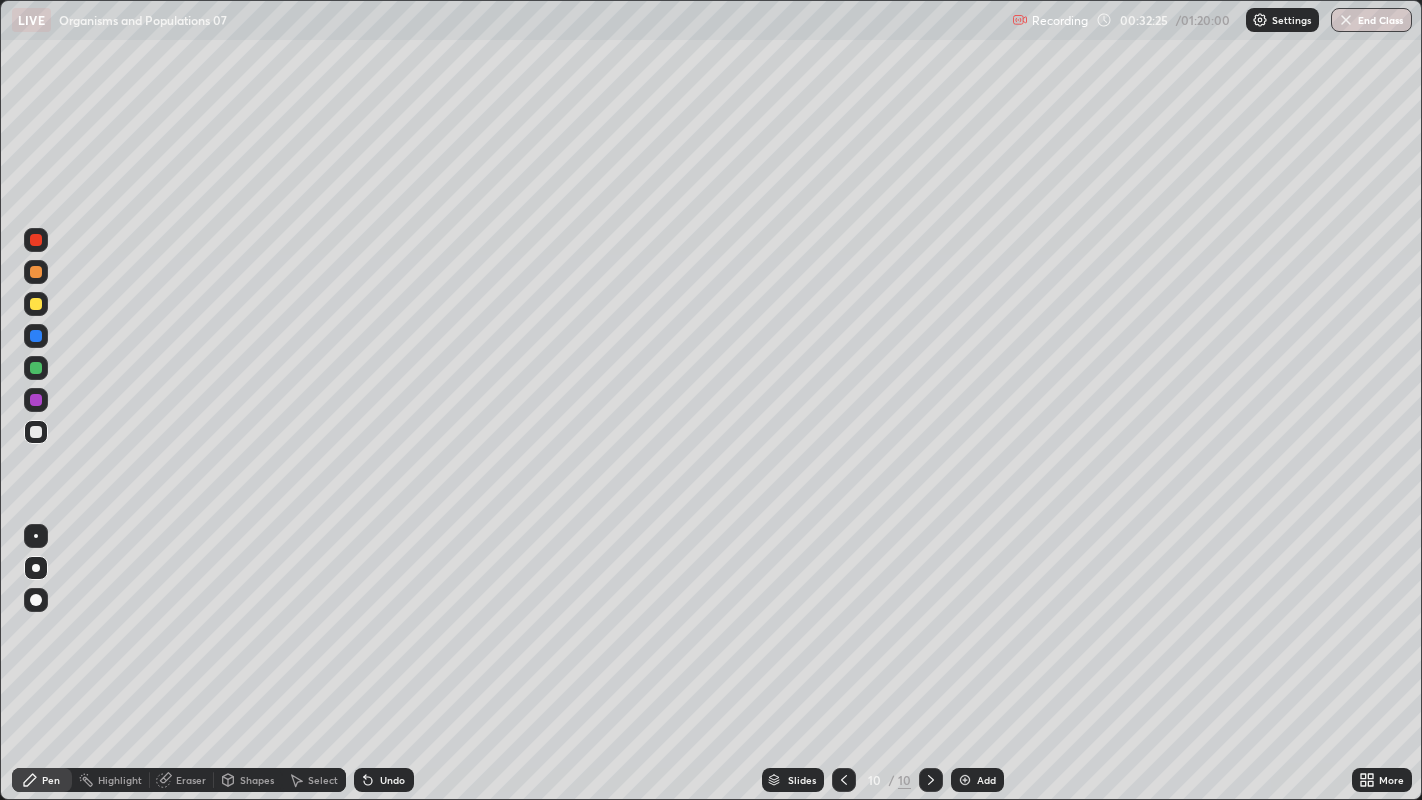 click 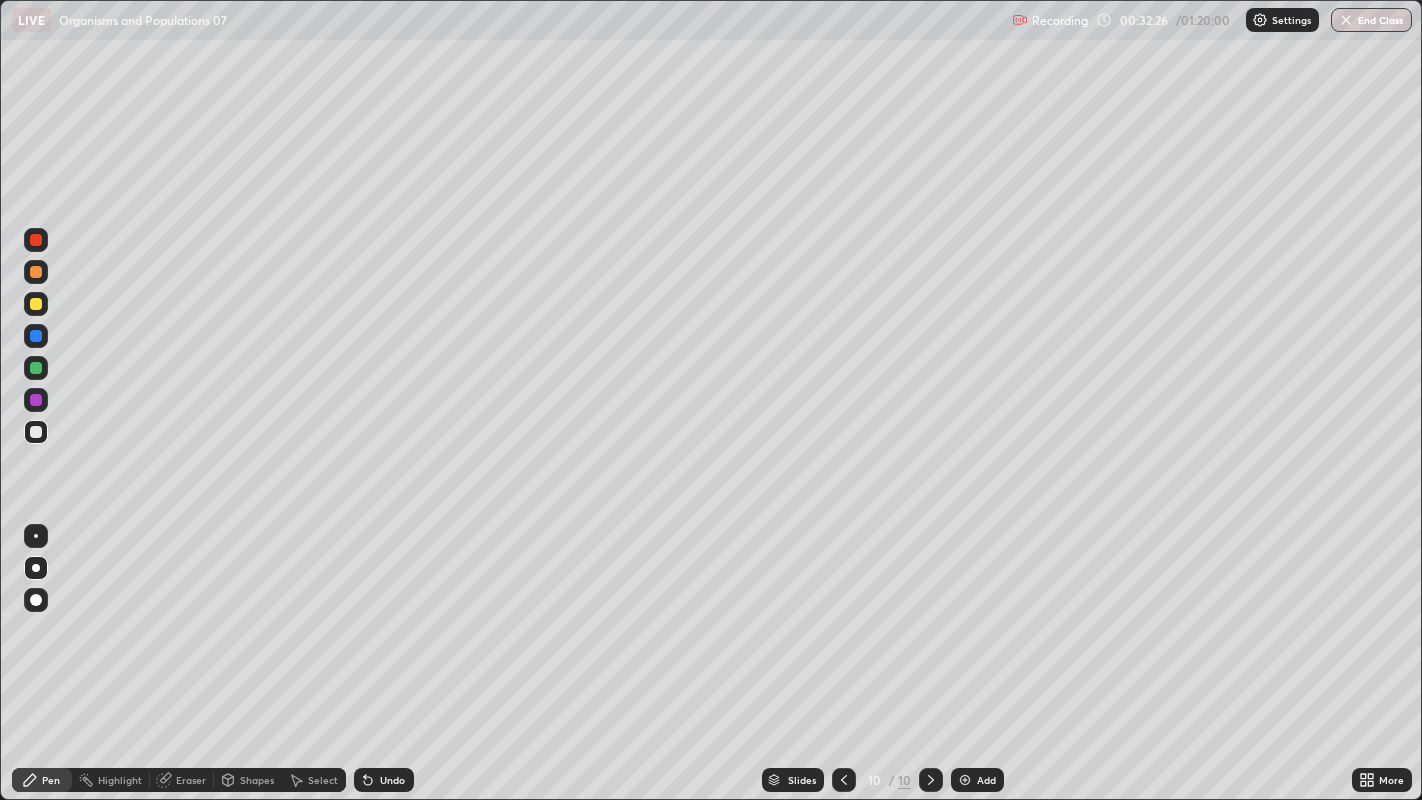 click at bounding box center (36, 304) 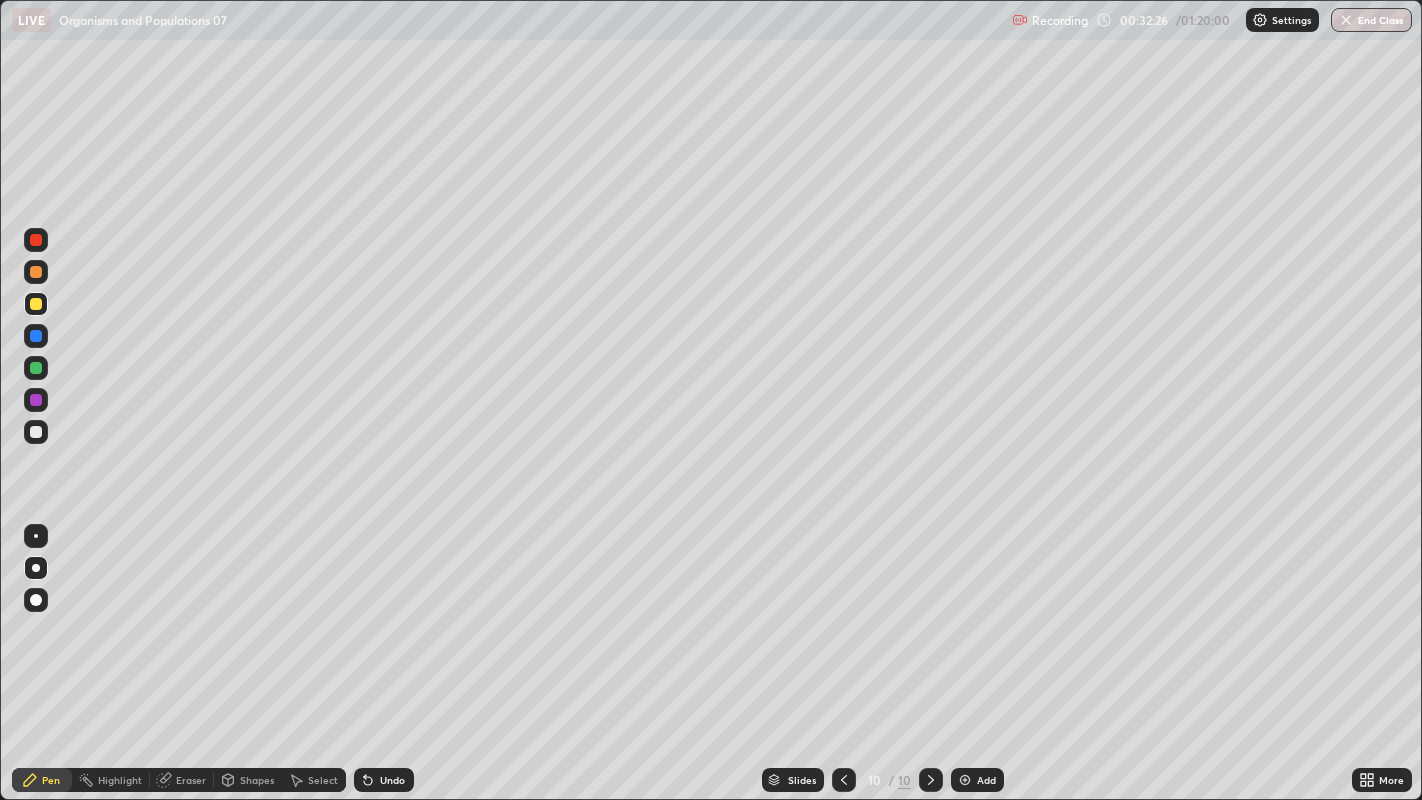 click at bounding box center [36, 304] 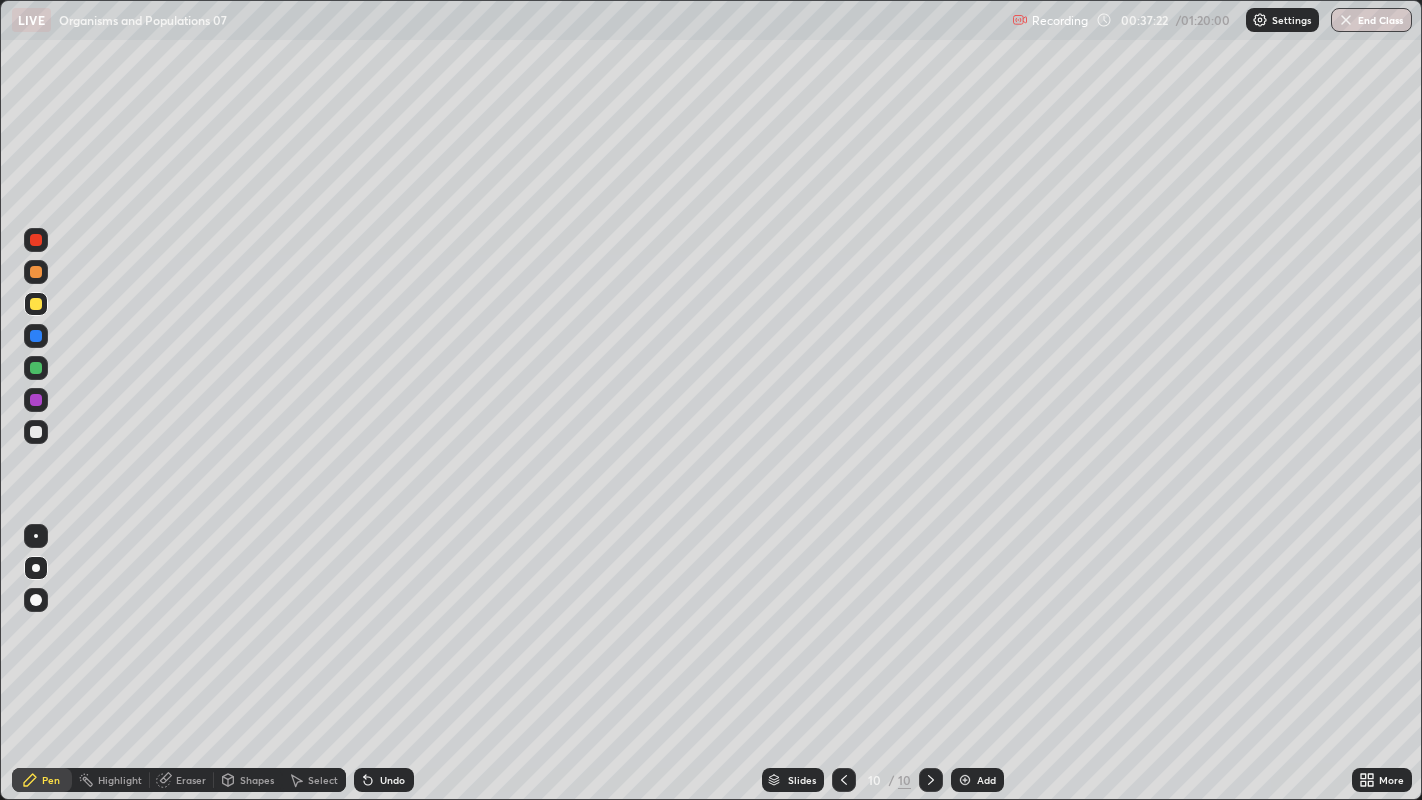 click on "Add" at bounding box center (977, 780) 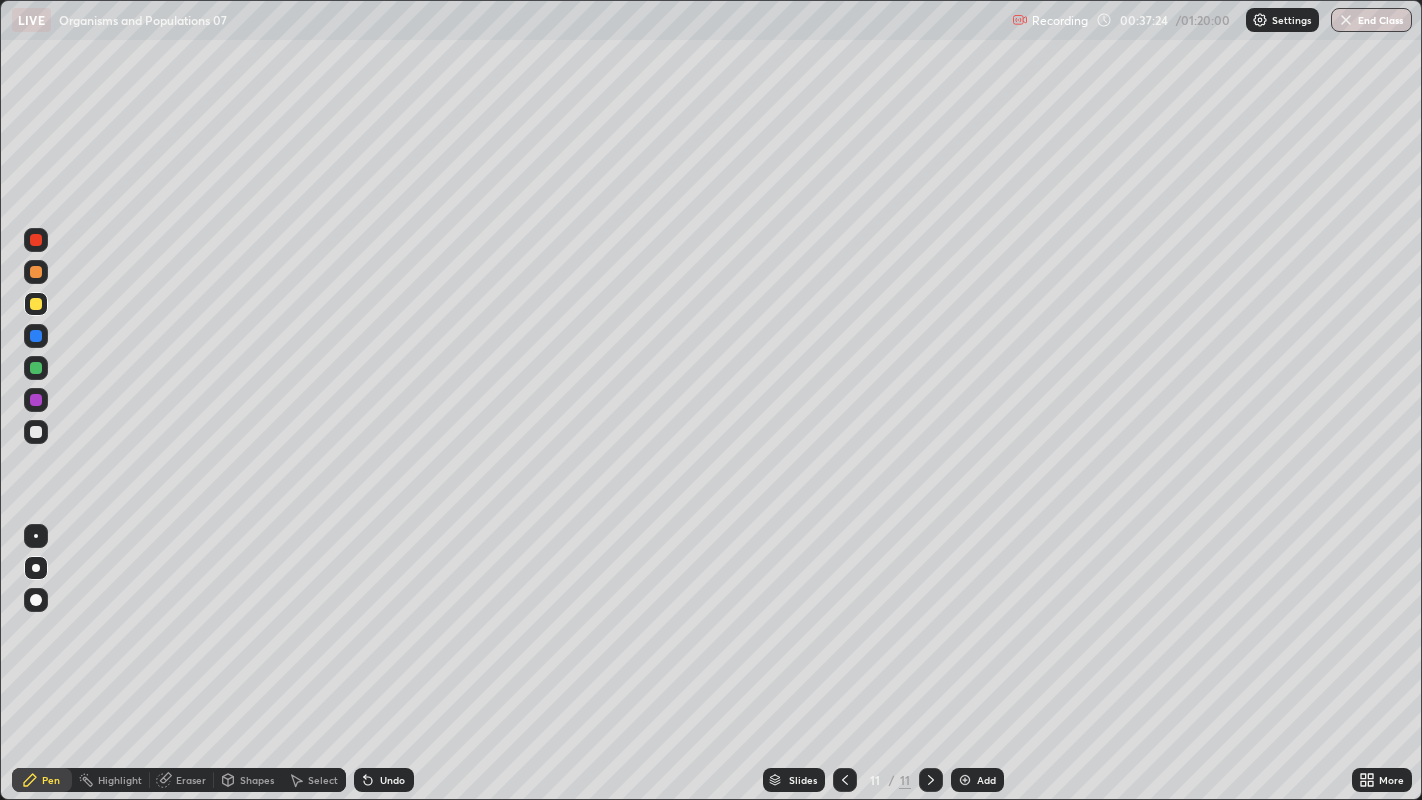 click 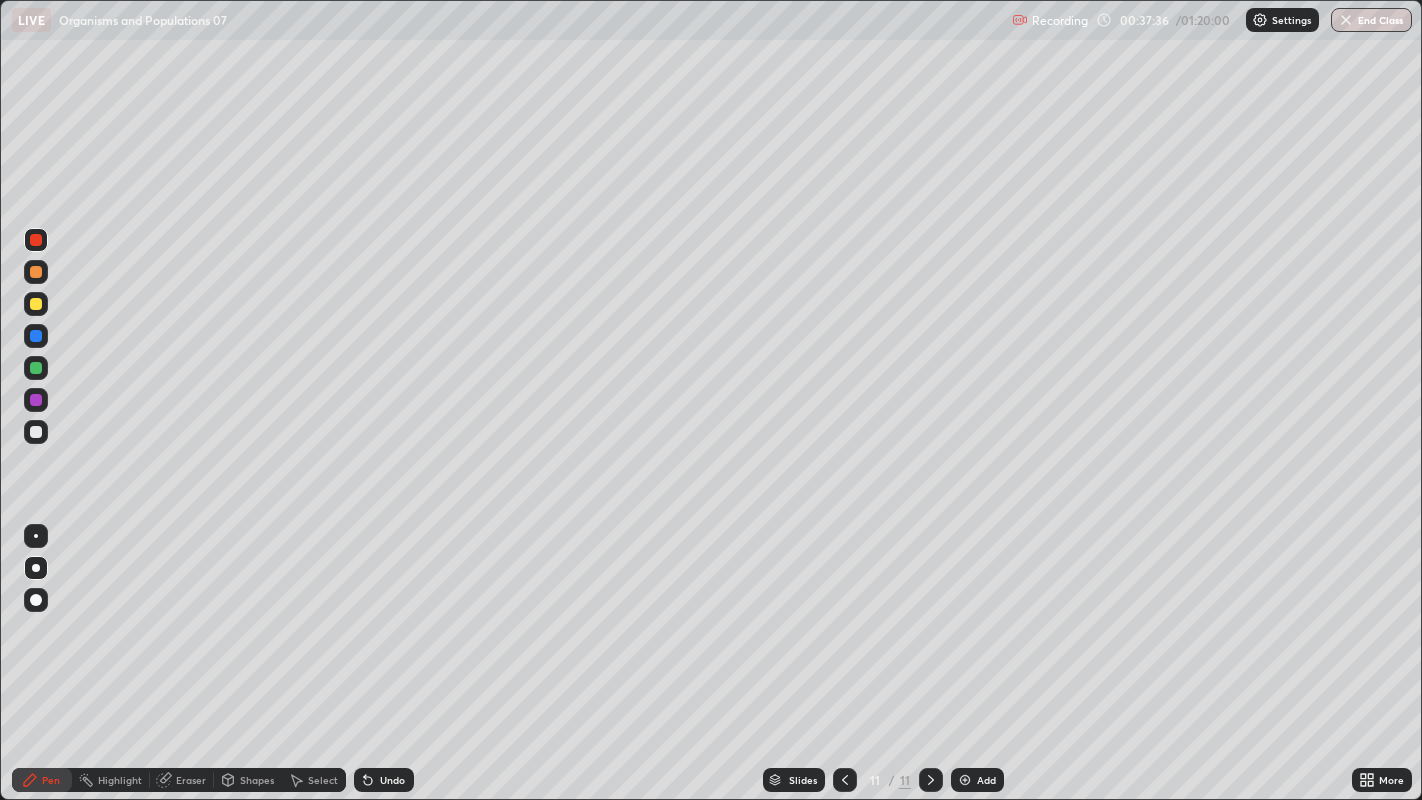 click at bounding box center (36, 432) 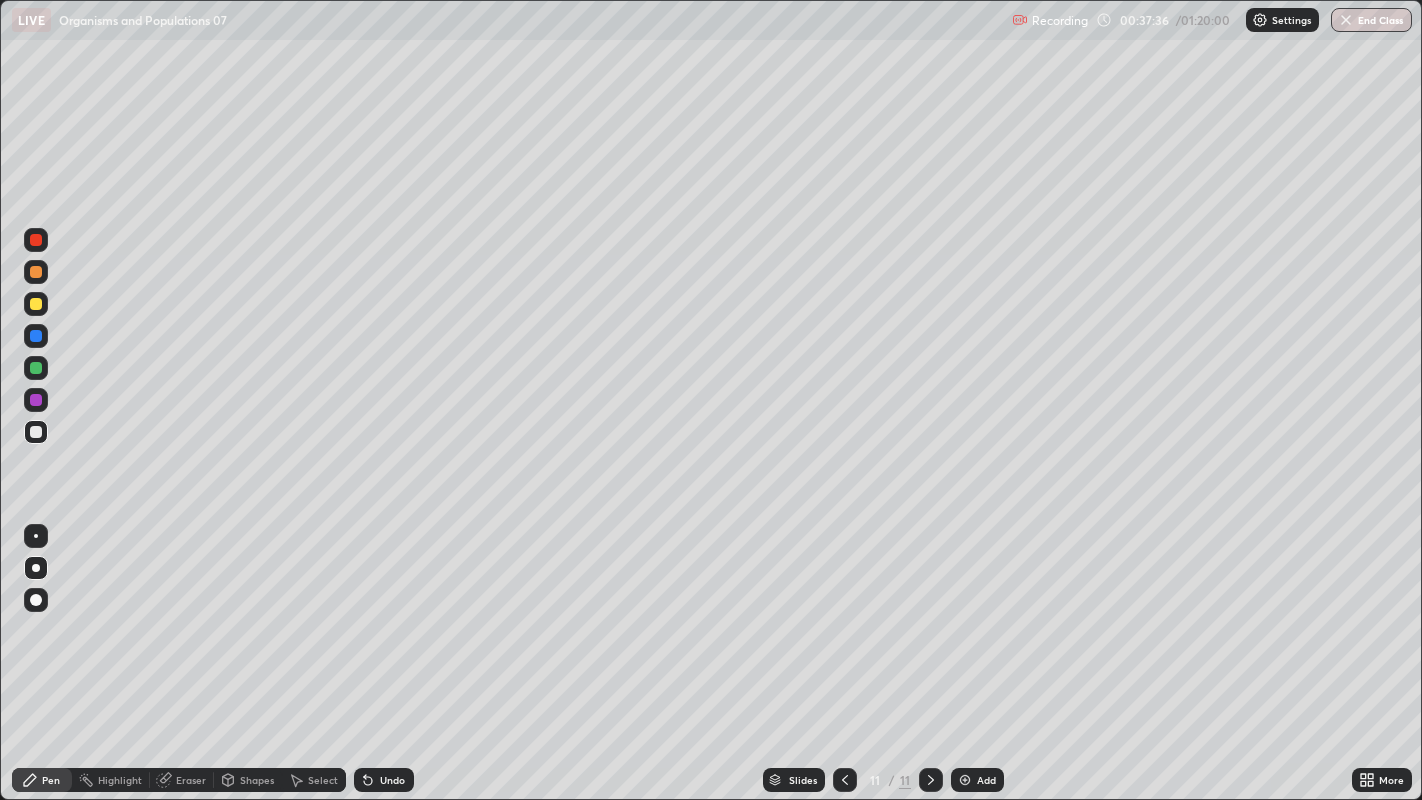 click at bounding box center [36, 432] 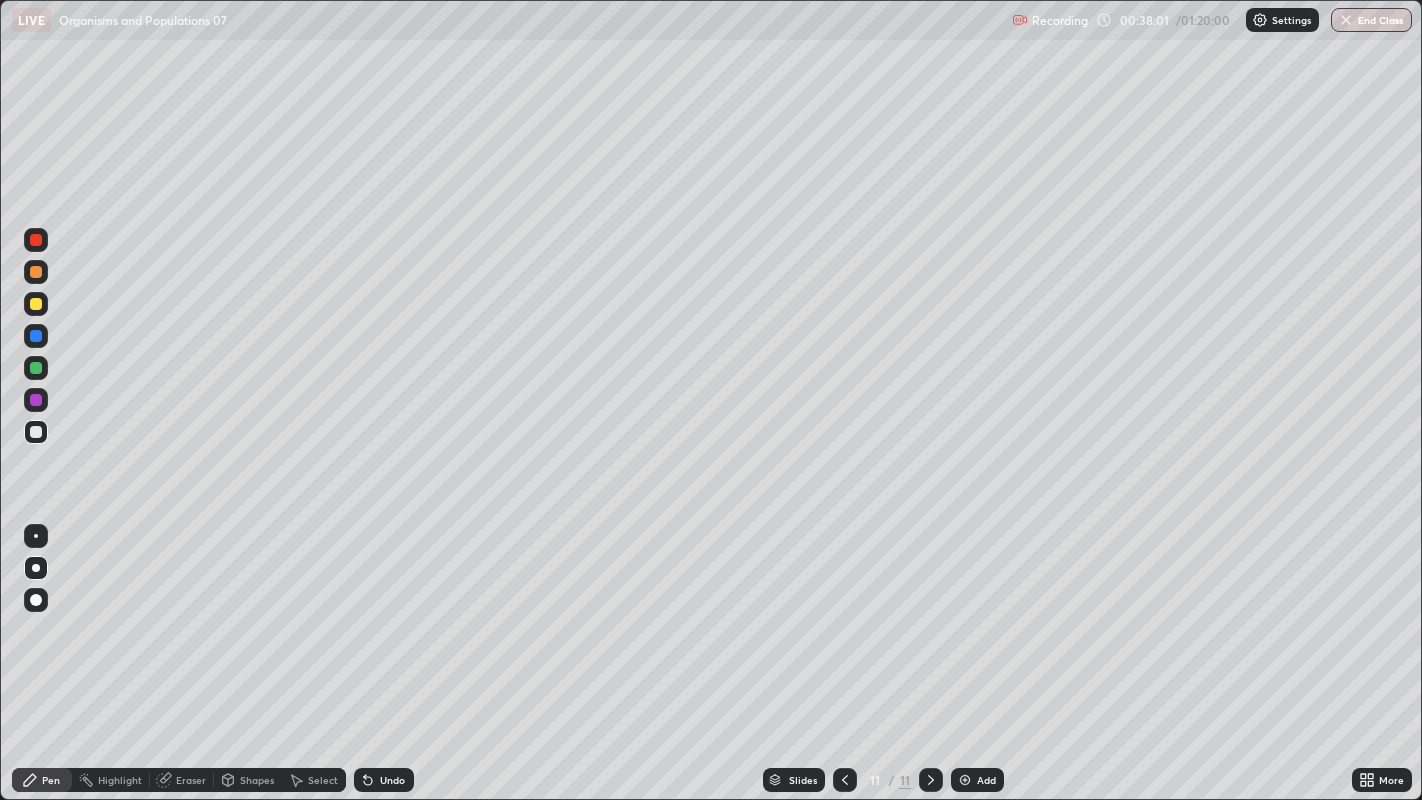click on "Undo" at bounding box center (392, 780) 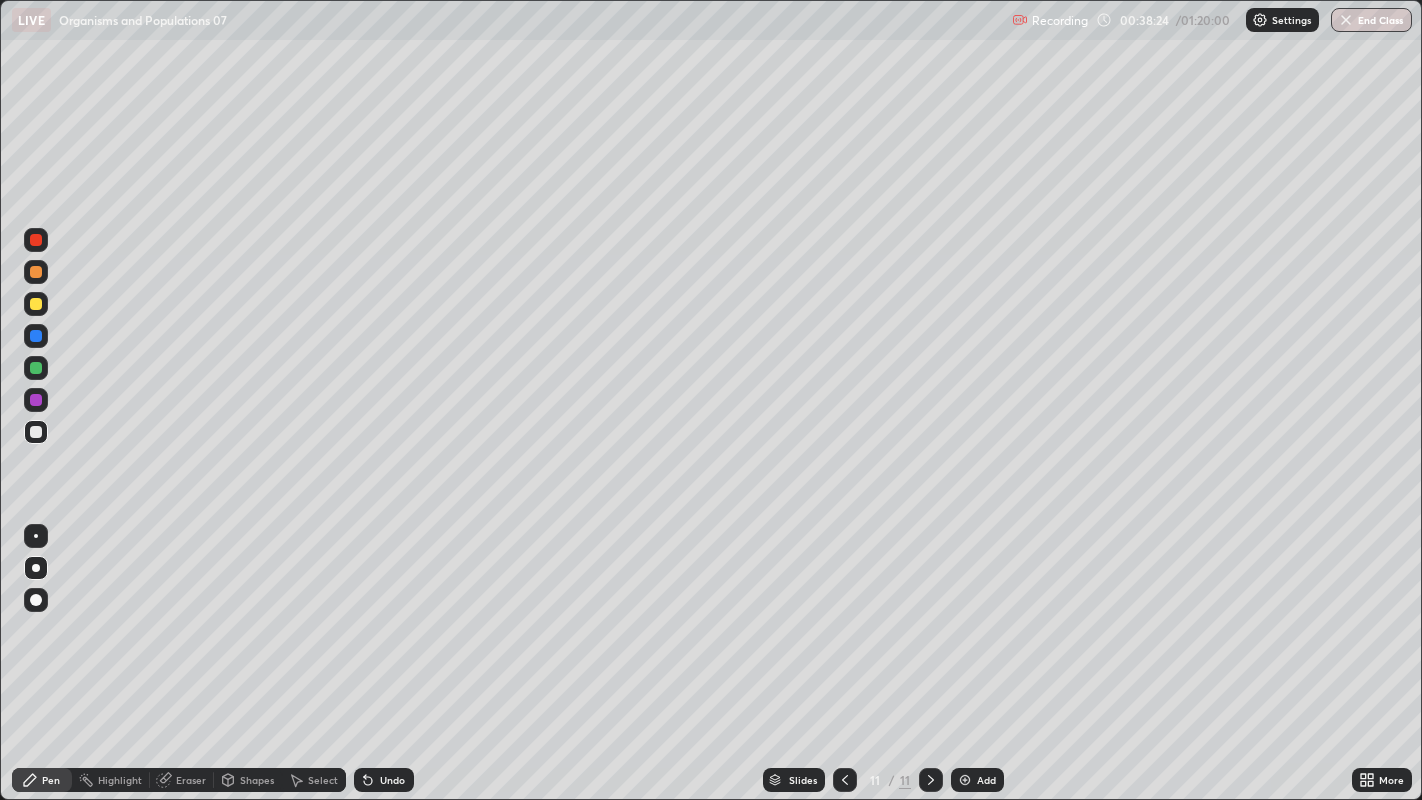 click at bounding box center [36, 368] 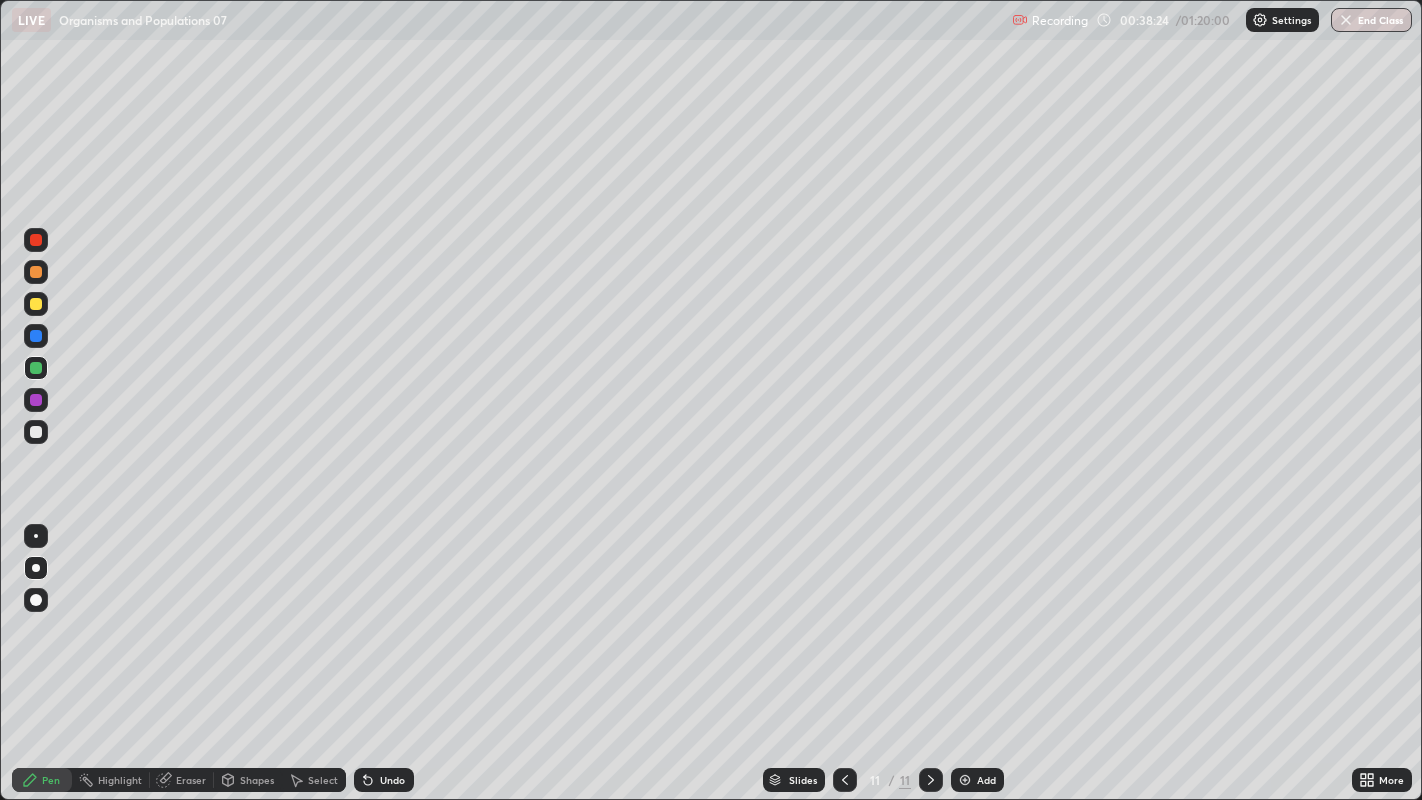 click at bounding box center (36, 368) 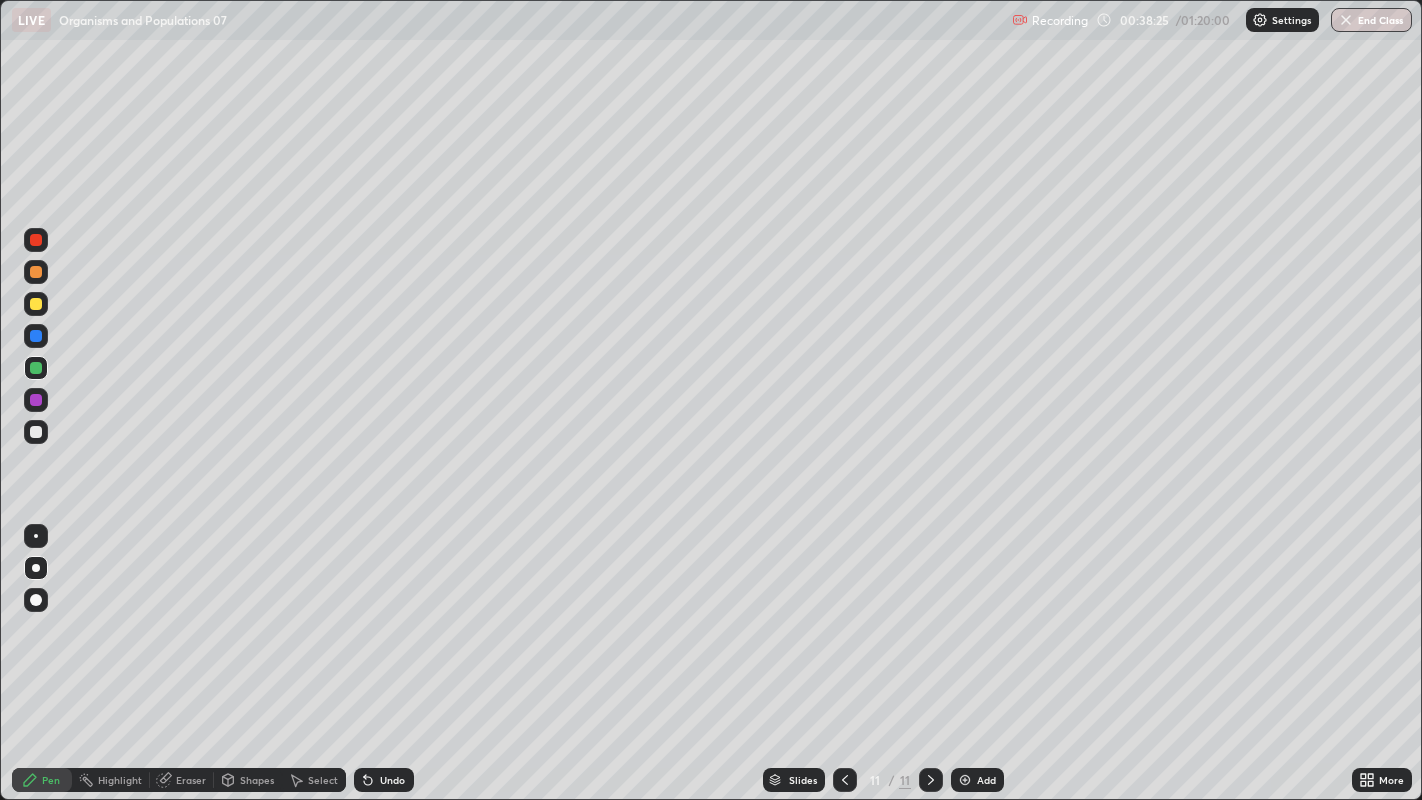 click at bounding box center [36, 368] 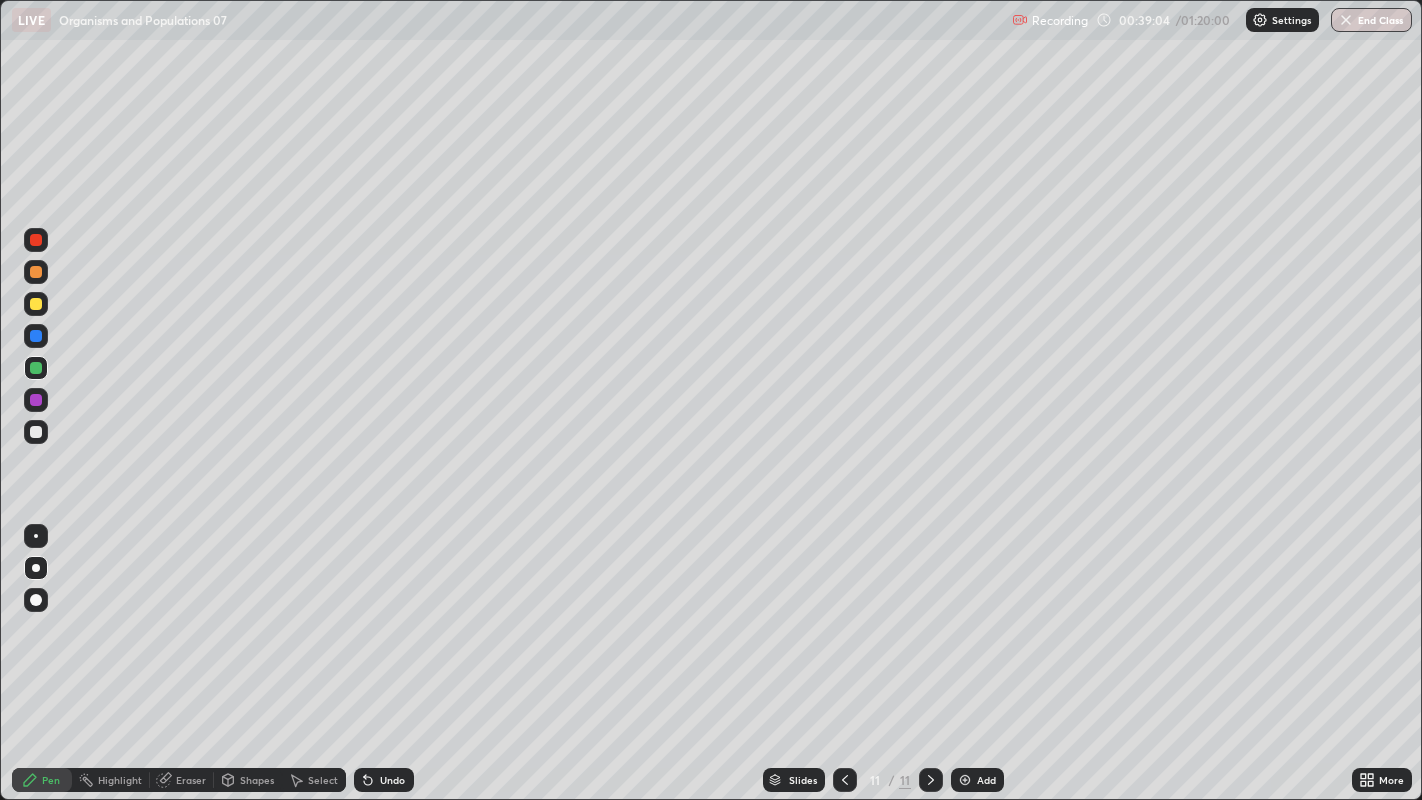 click at bounding box center [36, 432] 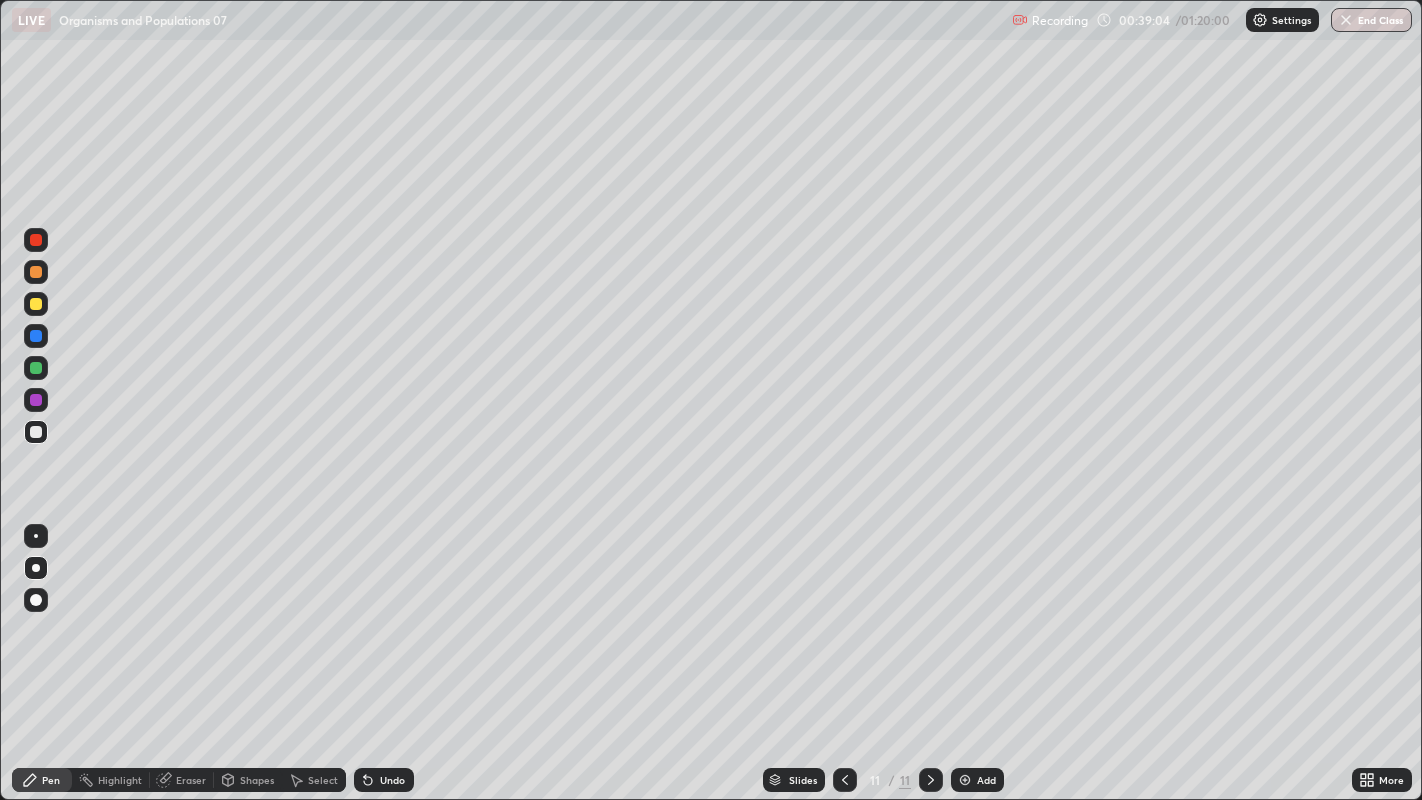 click at bounding box center (36, 432) 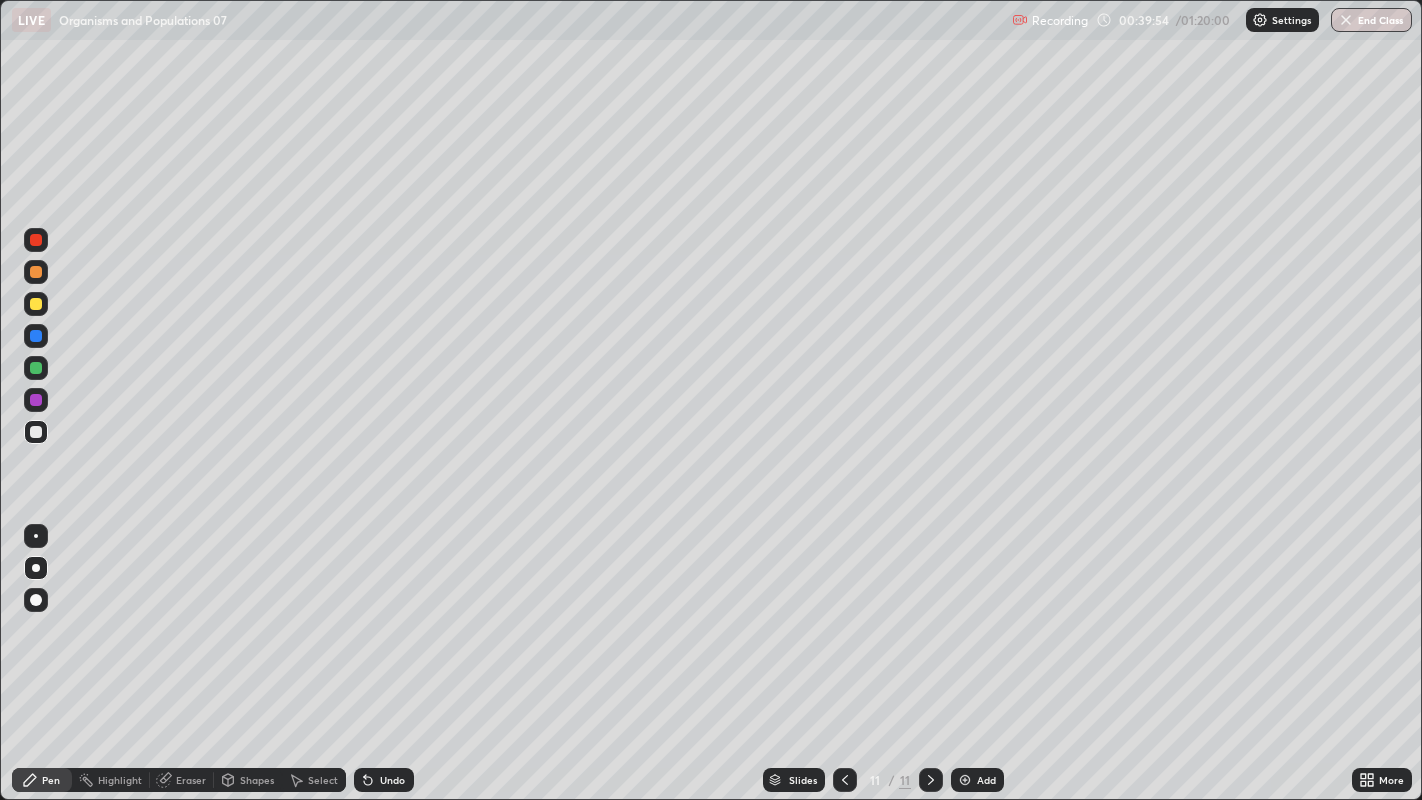 click at bounding box center (36, 432) 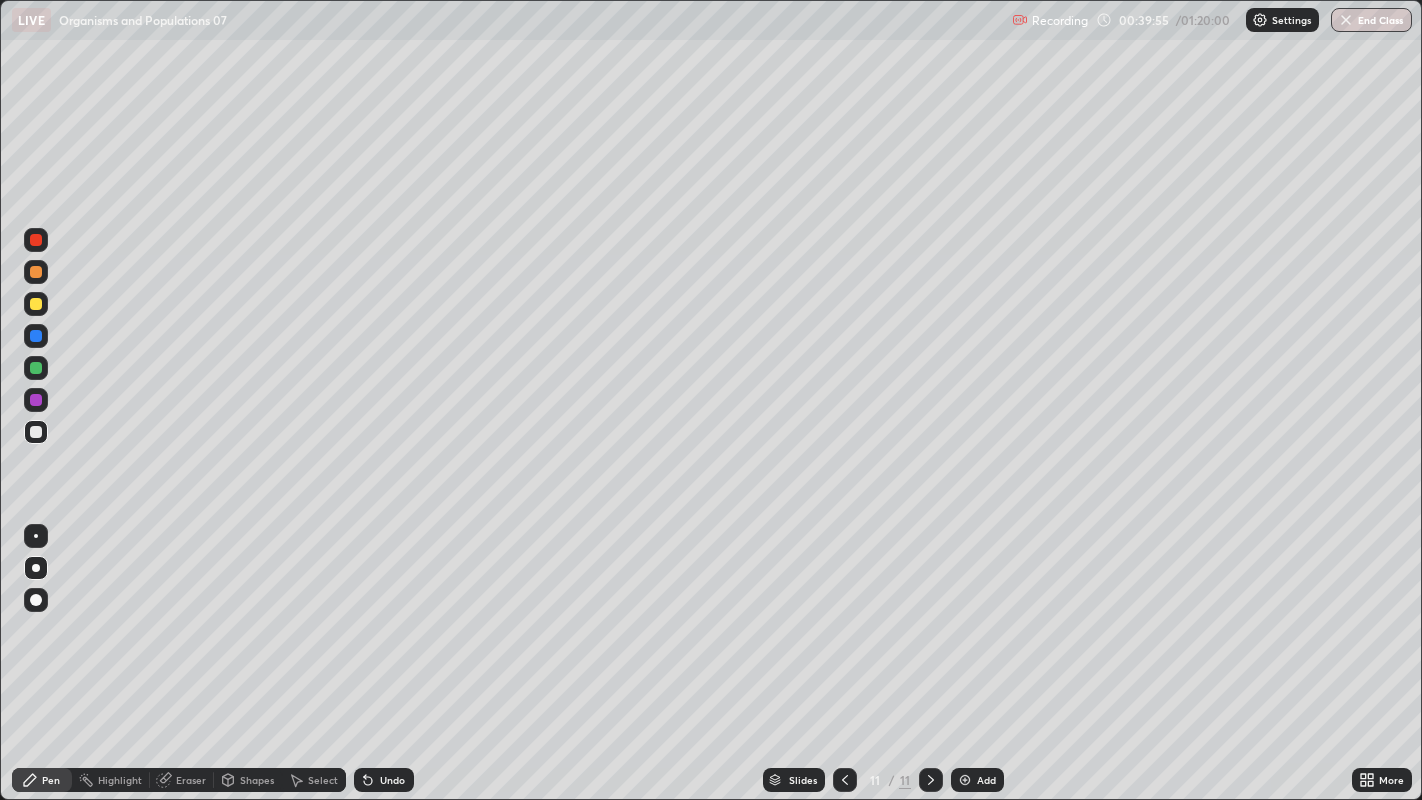click at bounding box center [36, 432] 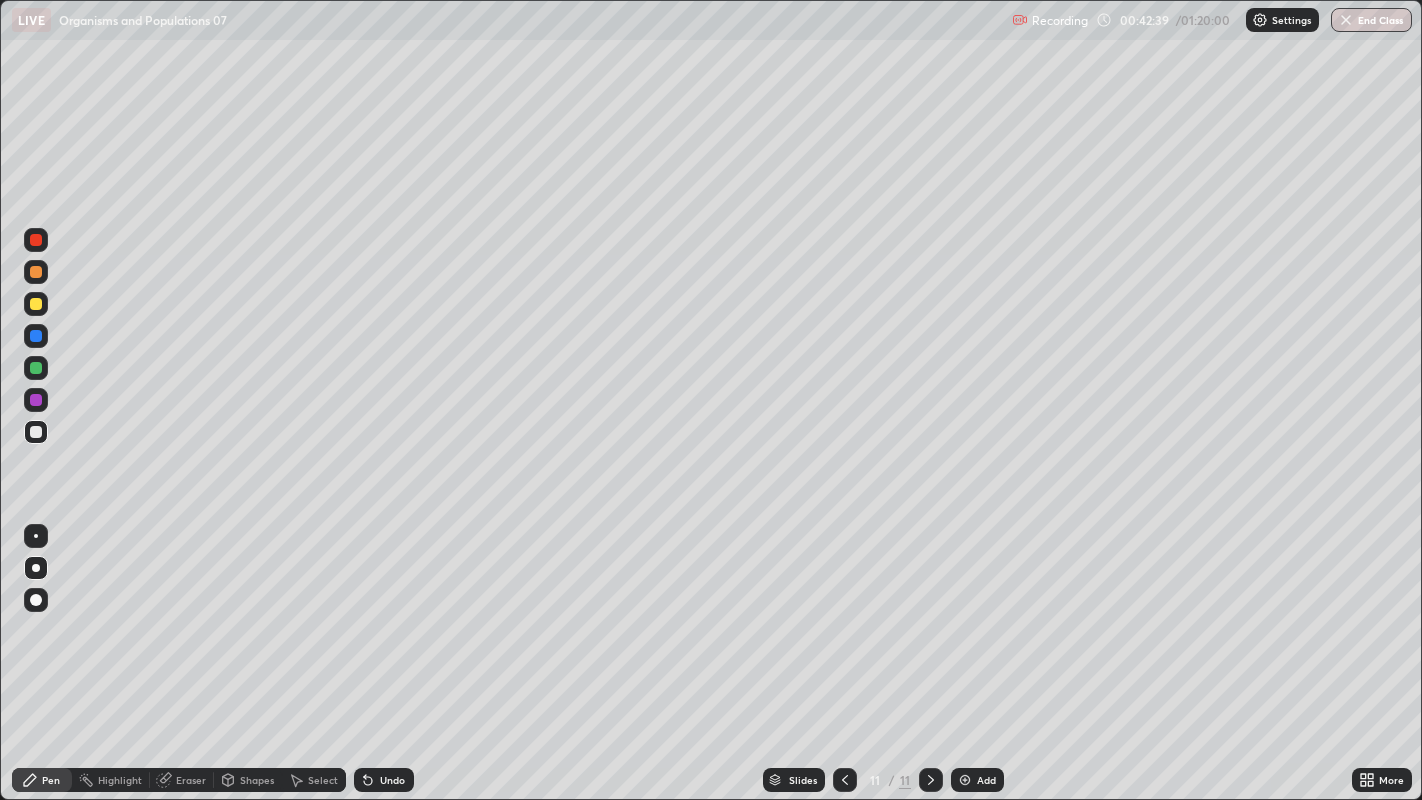 click on "Add" at bounding box center [986, 780] 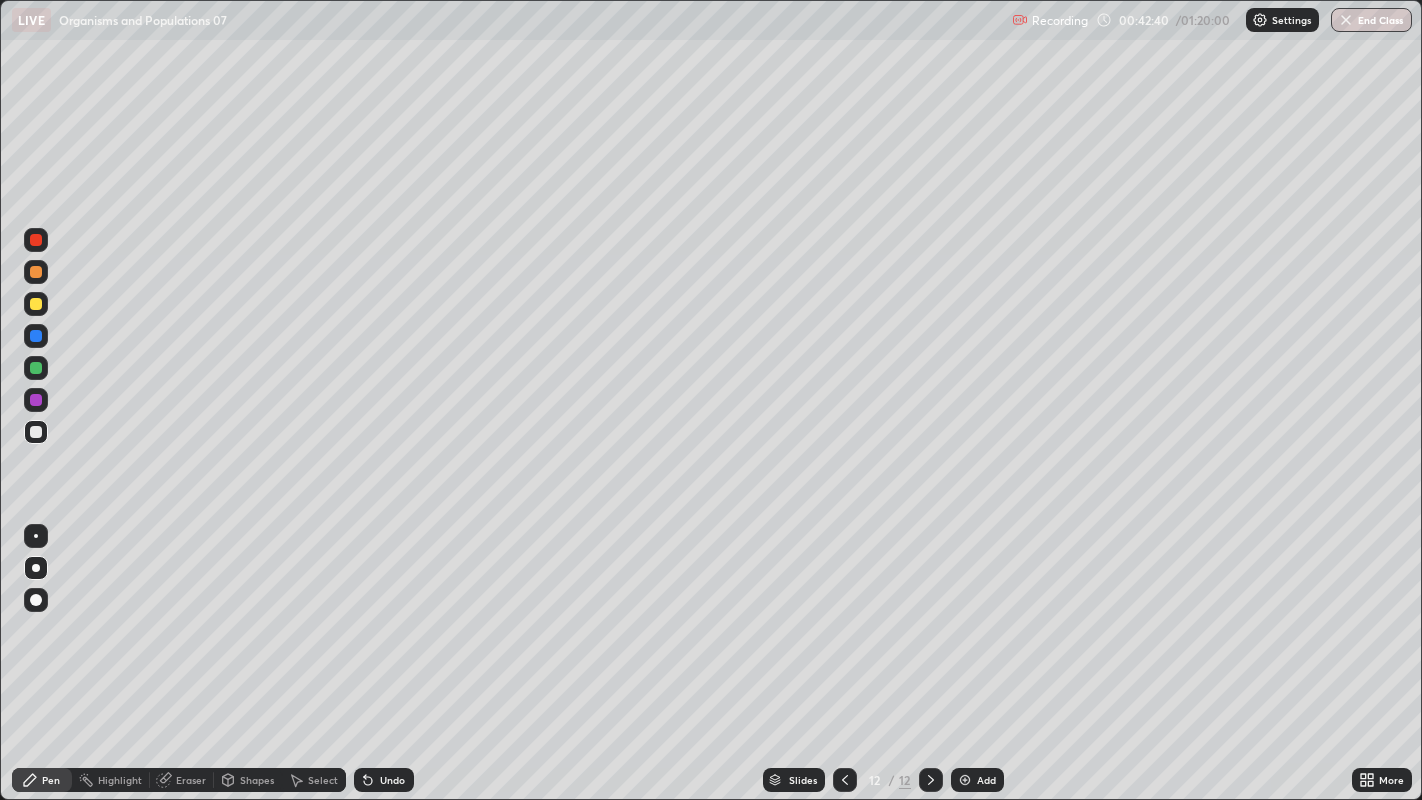 click on "Pen" at bounding box center (51, 780) 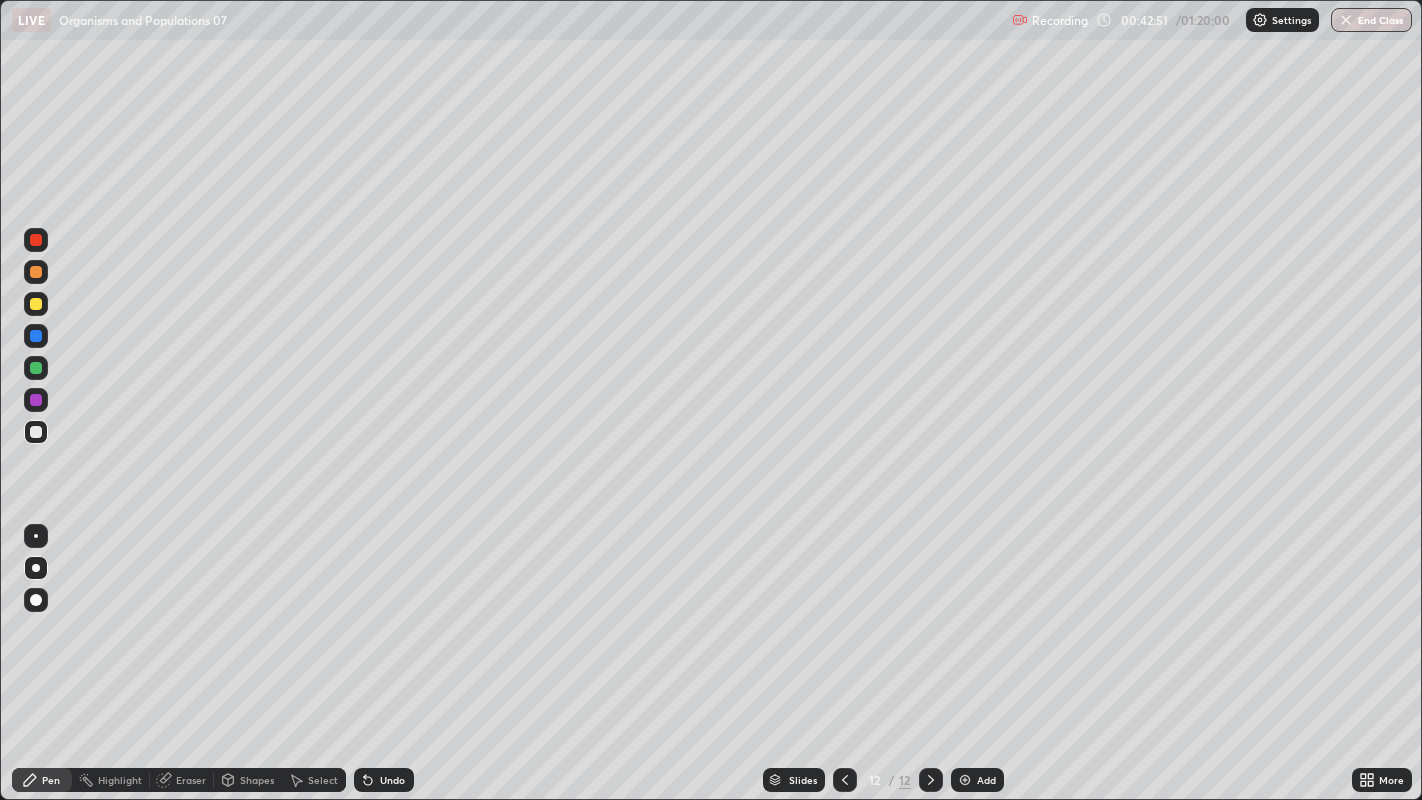 click at bounding box center (36, 400) 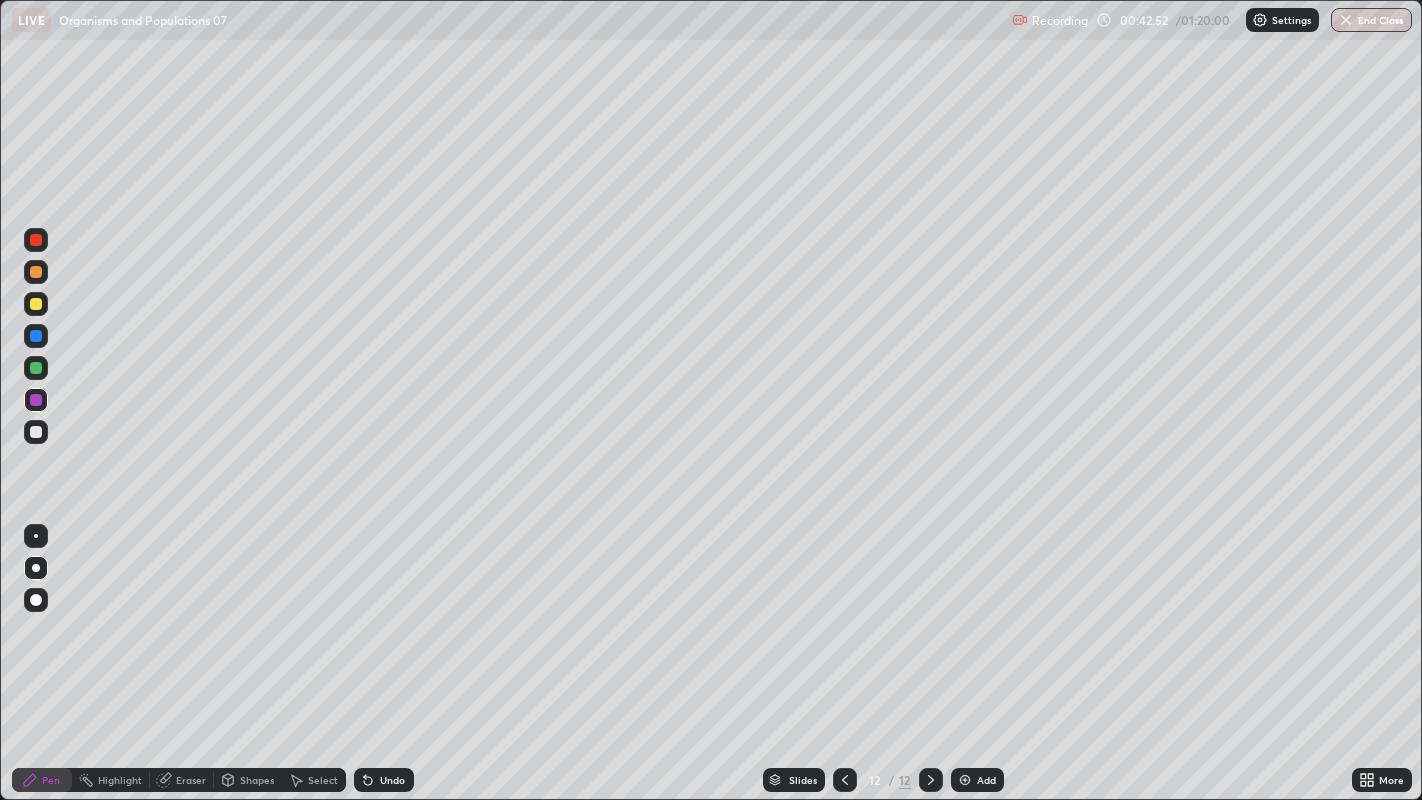 click at bounding box center (36, 400) 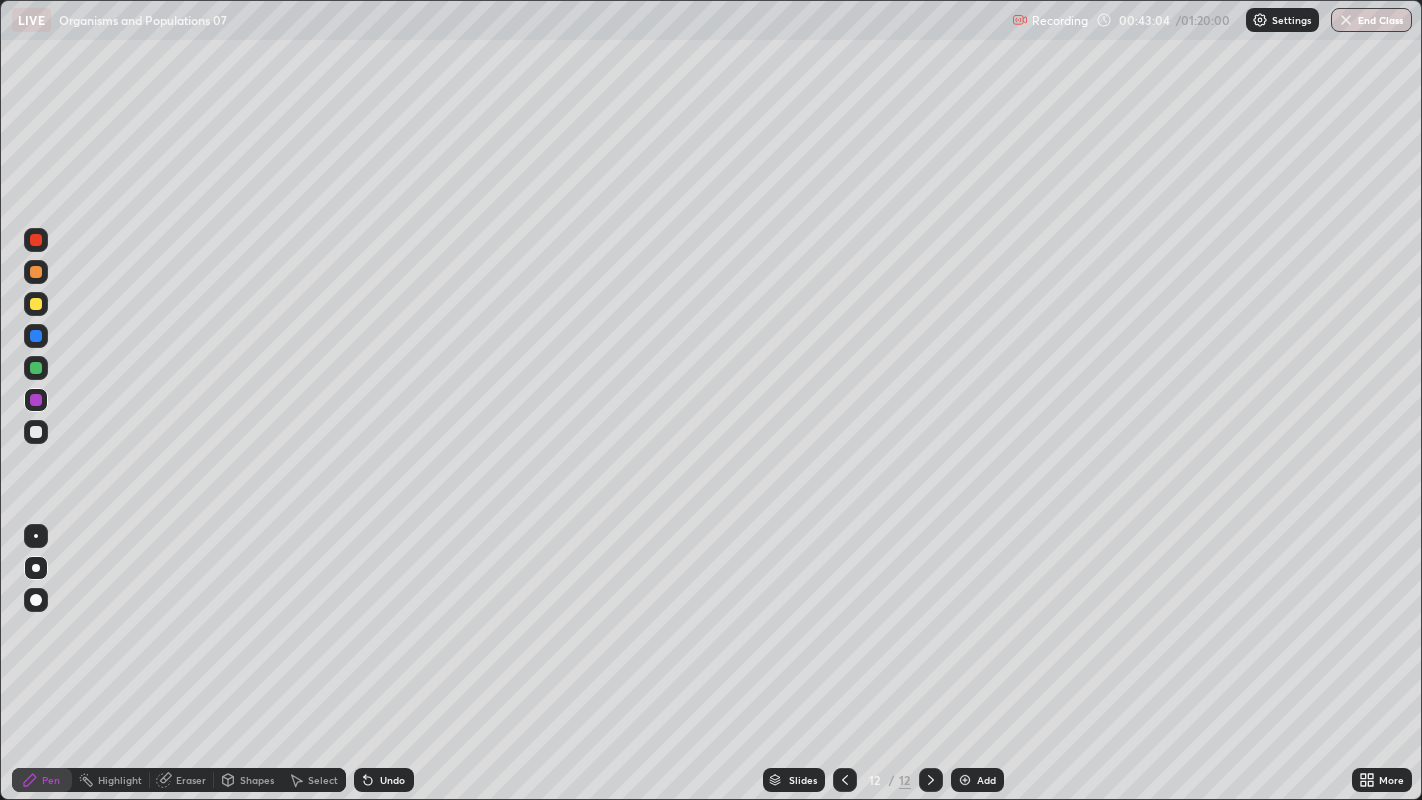 click at bounding box center (36, 432) 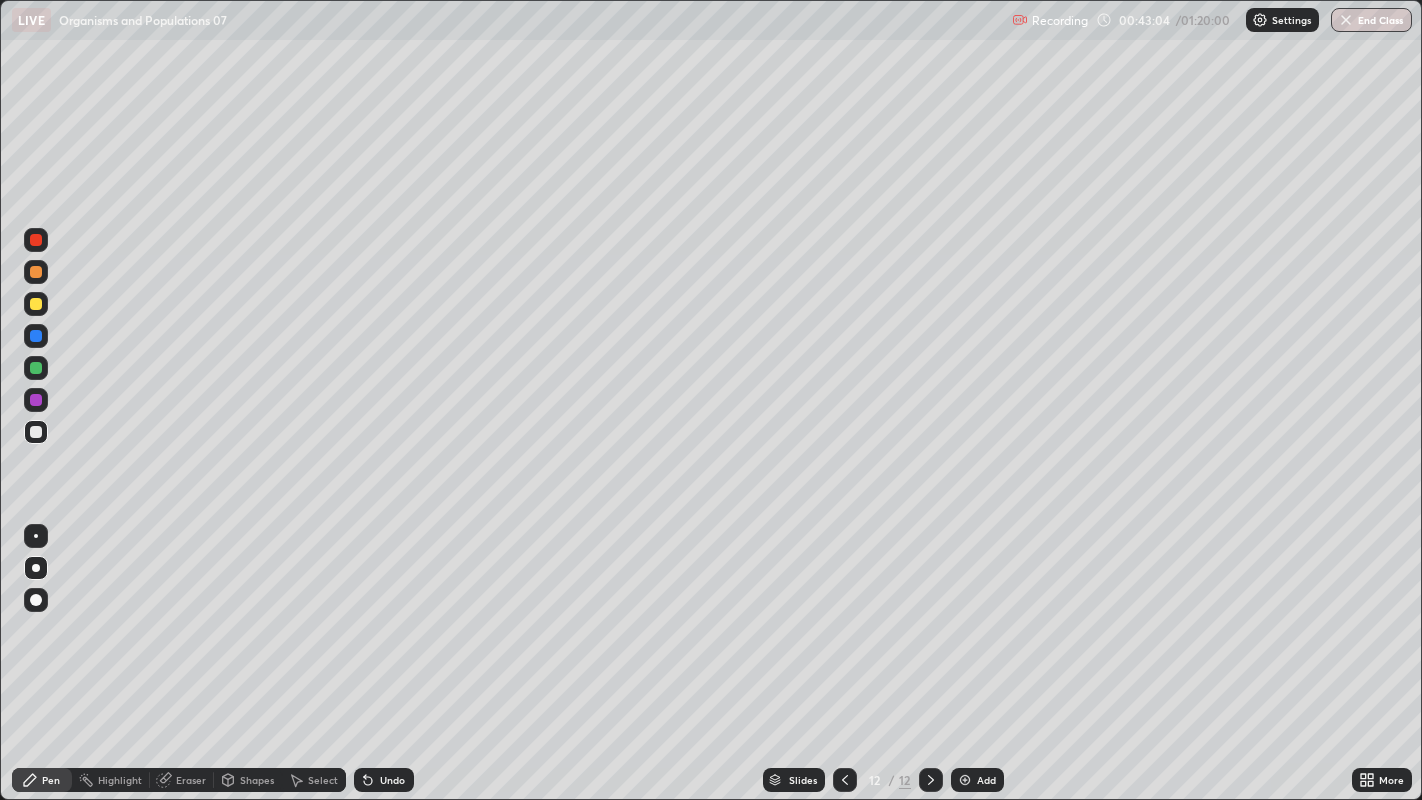 click at bounding box center [36, 432] 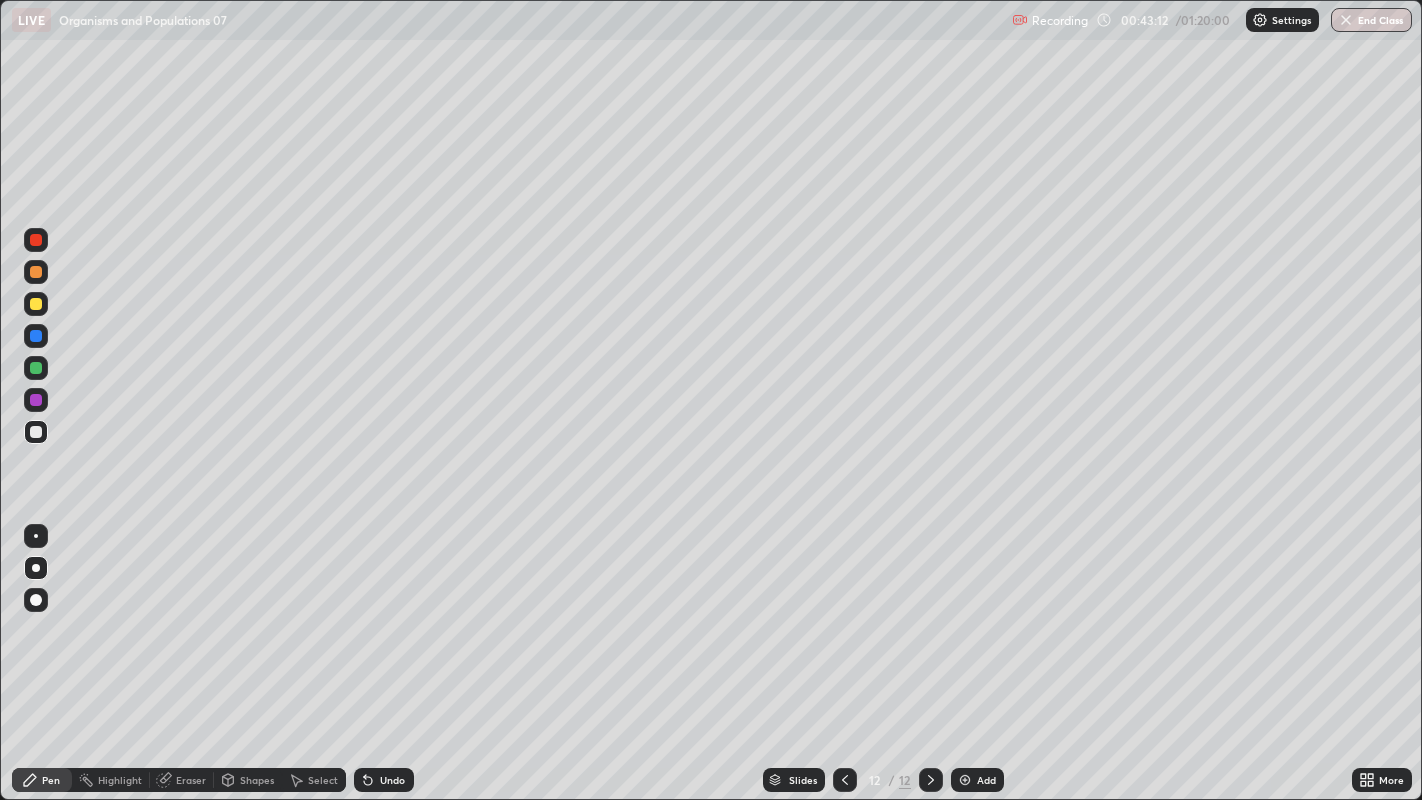 click at bounding box center (36, 400) 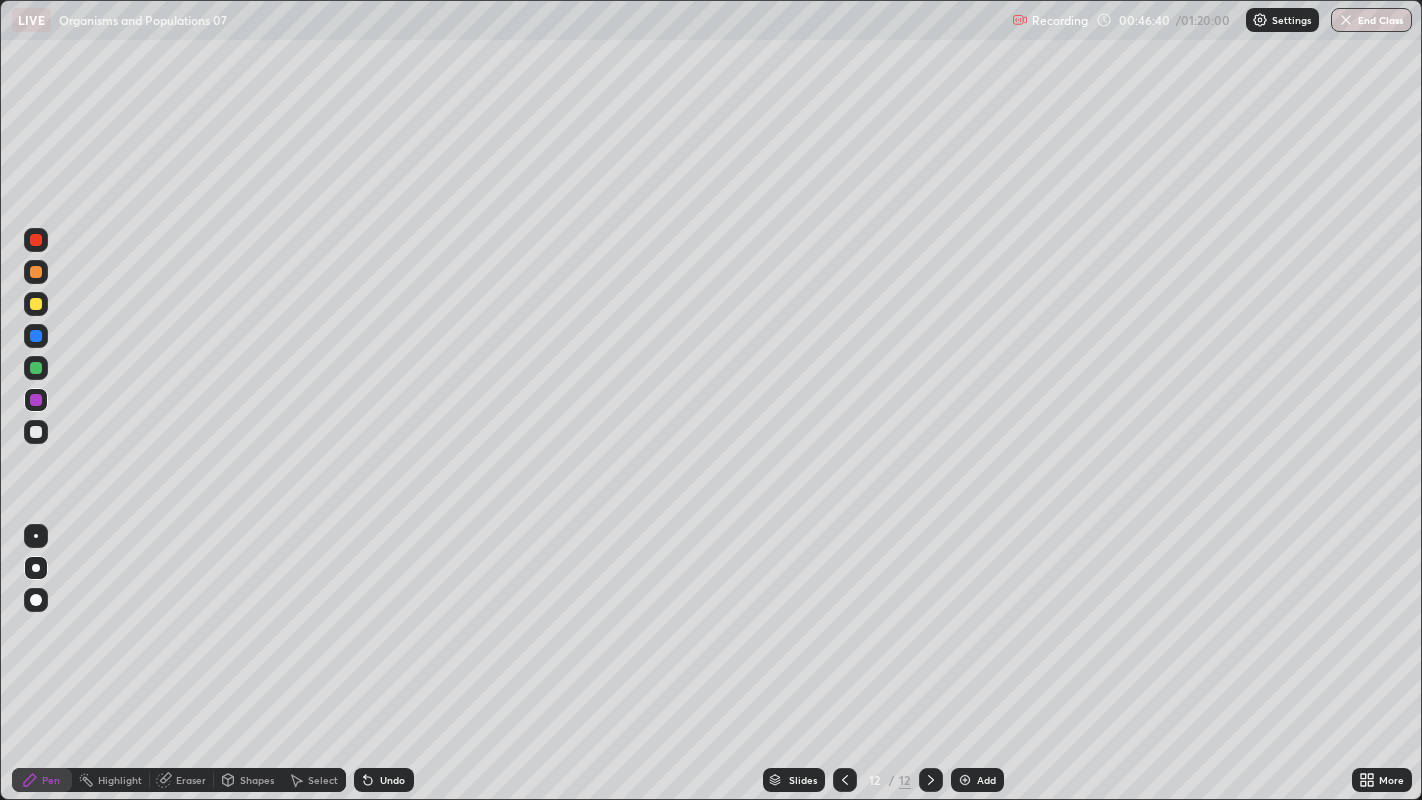 click at bounding box center [965, 780] 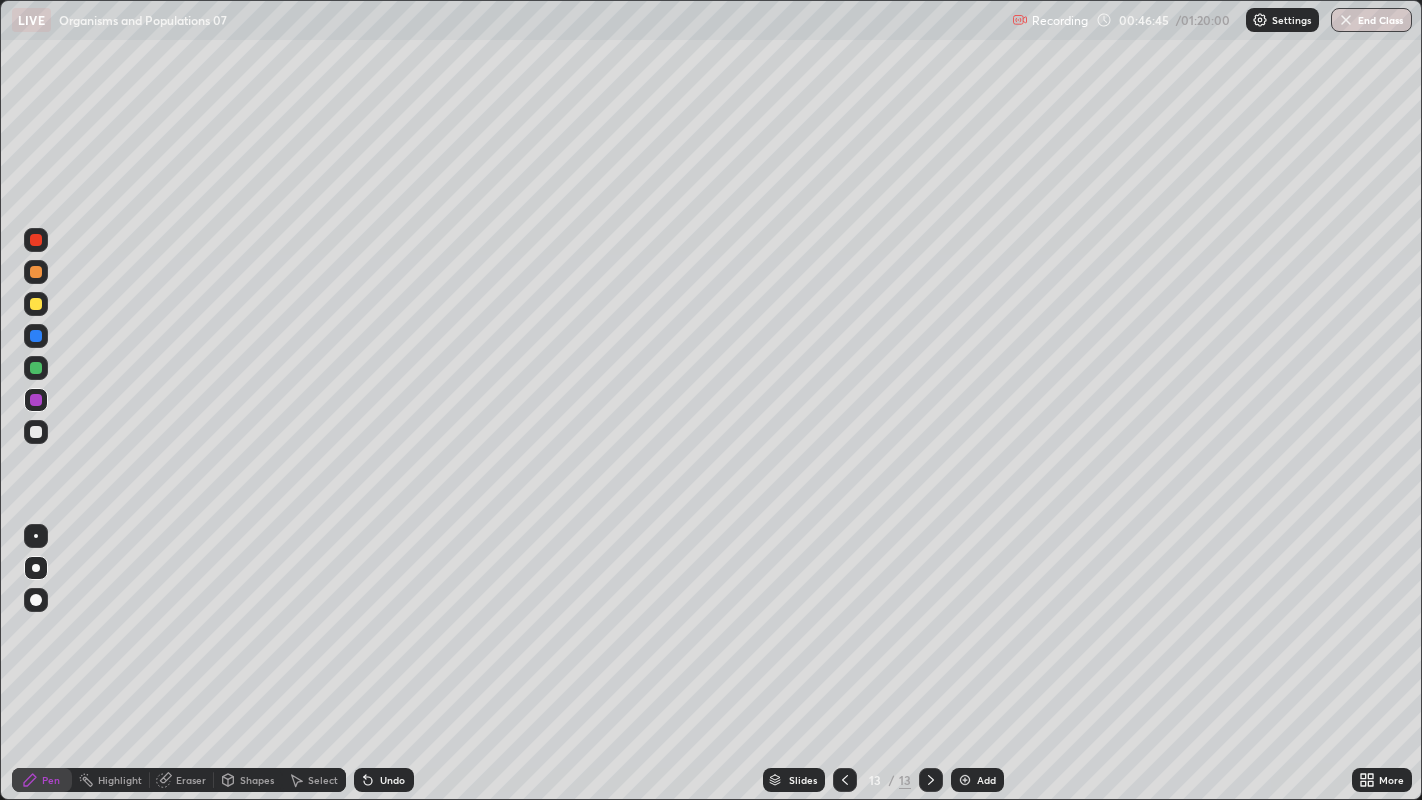 click on "Pen" at bounding box center [51, 780] 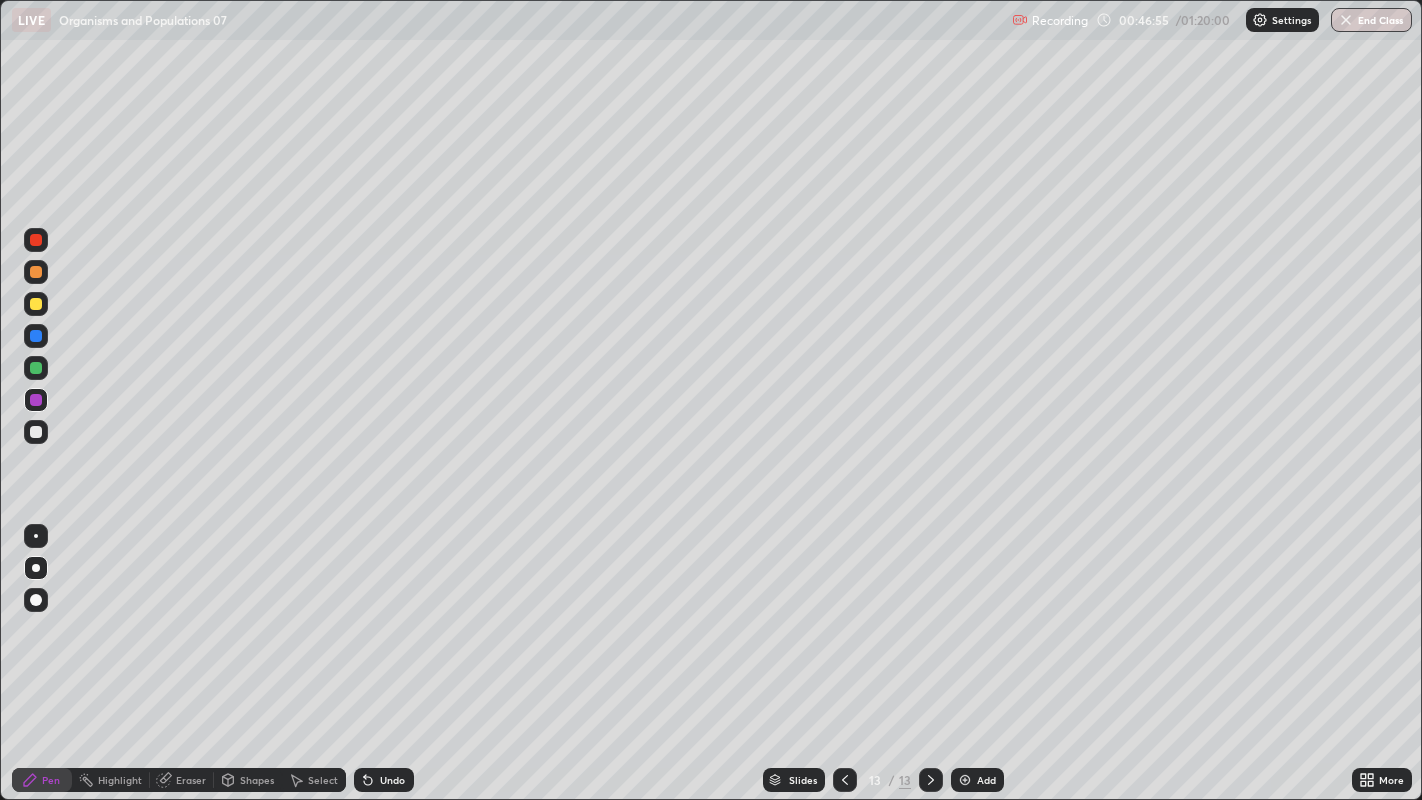 click at bounding box center [36, 432] 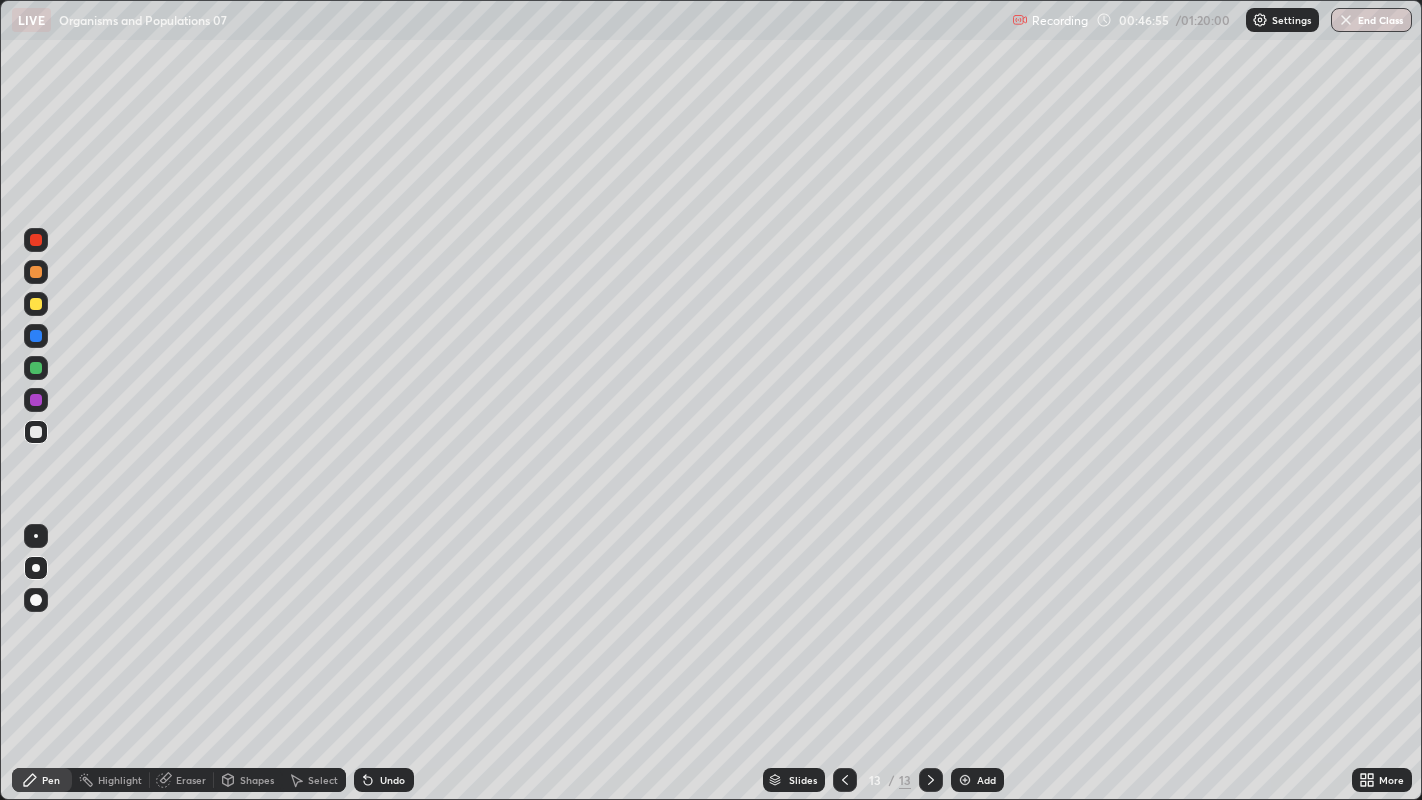 click at bounding box center [36, 432] 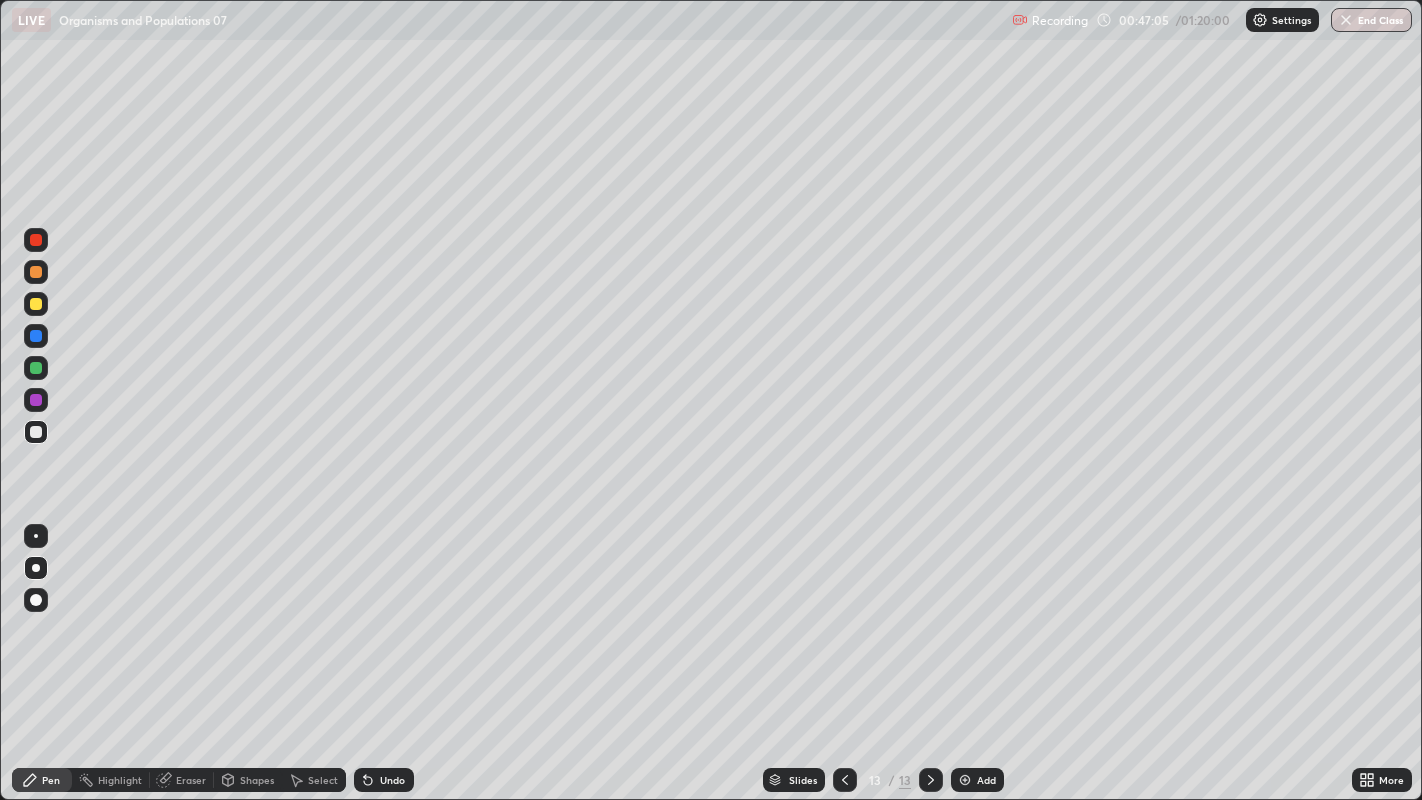 click at bounding box center [36, 432] 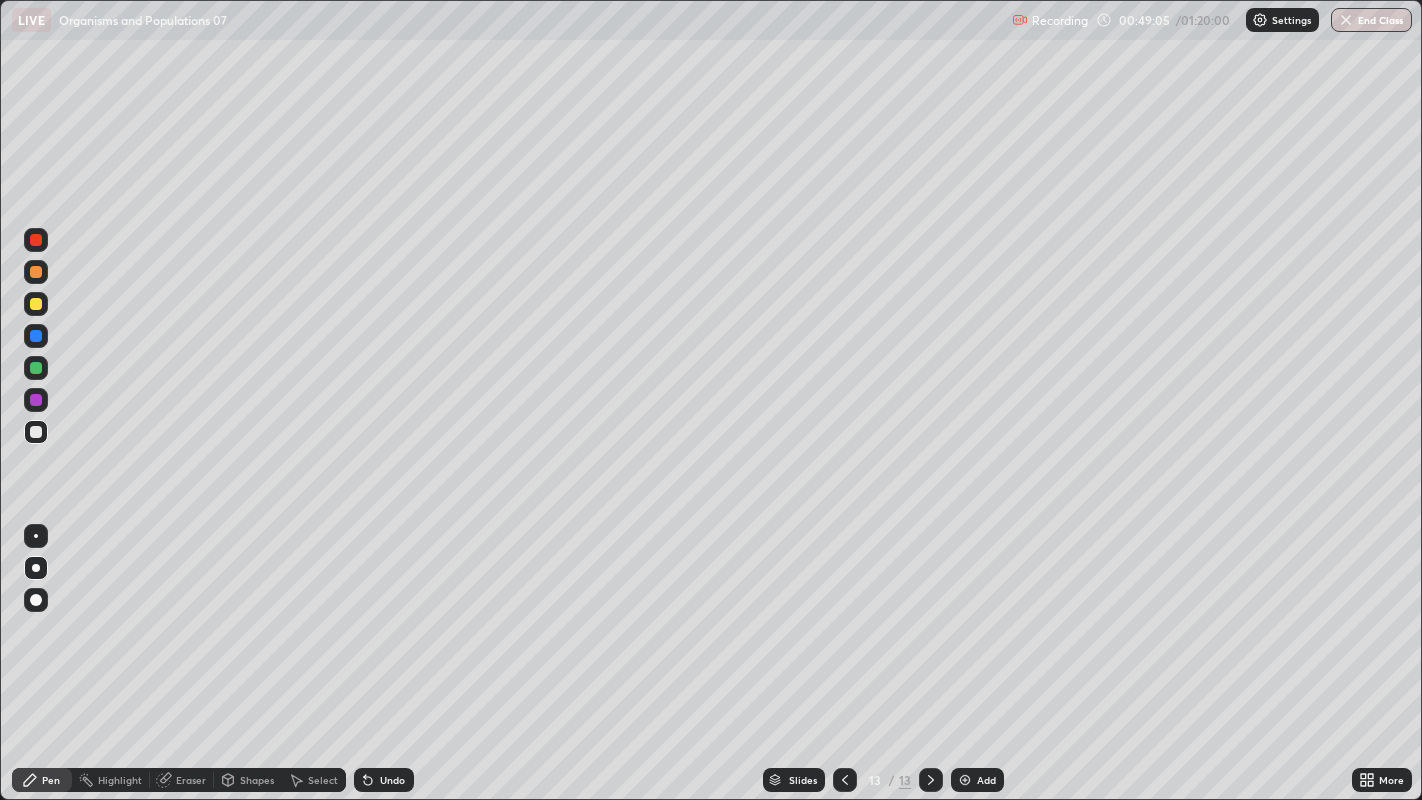 click on "Undo" at bounding box center (384, 780) 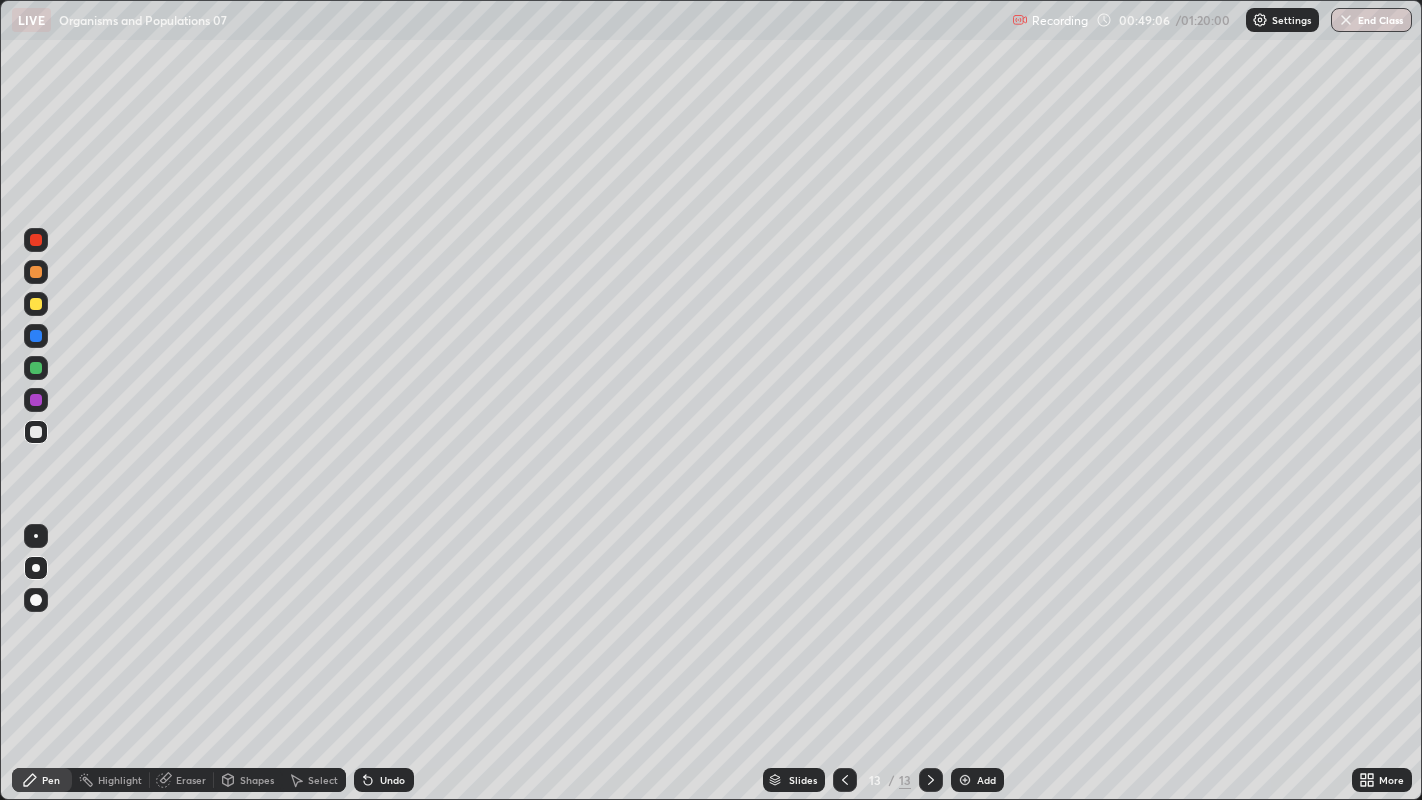 click on "Undo" at bounding box center [392, 780] 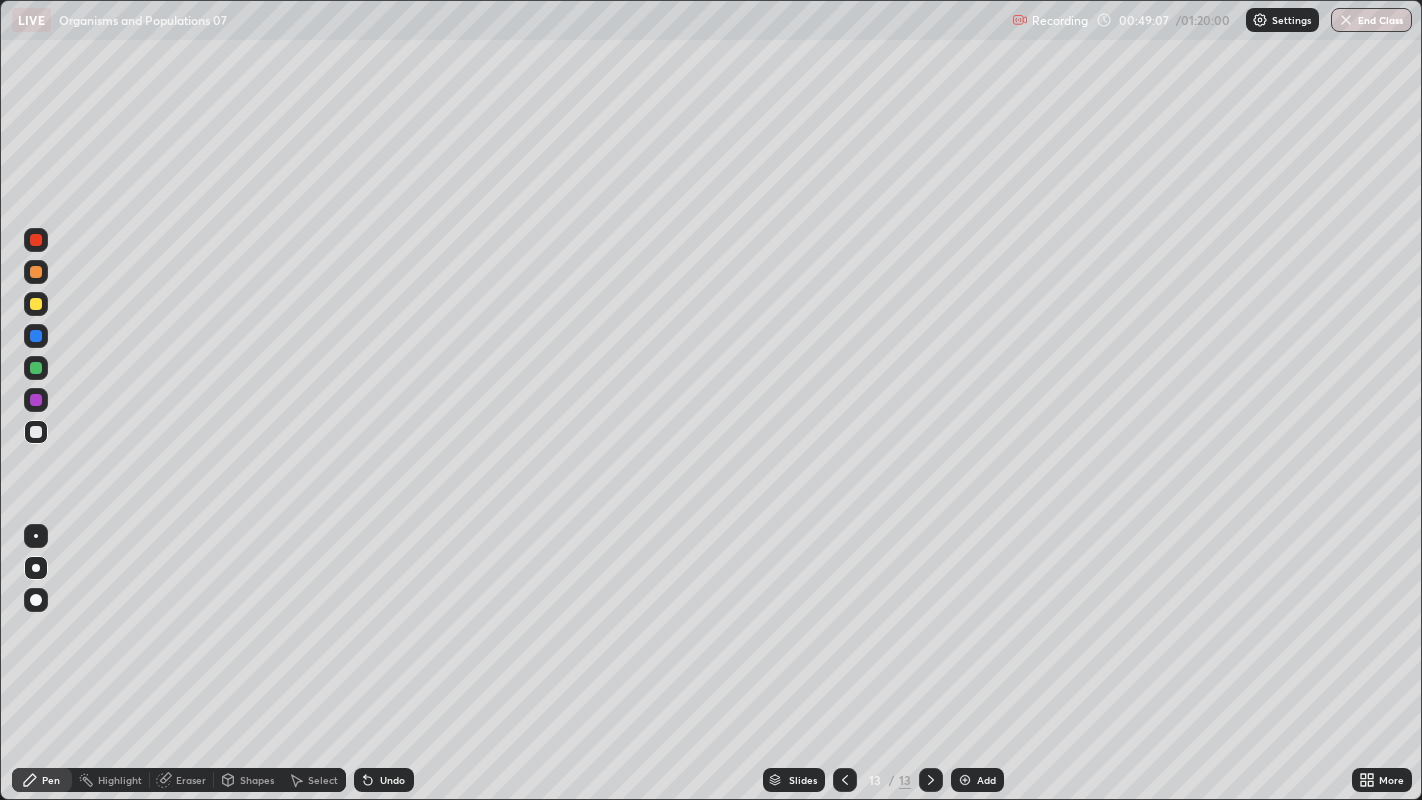 click on "Undo" at bounding box center (384, 780) 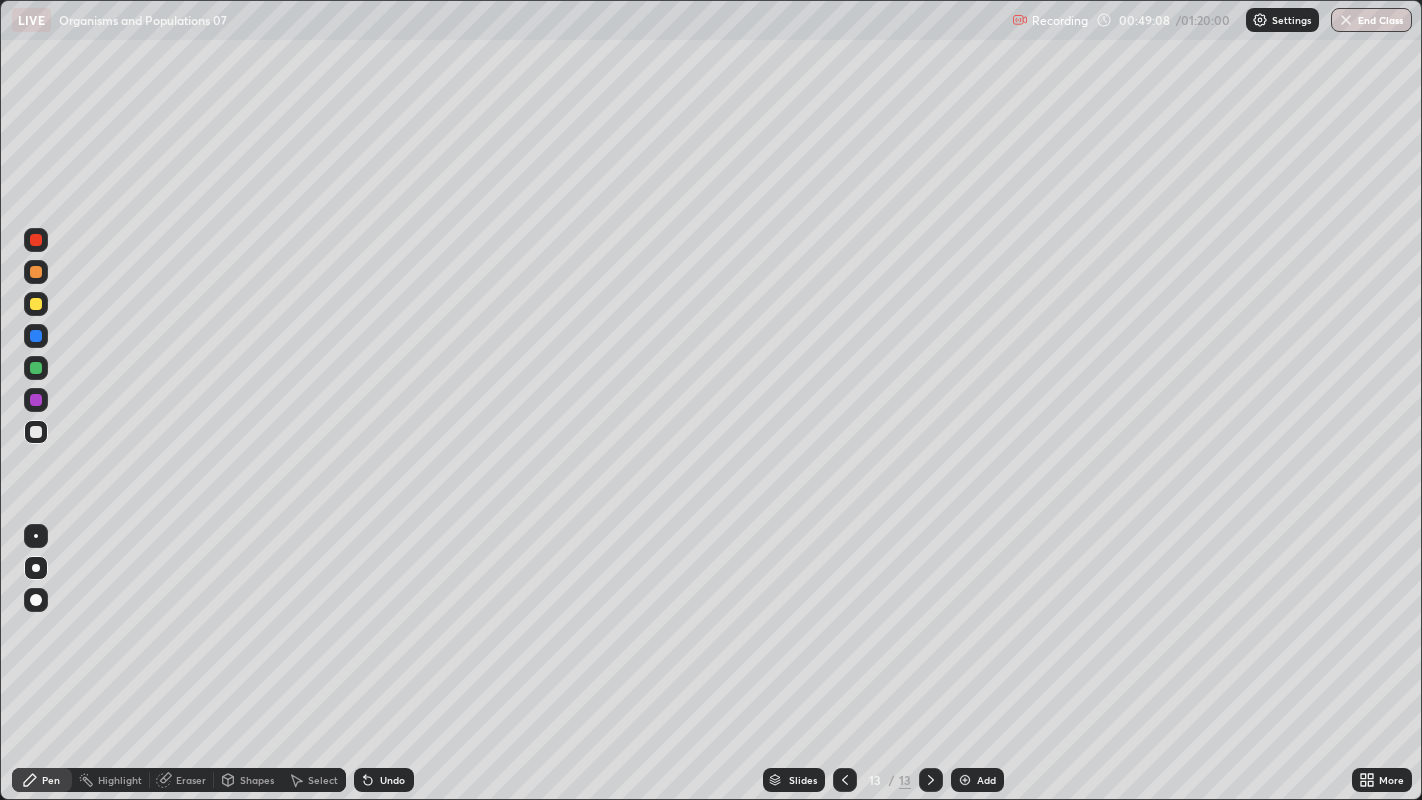 click on "Undo" at bounding box center (384, 780) 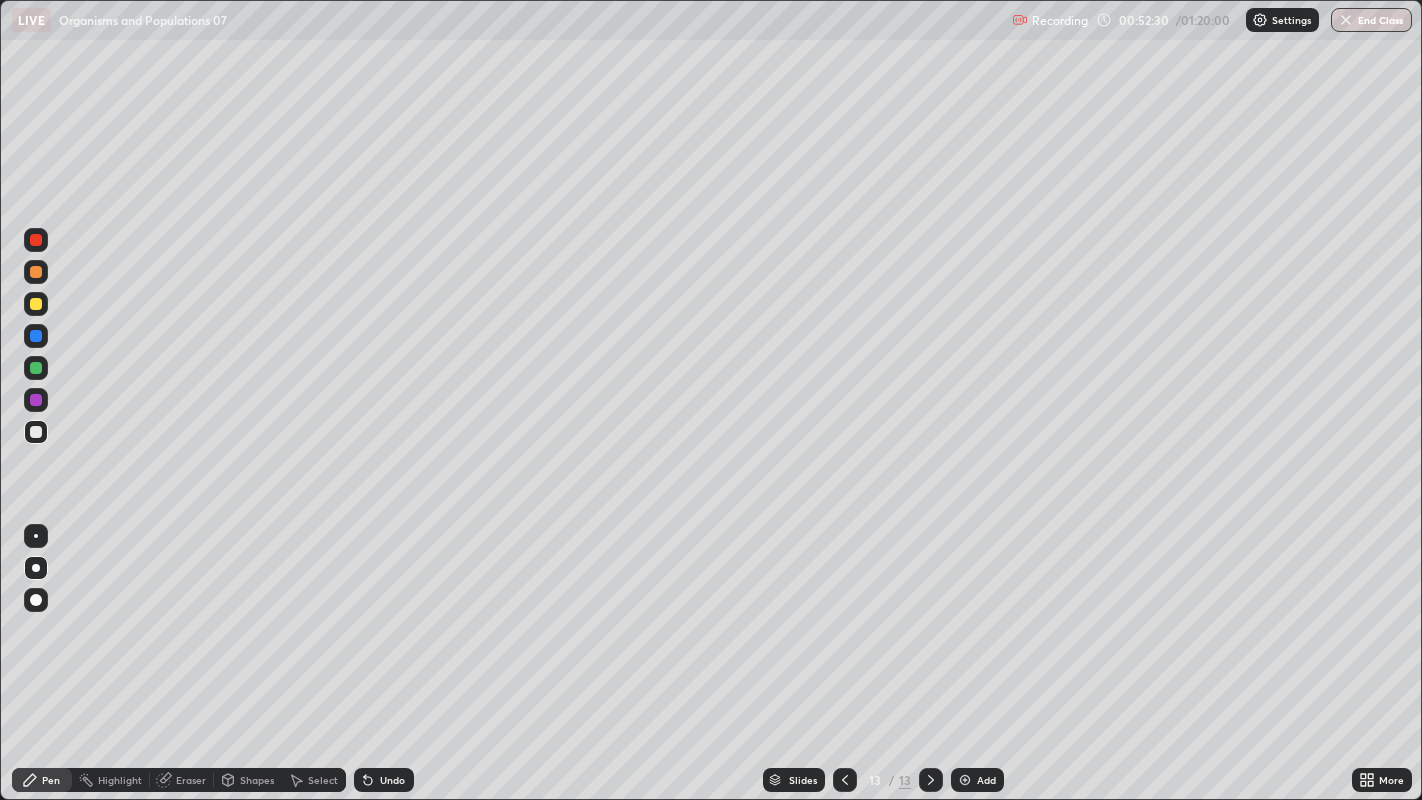 click on "More" at bounding box center [1391, 780] 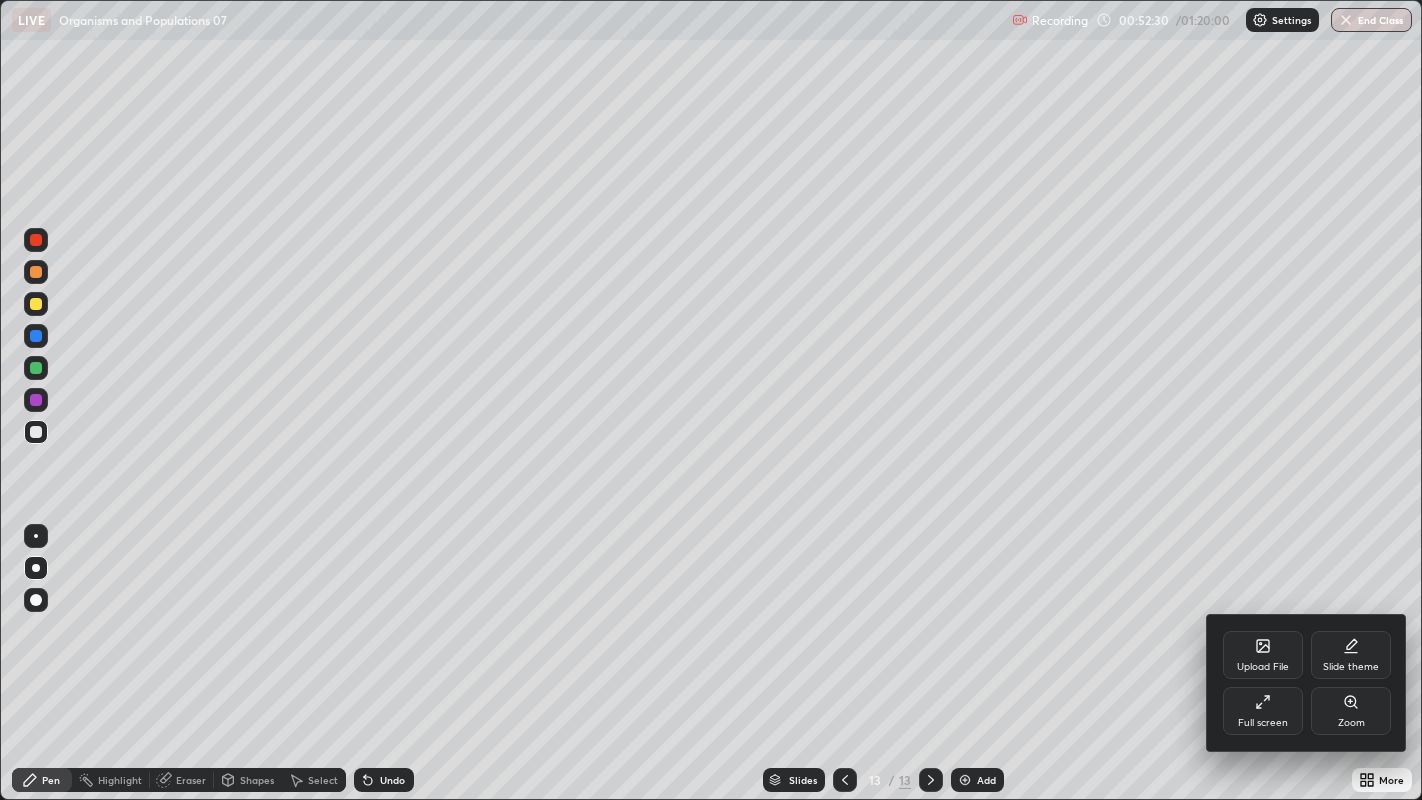 click on "Full screen" at bounding box center (1263, 711) 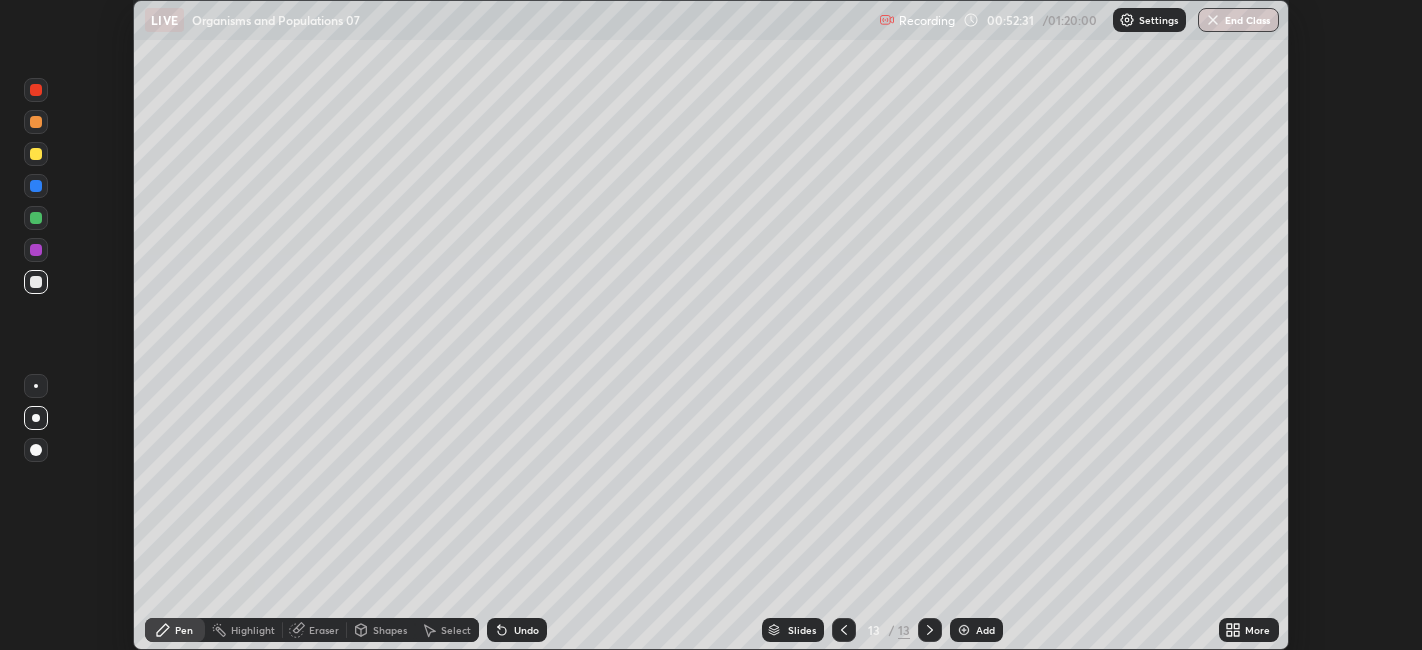 scroll, scrollTop: 650, scrollLeft: 1422, axis: both 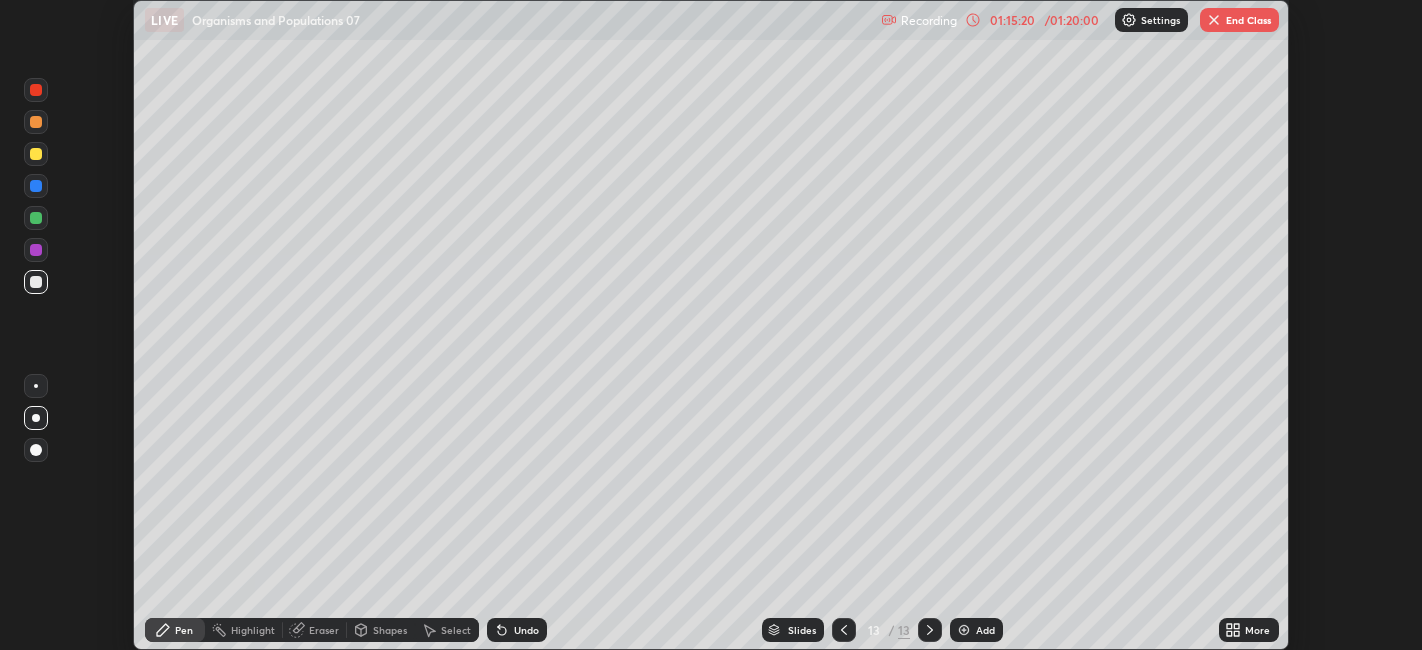 click on "End Class" at bounding box center [1239, 20] 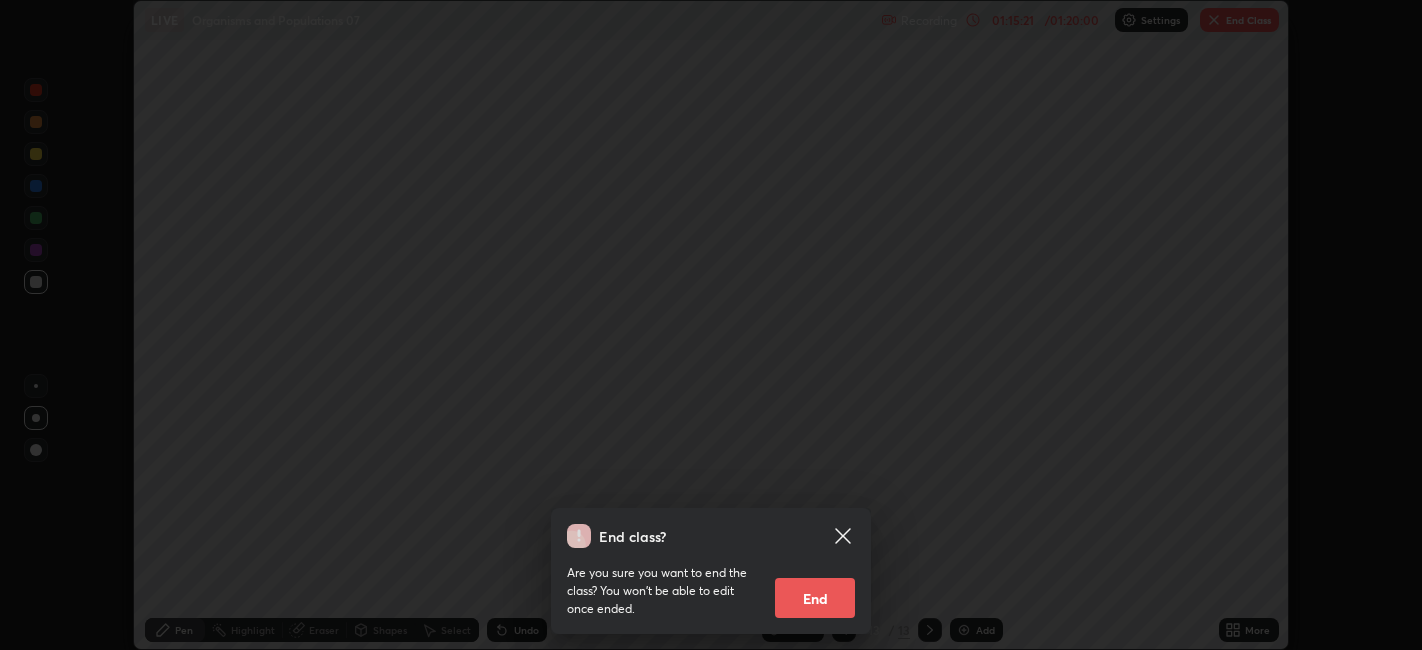 click on "End" at bounding box center [815, 598] 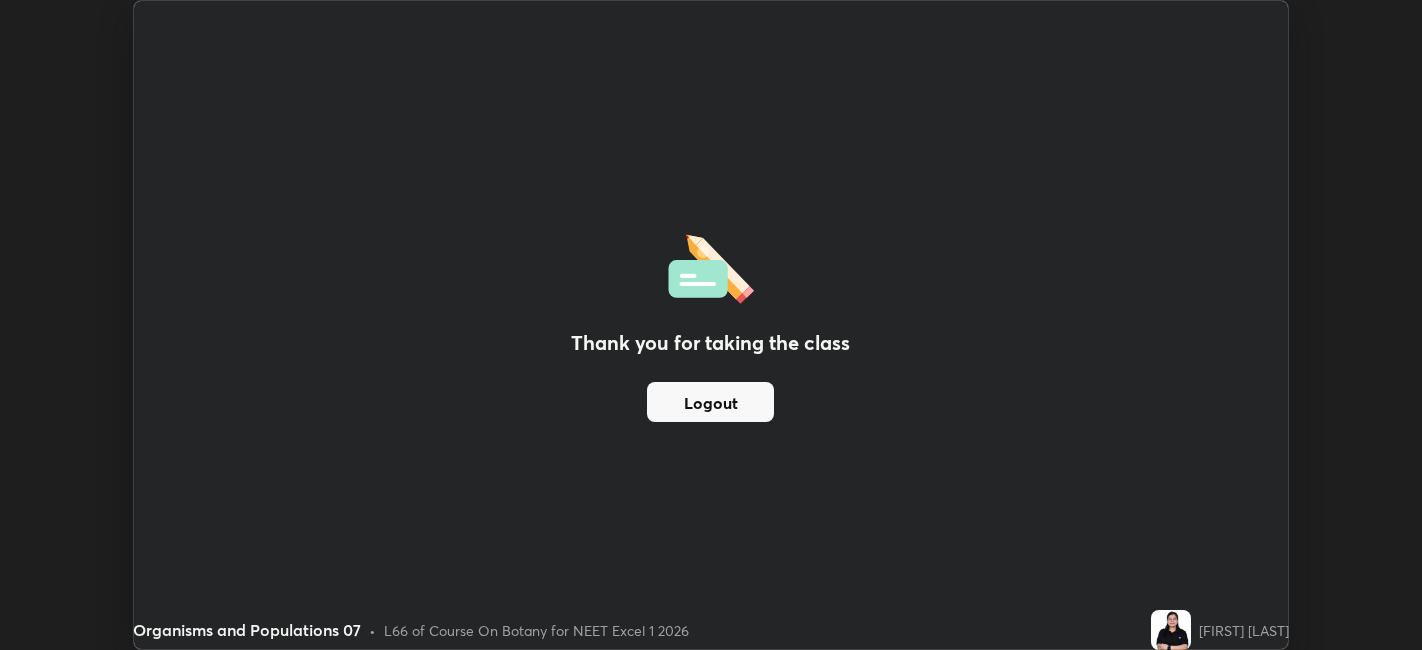 click on "Logout" at bounding box center (710, 402) 